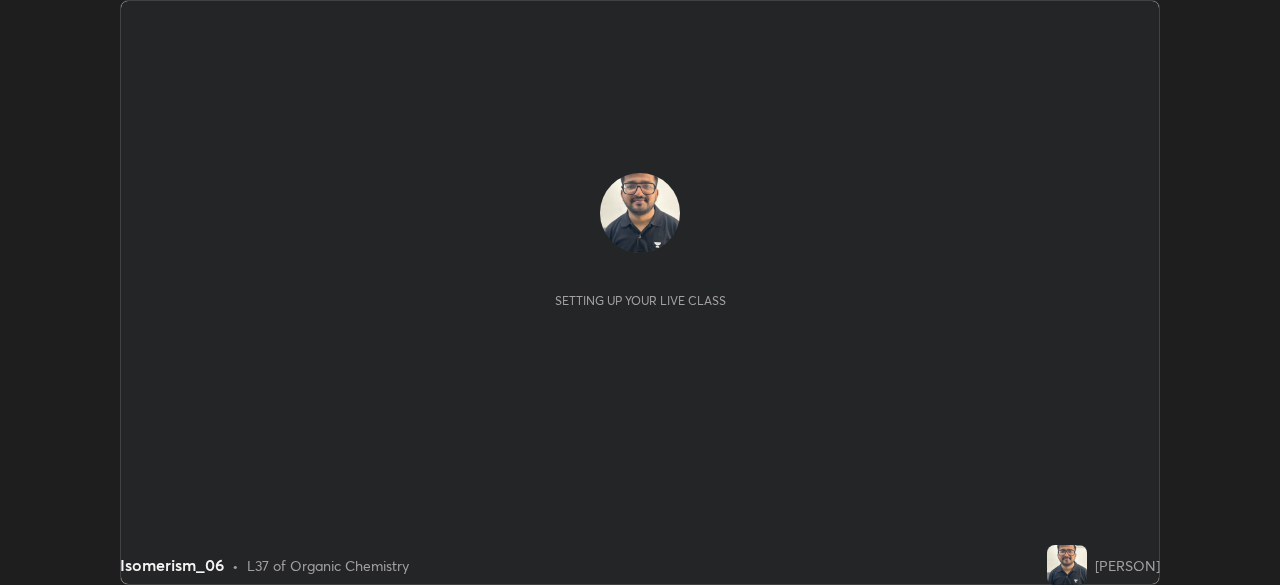scroll, scrollTop: 0, scrollLeft: 0, axis: both 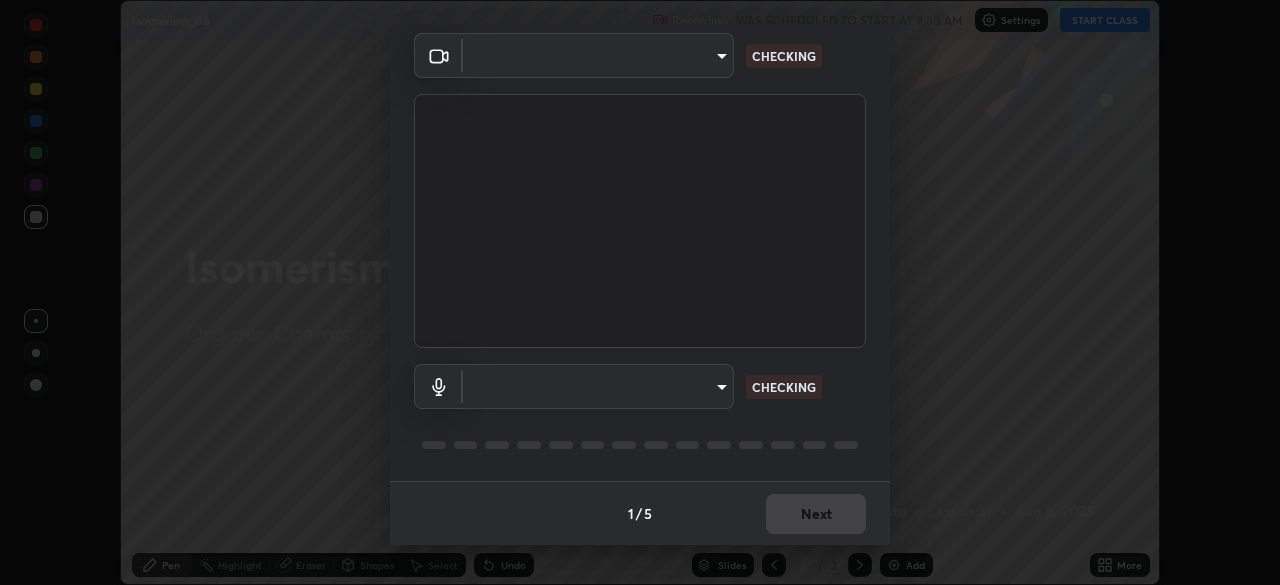click on "​ CHECKING" at bounding box center (640, 386) 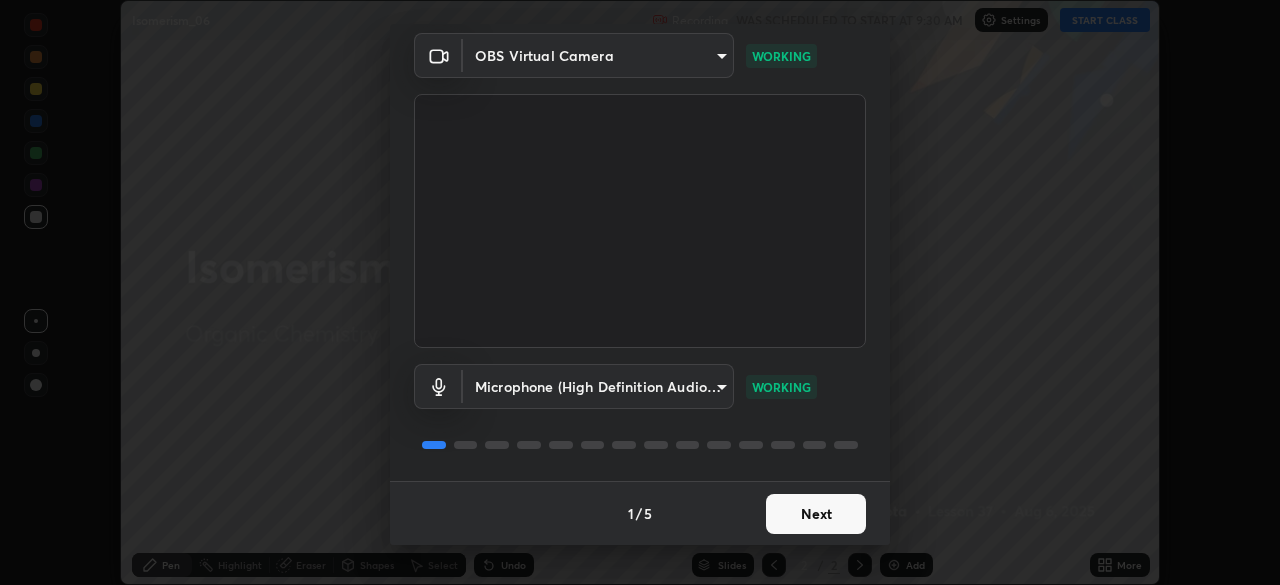 click on "Next" at bounding box center [816, 514] 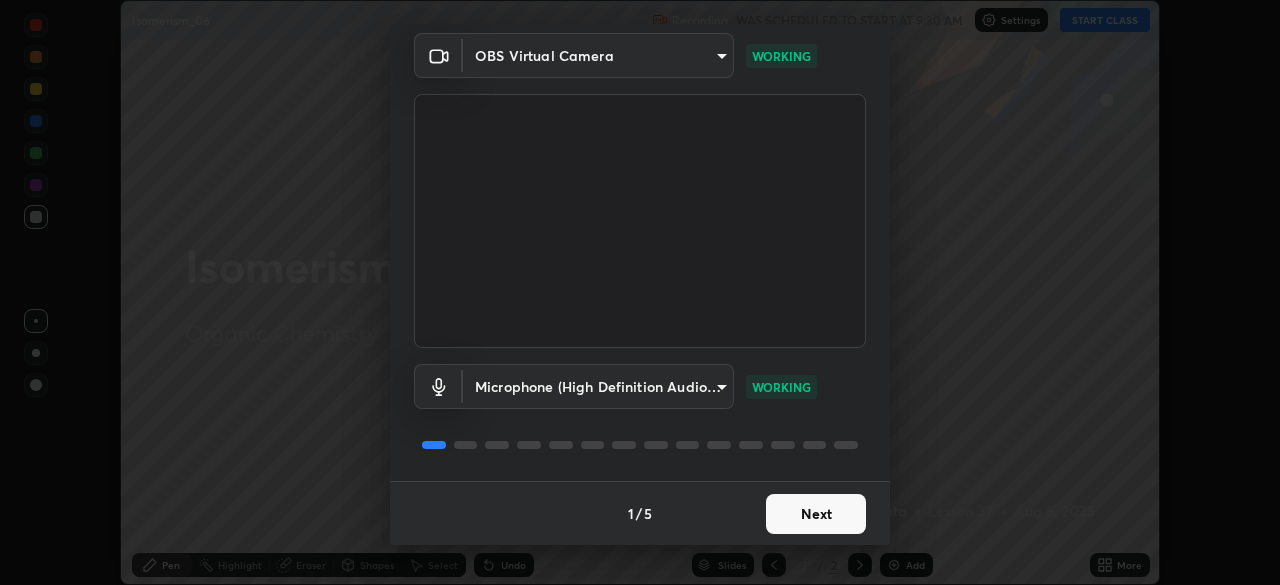 scroll, scrollTop: 0, scrollLeft: 0, axis: both 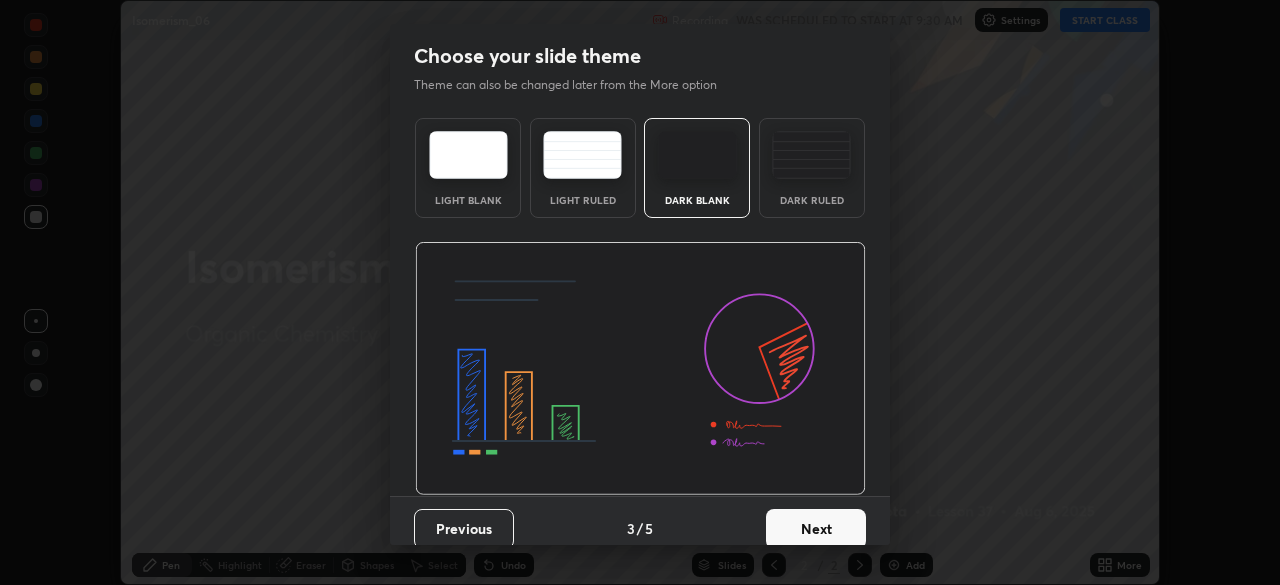 click on "Next" at bounding box center (816, 529) 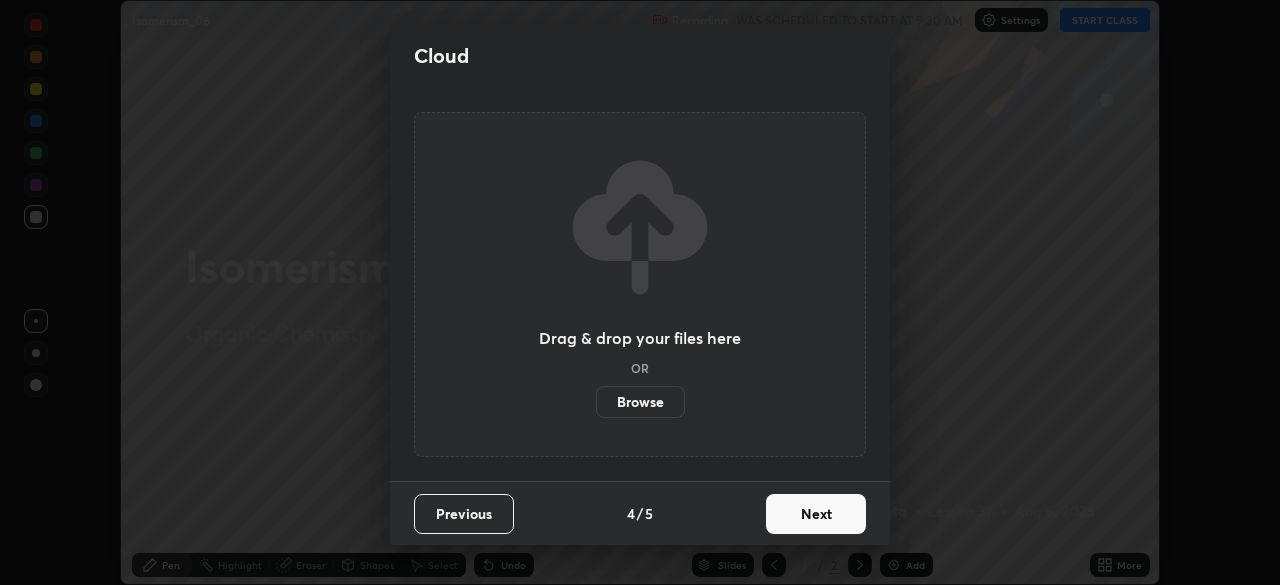 click on "Next" at bounding box center (816, 514) 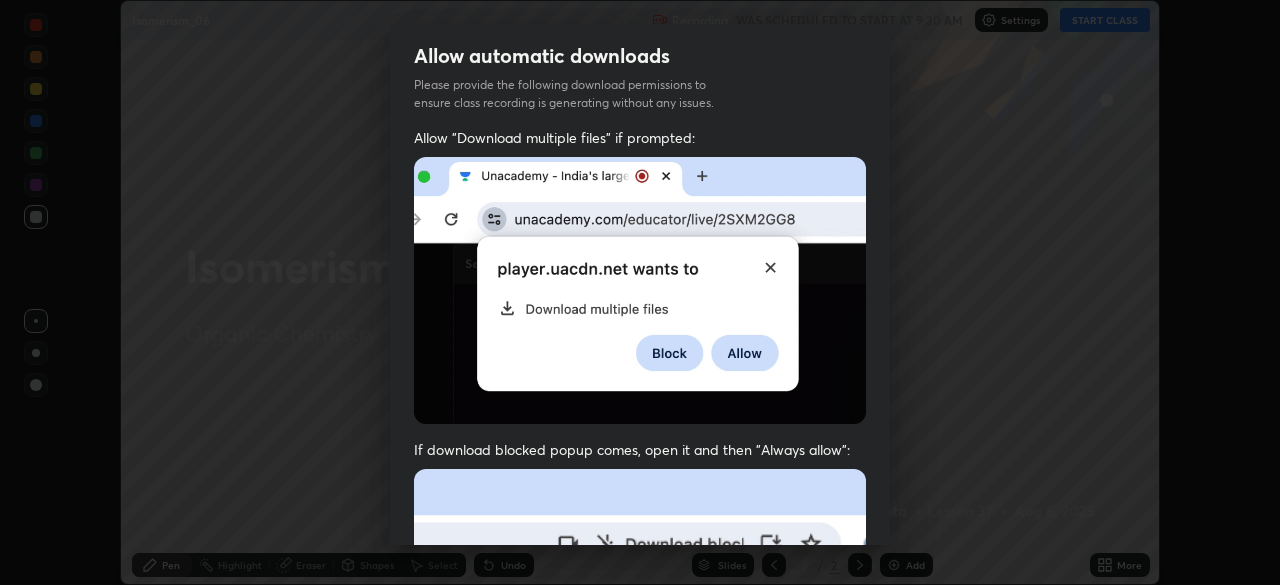 click on "Previous 5 / 5 Done" at bounding box center [640, 1002] 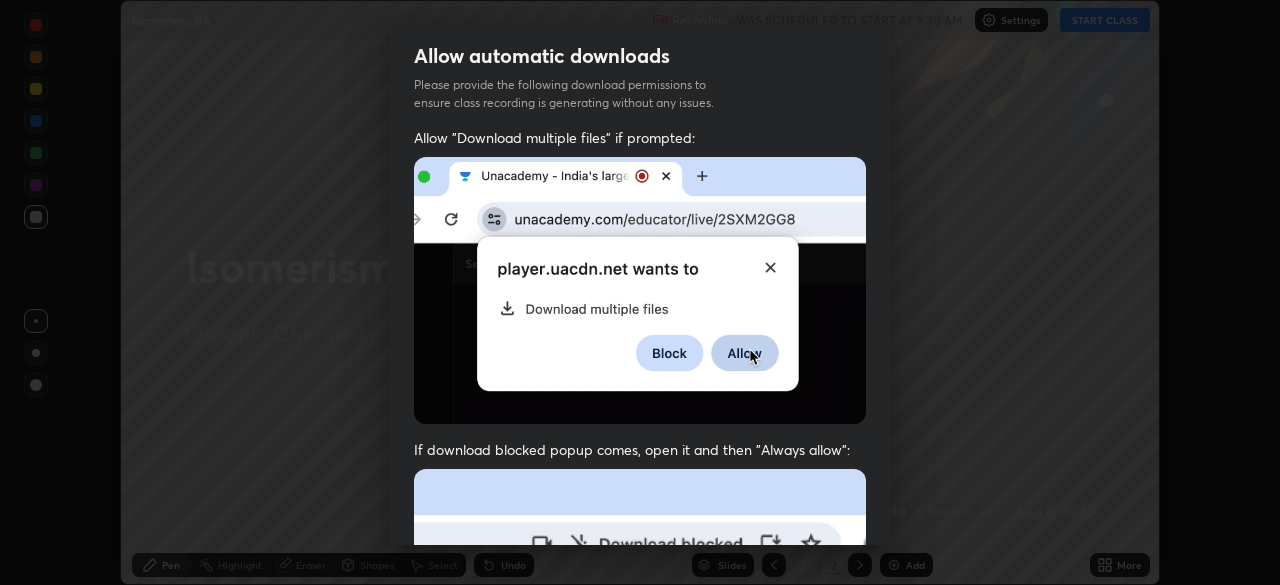 click on "Previous 5 / 5 Done" at bounding box center [640, 1002] 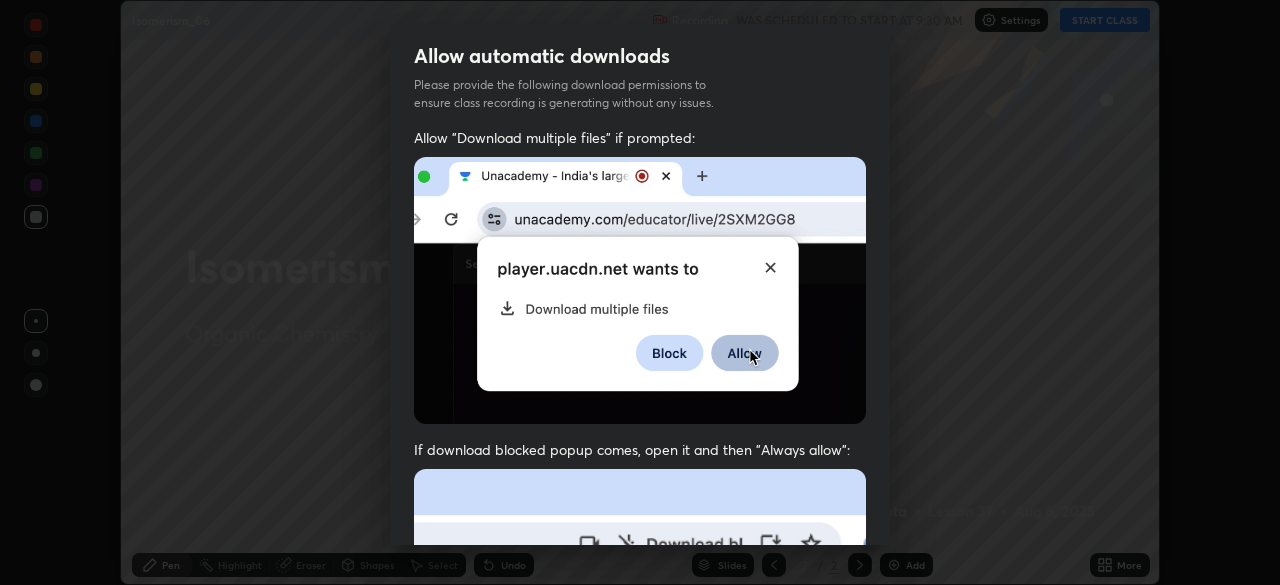 click on "Previous 5 / 5 Done" at bounding box center (640, 1002) 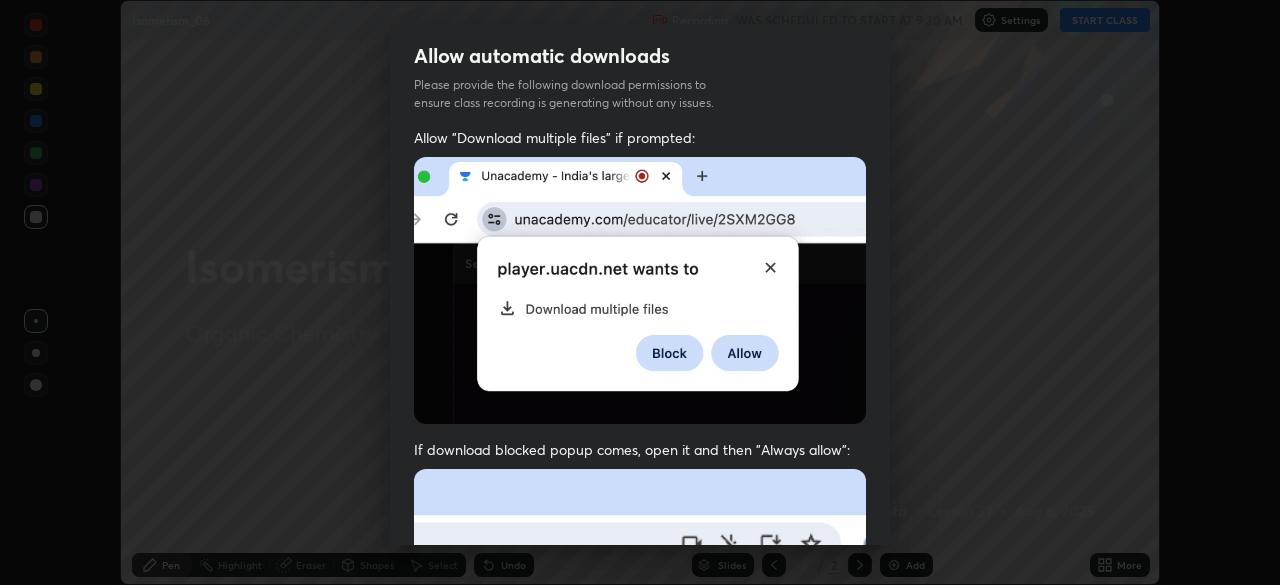 click on "Allow automatic downloads Please provide the following download permissions to ensure class recording is generating without any issues. Allow "Download multiple files" if prompted: If download blocked popup comes, open it and then "Always allow": I agree that if I don't provide required permissions, class recording will not be generated Previous 5 / 5 Done" at bounding box center [640, 284] 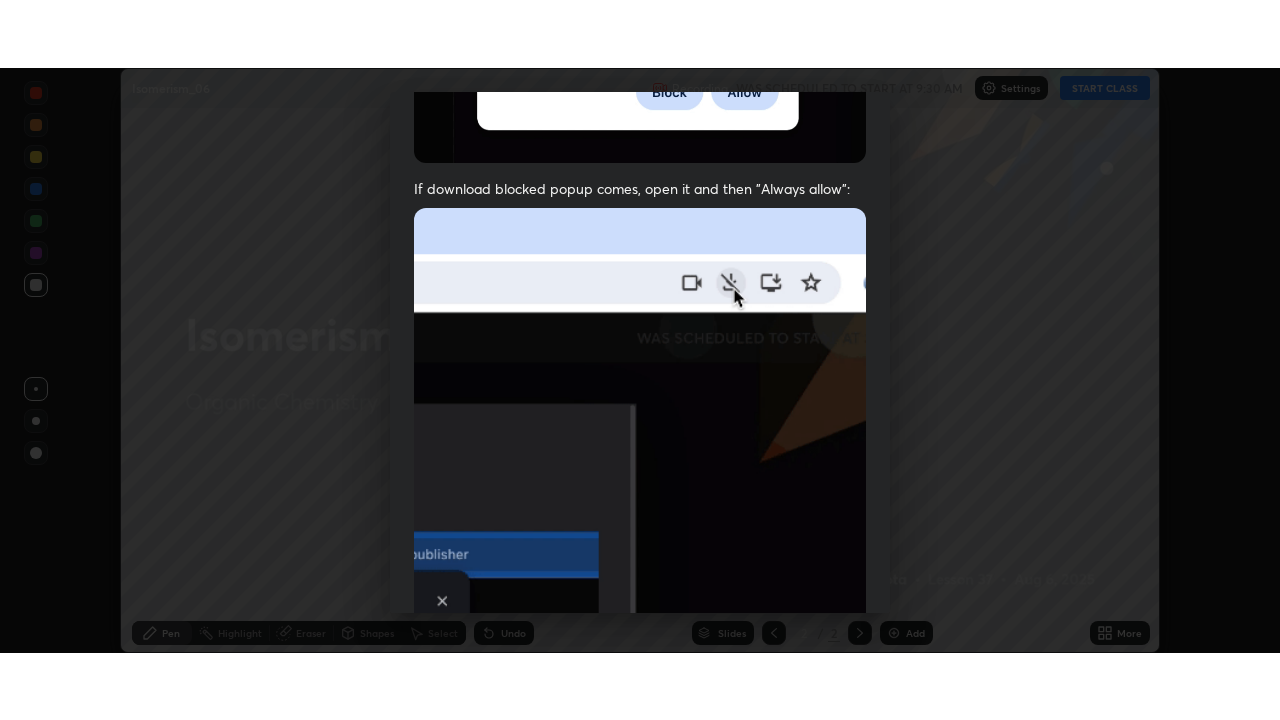 scroll, scrollTop: 479, scrollLeft: 0, axis: vertical 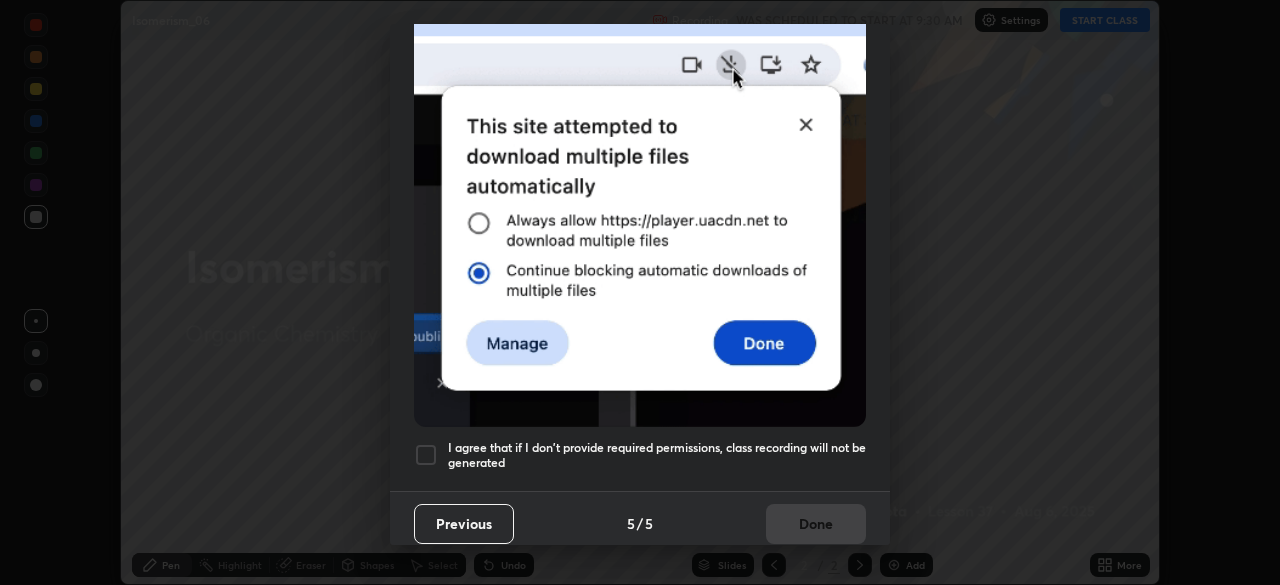 click at bounding box center (426, 455) 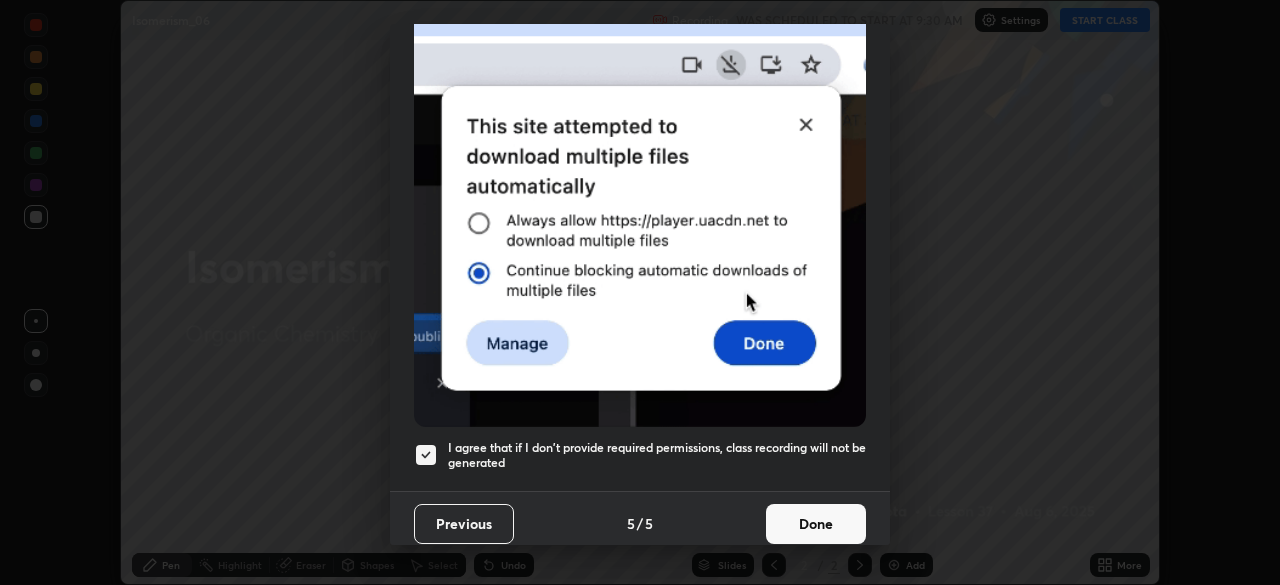 click on "Done" at bounding box center [816, 524] 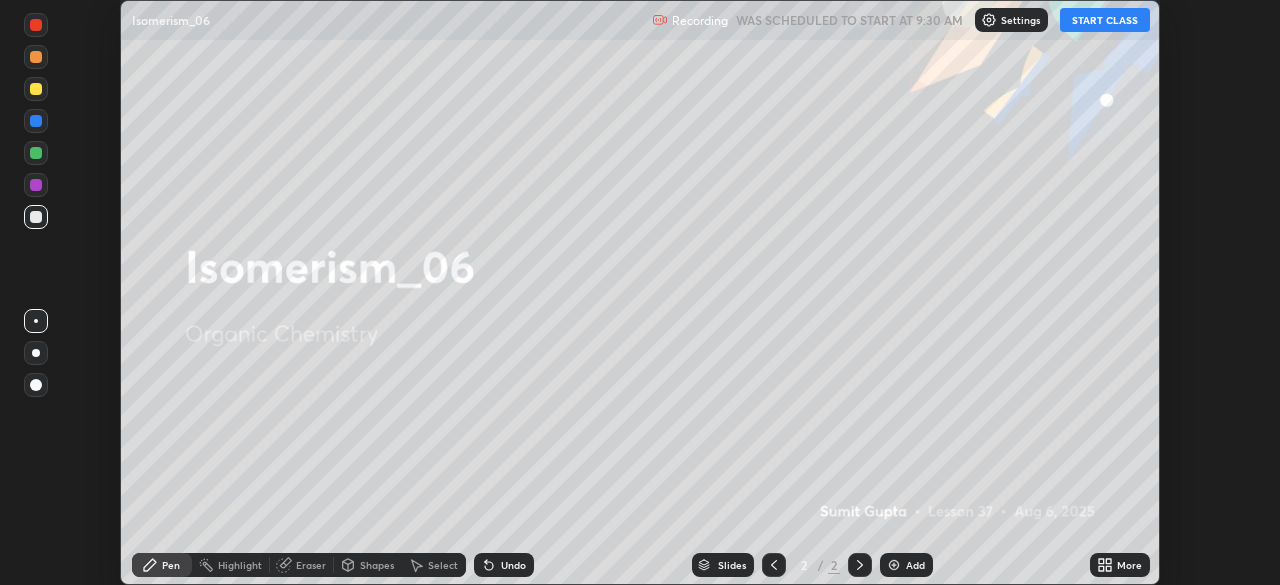 click on "Add" at bounding box center (906, 565) 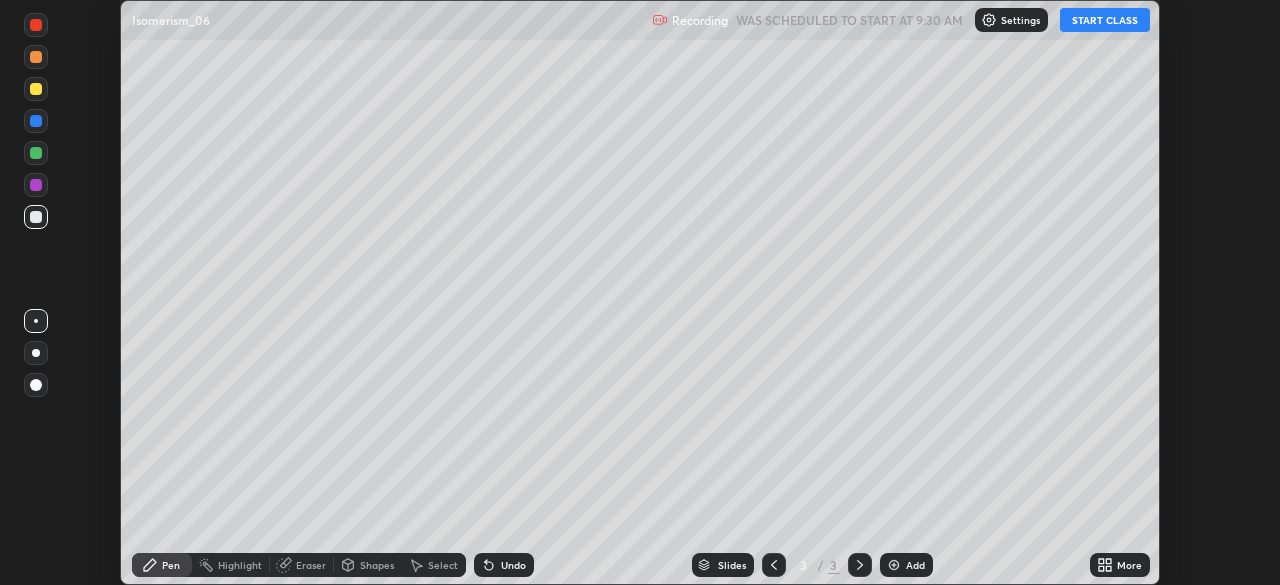click on "More" at bounding box center [1120, 565] 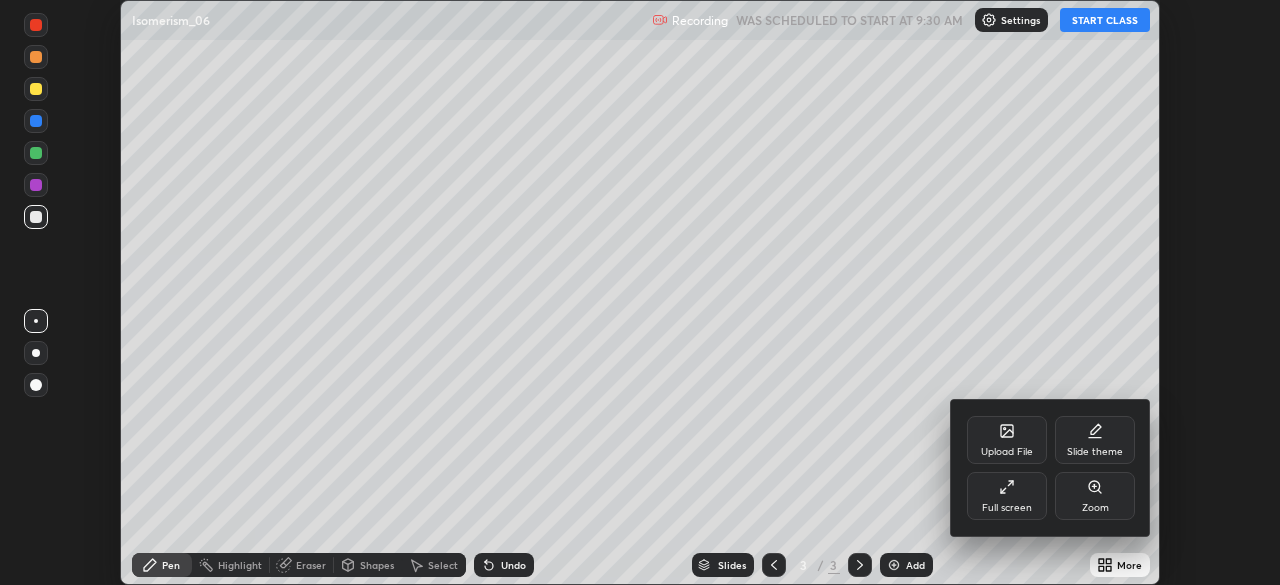 click on "Full screen" at bounding box center [1007, 496] 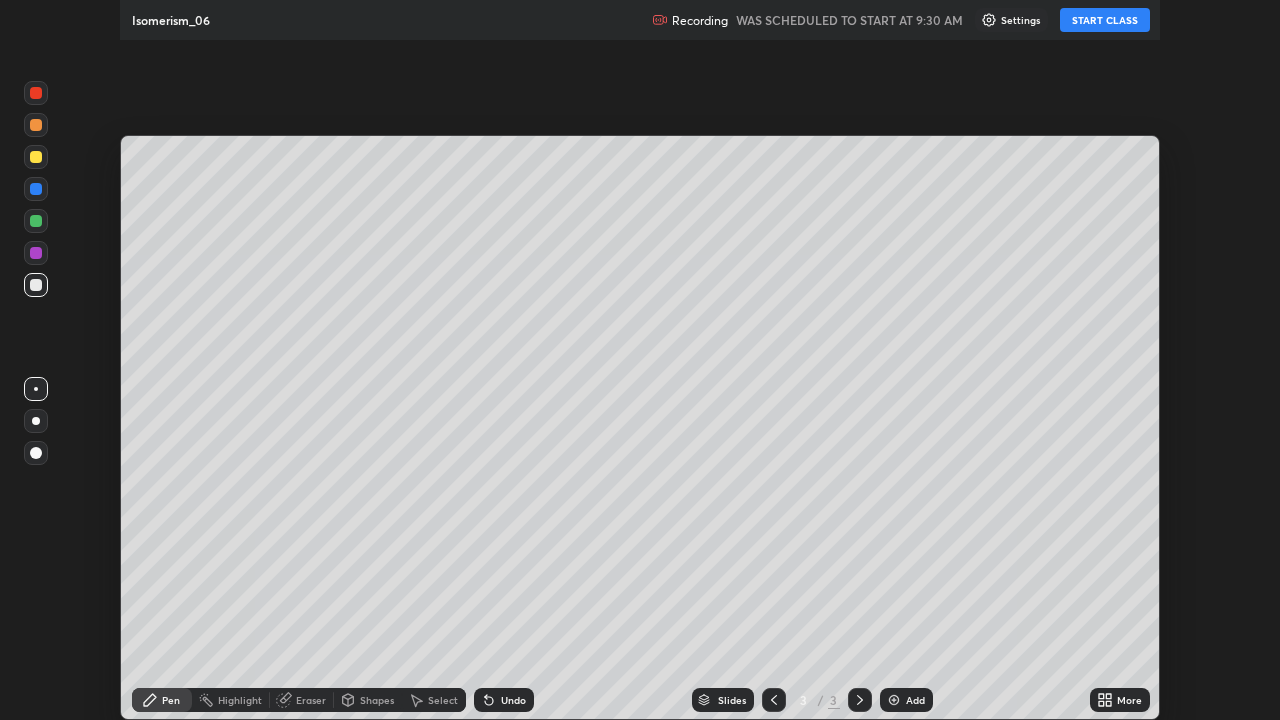 scroll, scrollTop: 99280, scrollLeft: 98720, axis: both 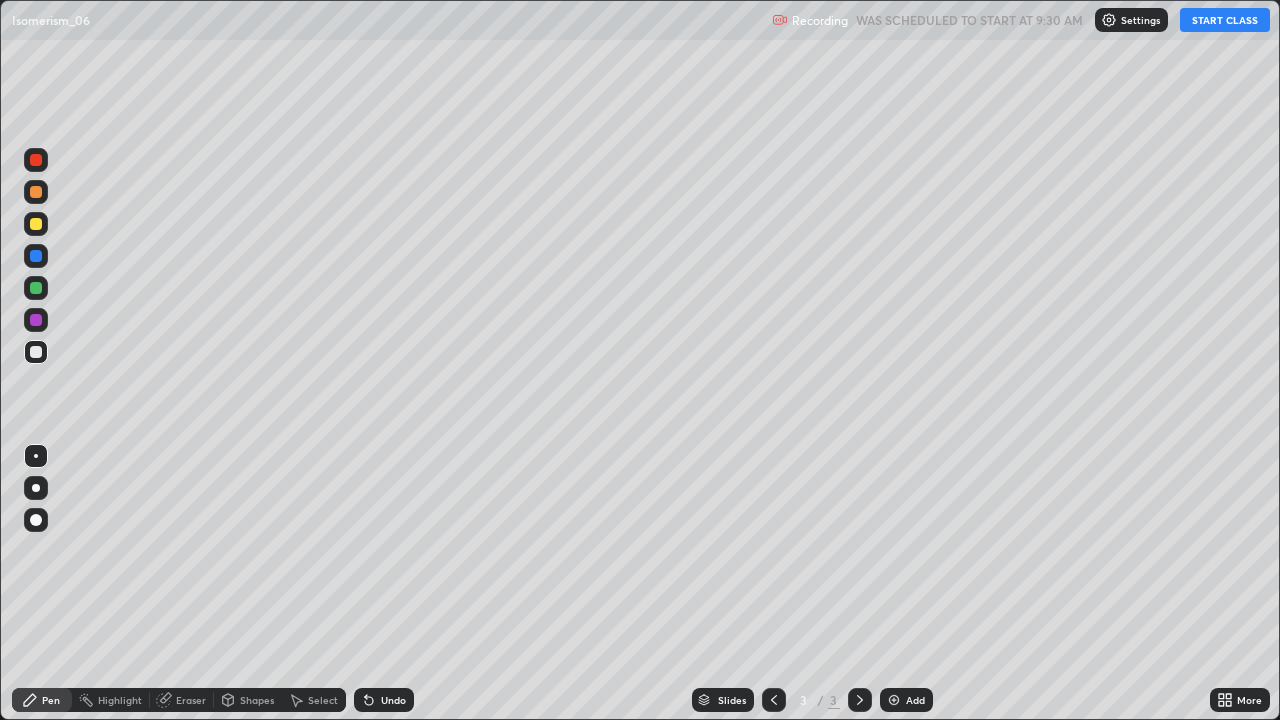 click on "START CLASS" at bounding box center [1225, 20] 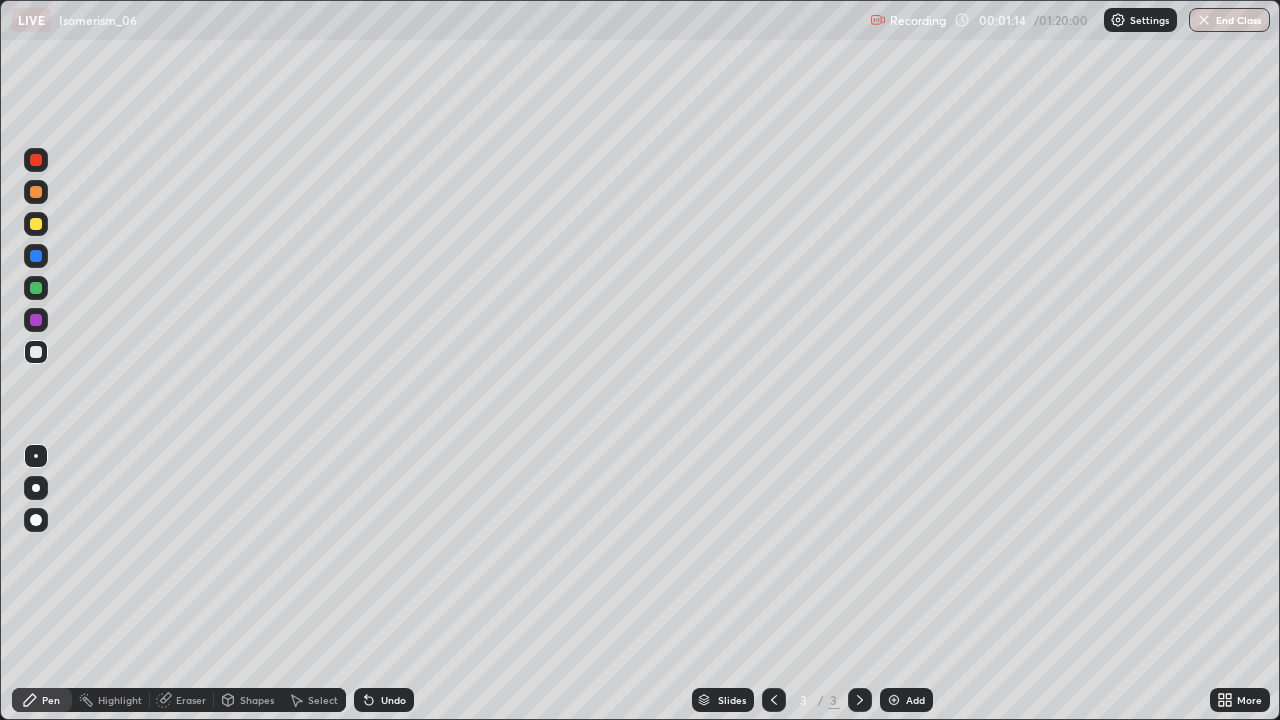 click at bounding box center (36, 488) 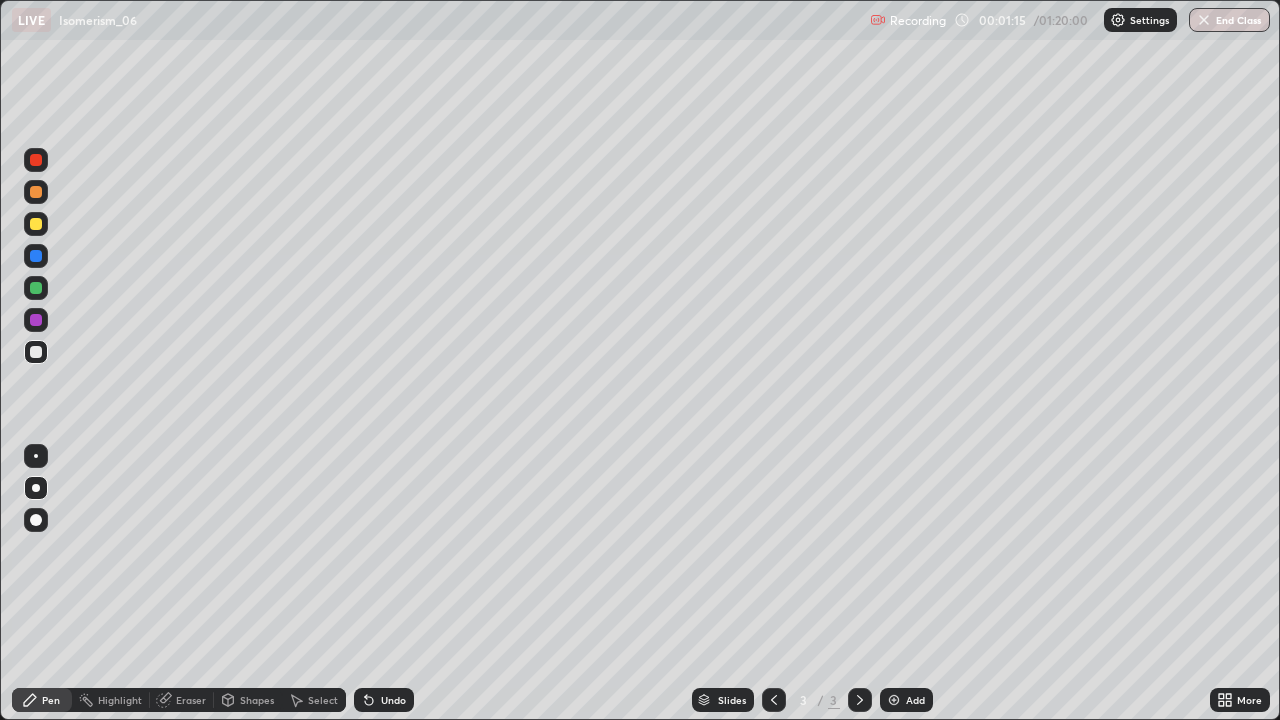 click at bounding box center (36, 224) 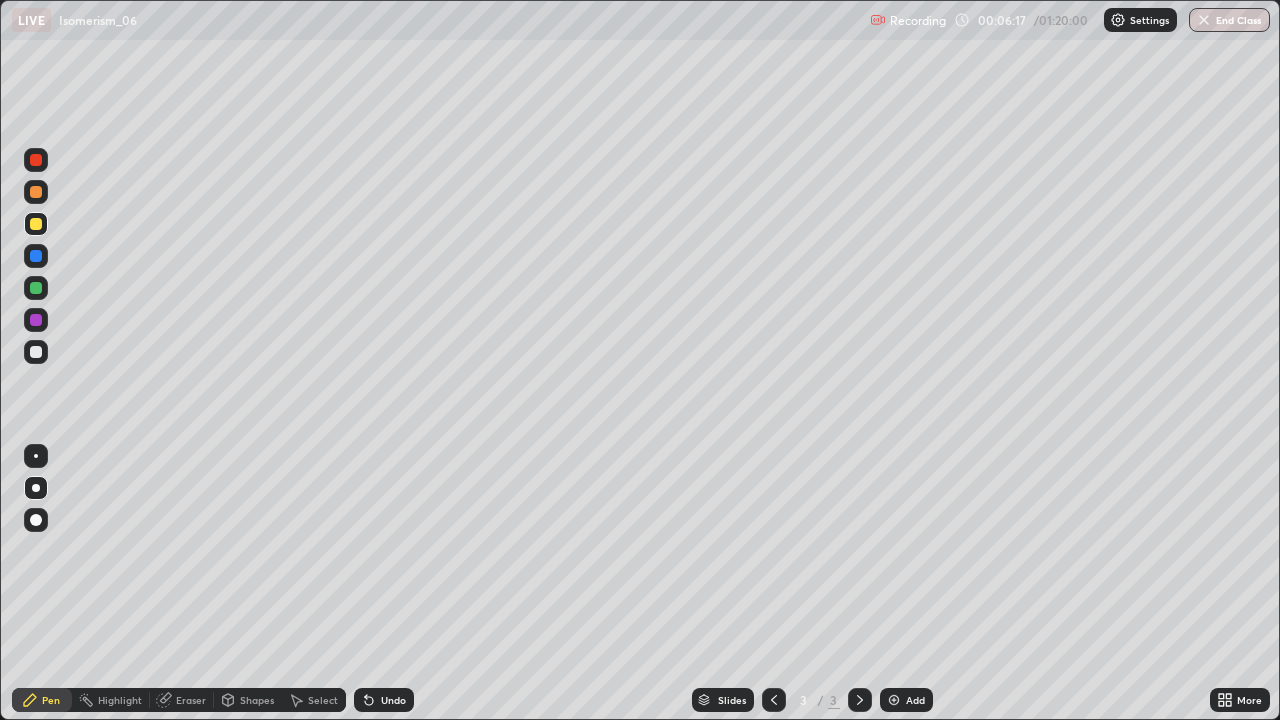 click on "Add" at bounding box center [915, 700] 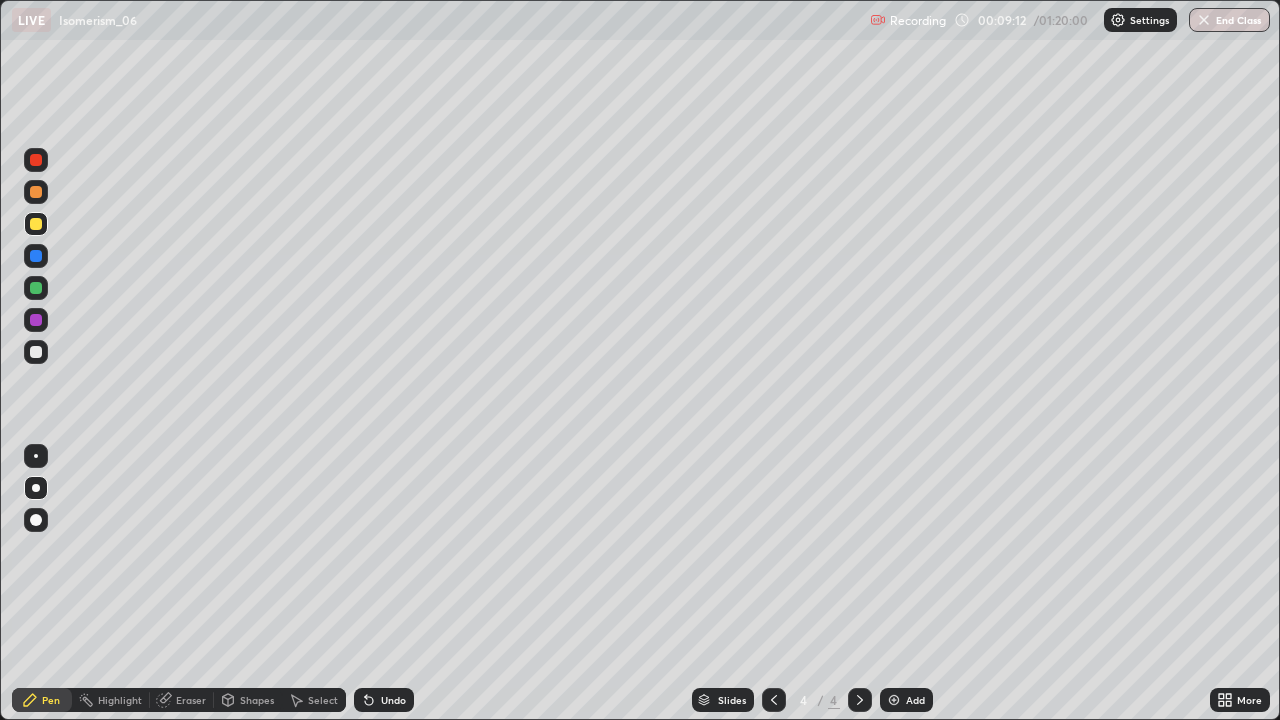 click on "Eraser" at bounding box center (191, 700) 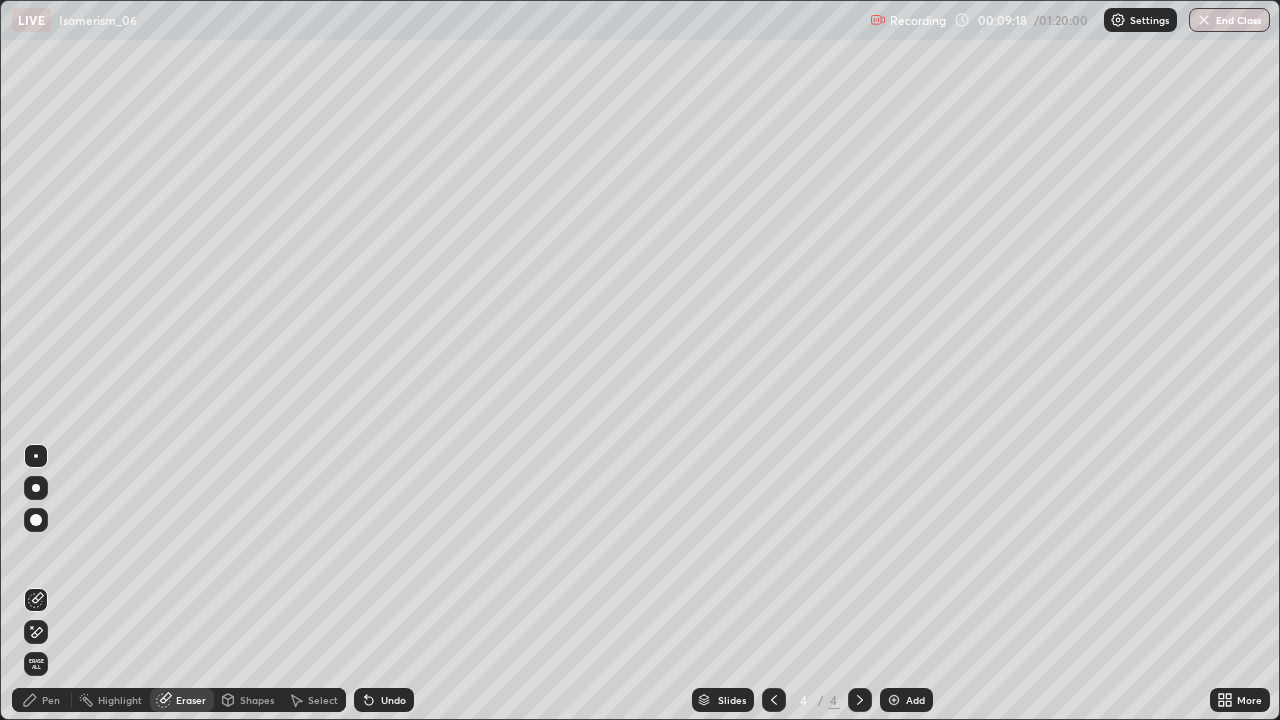 click on "Pen" at bounding box center [51, 700] 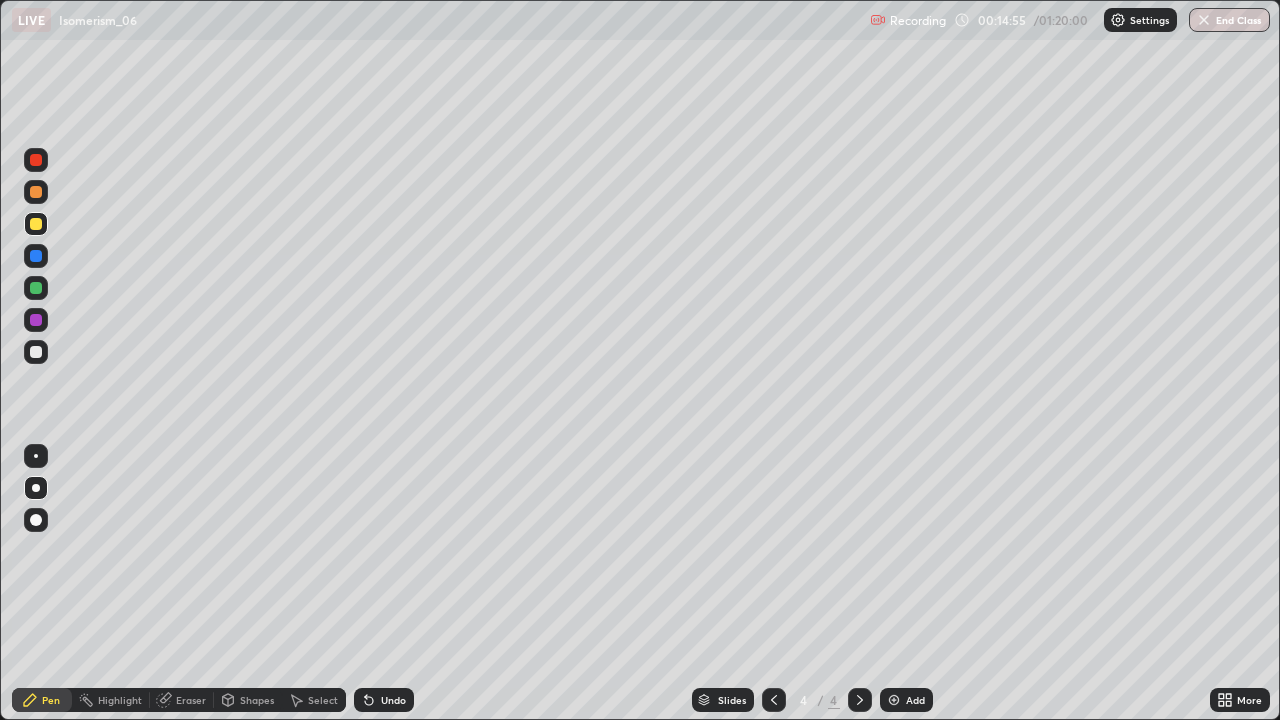 click on "Add" at bounding box center [915, 700] 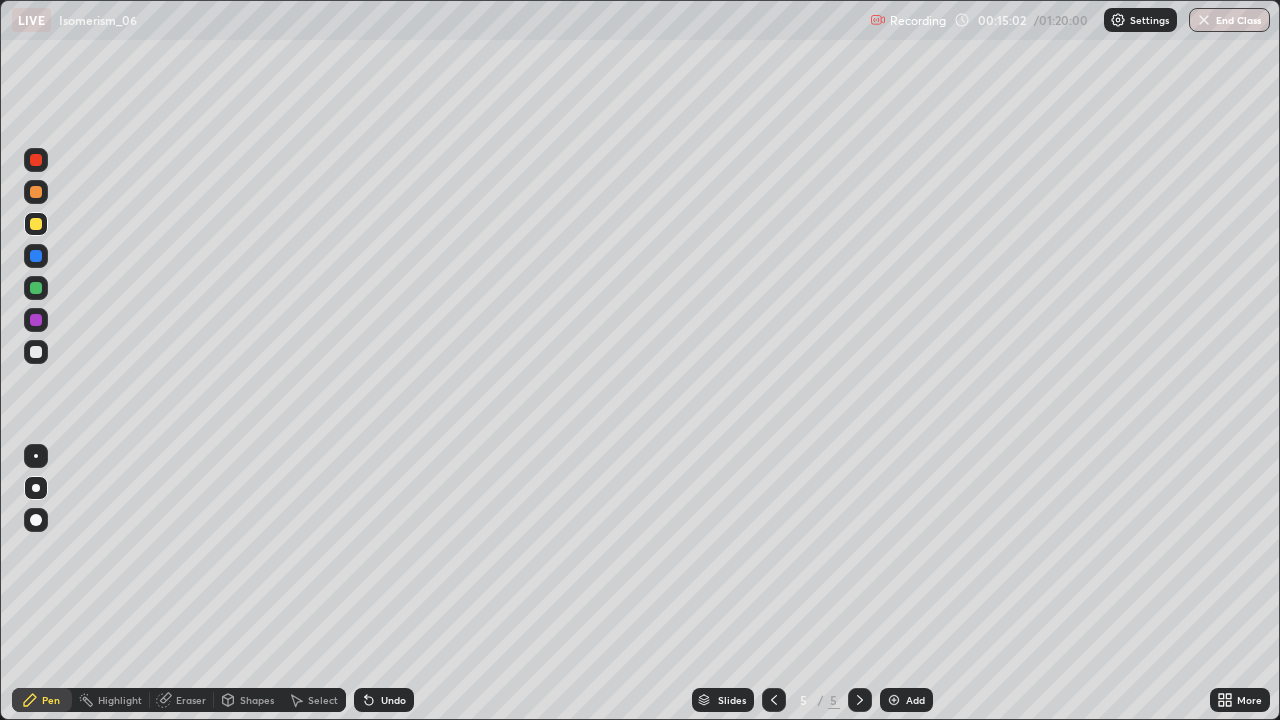click at bounding box center (36, 352) 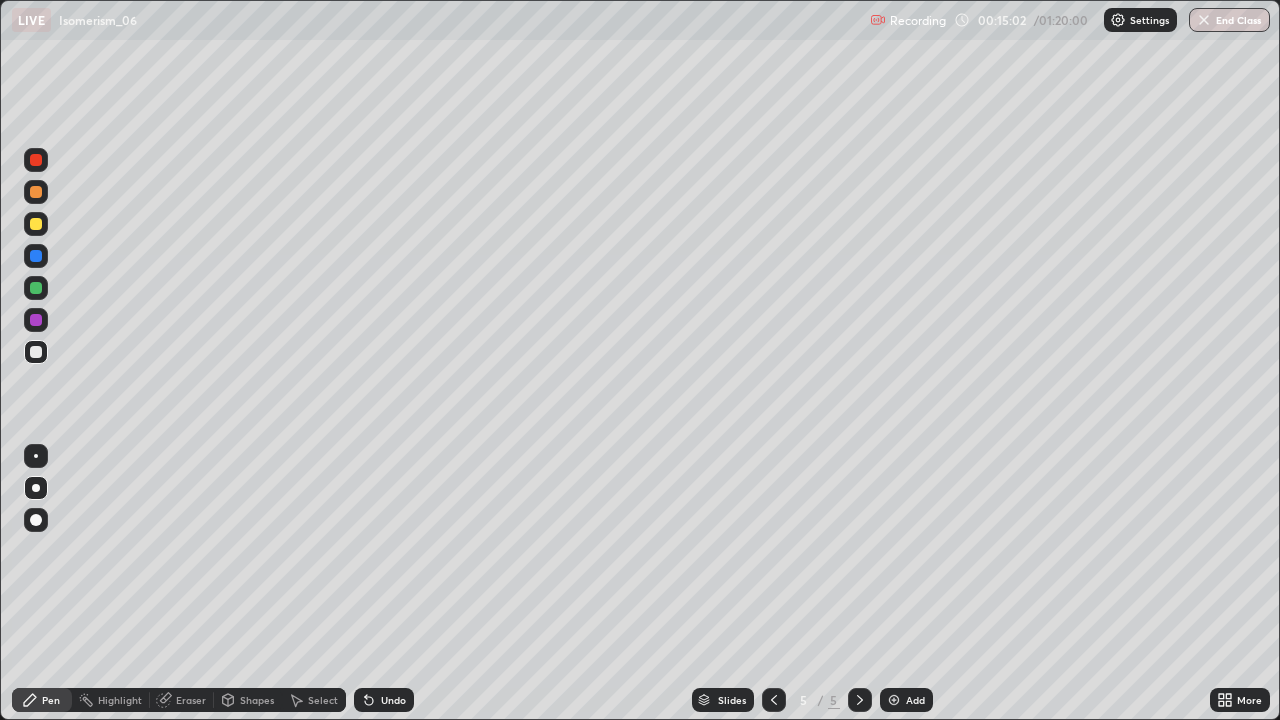 click at bounding box center [36, 320] 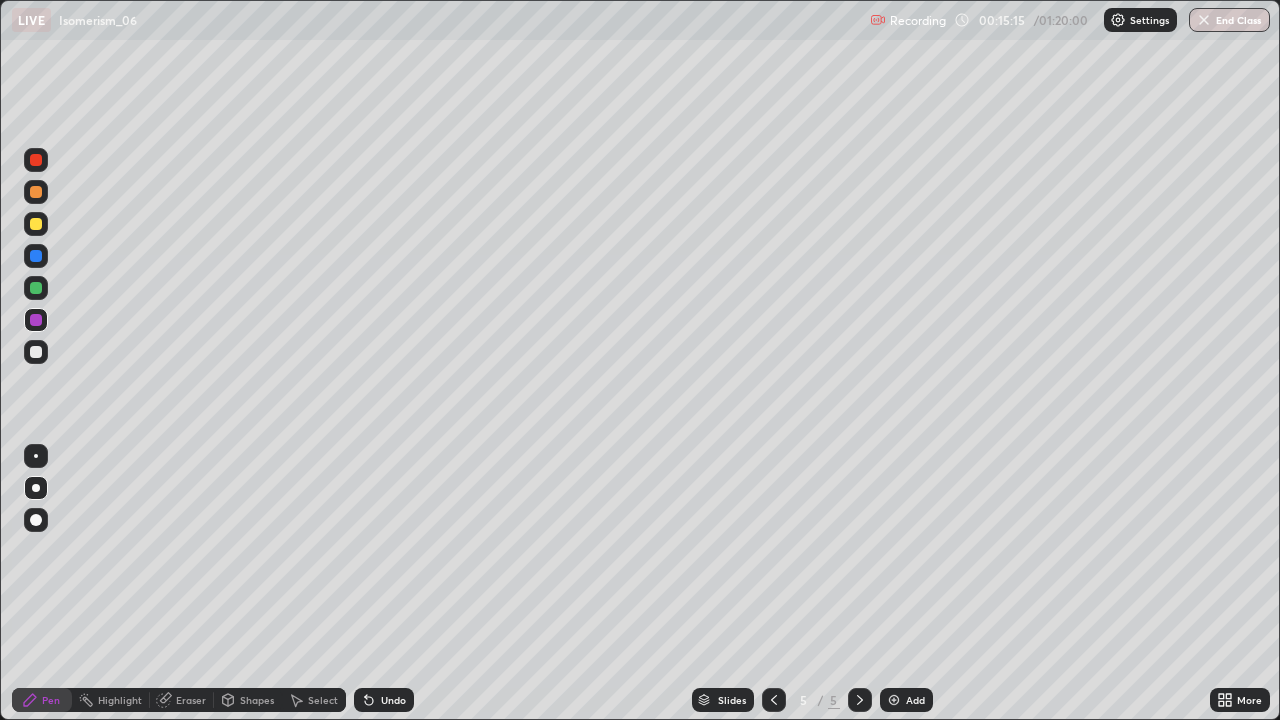 click at bounding box center (36, 224) 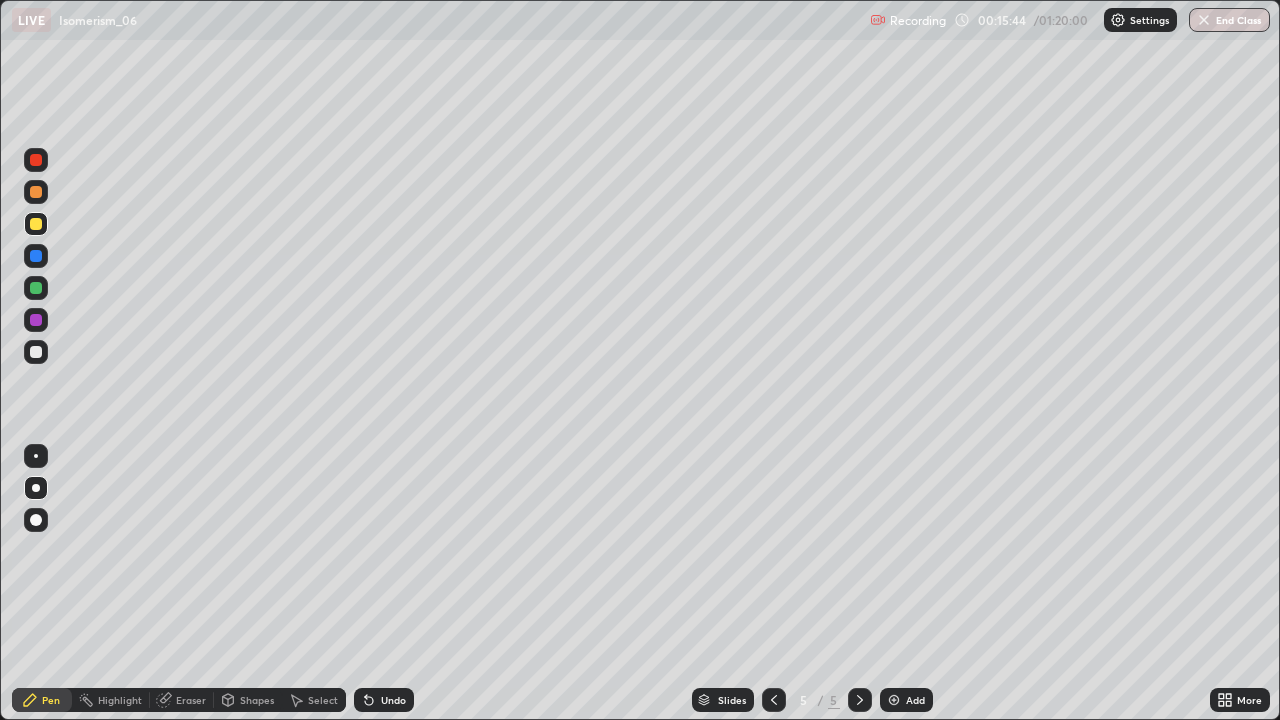 click at bounding box center [36, 488] 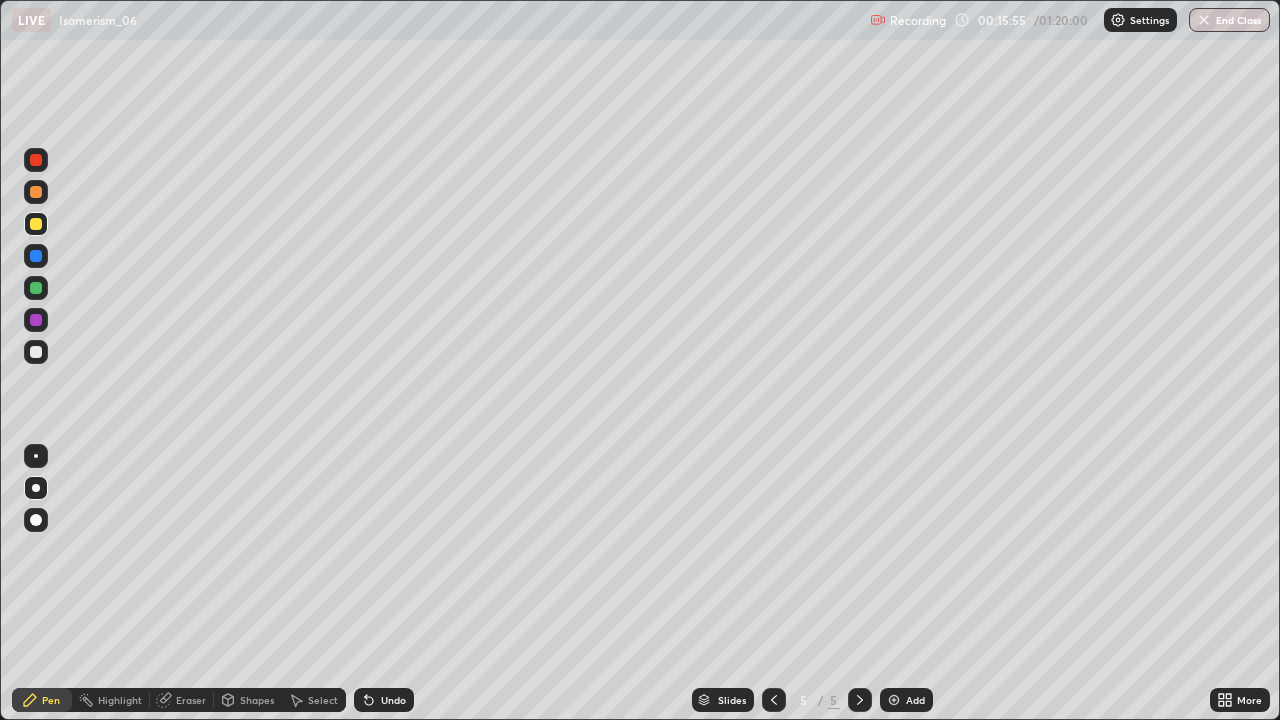 click at bounding box center [36, 488] 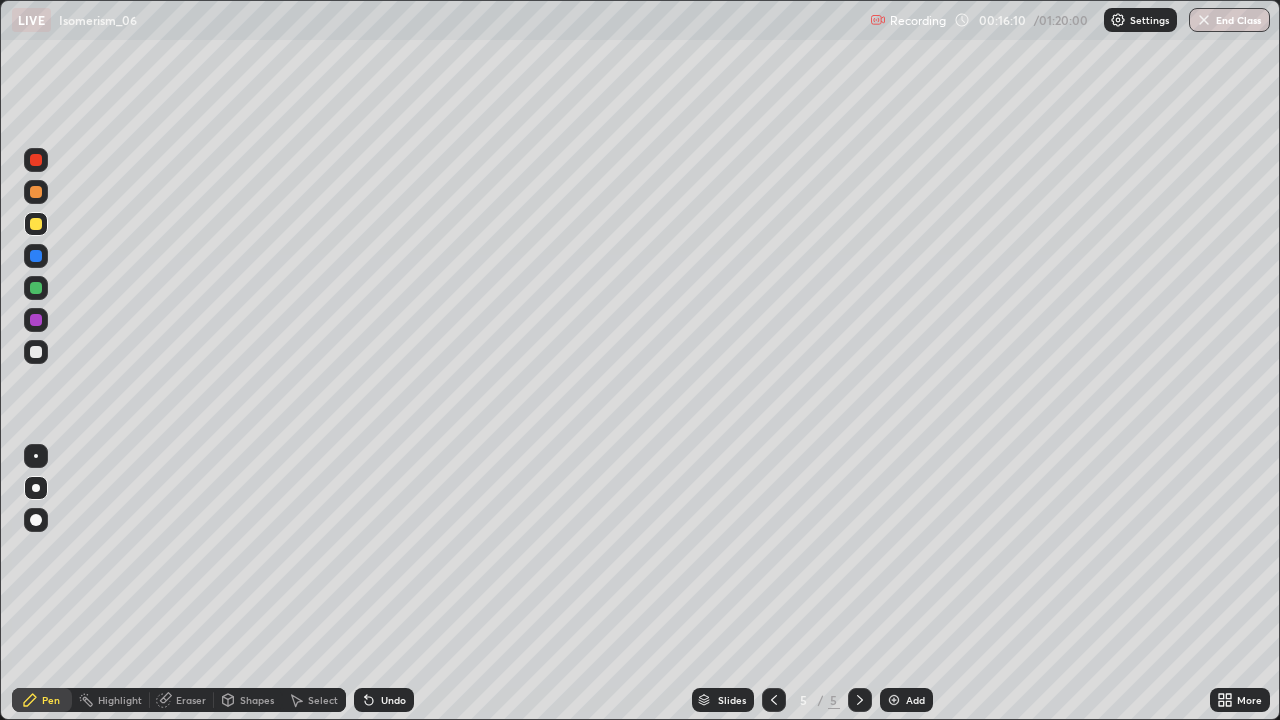 click at bounding box center [36, 352] 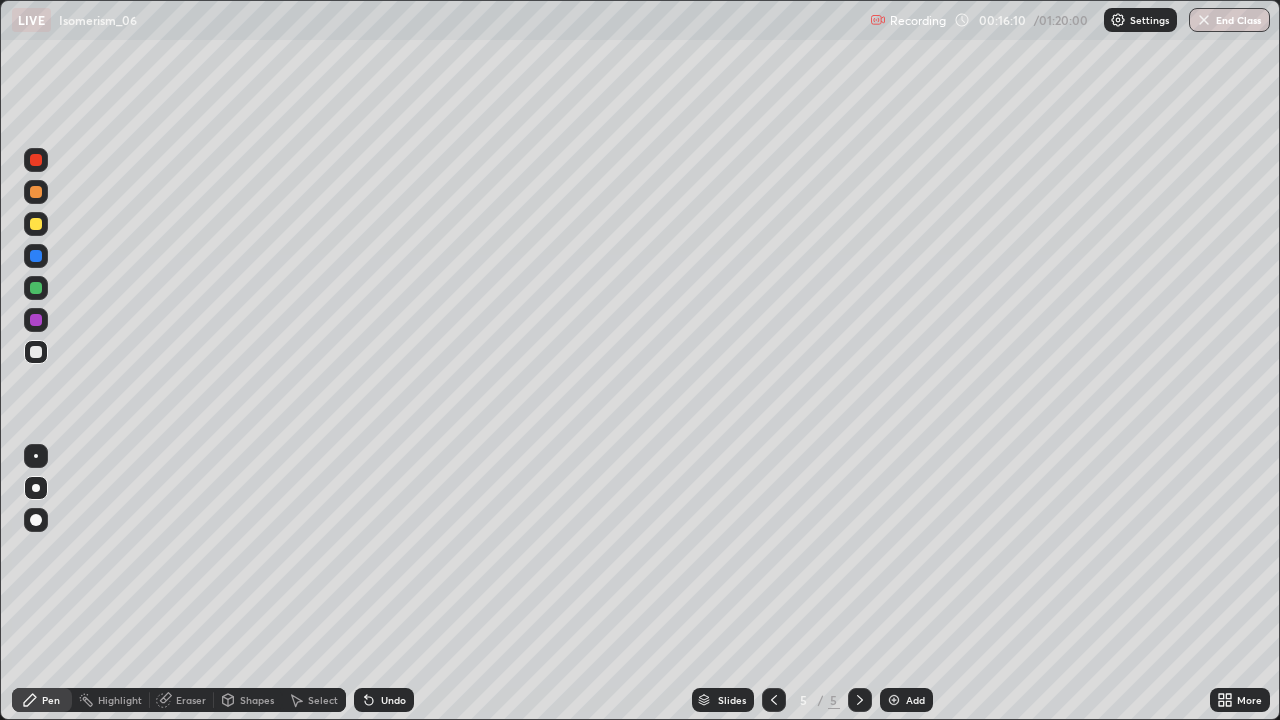 click at bounding box center [36, 224] 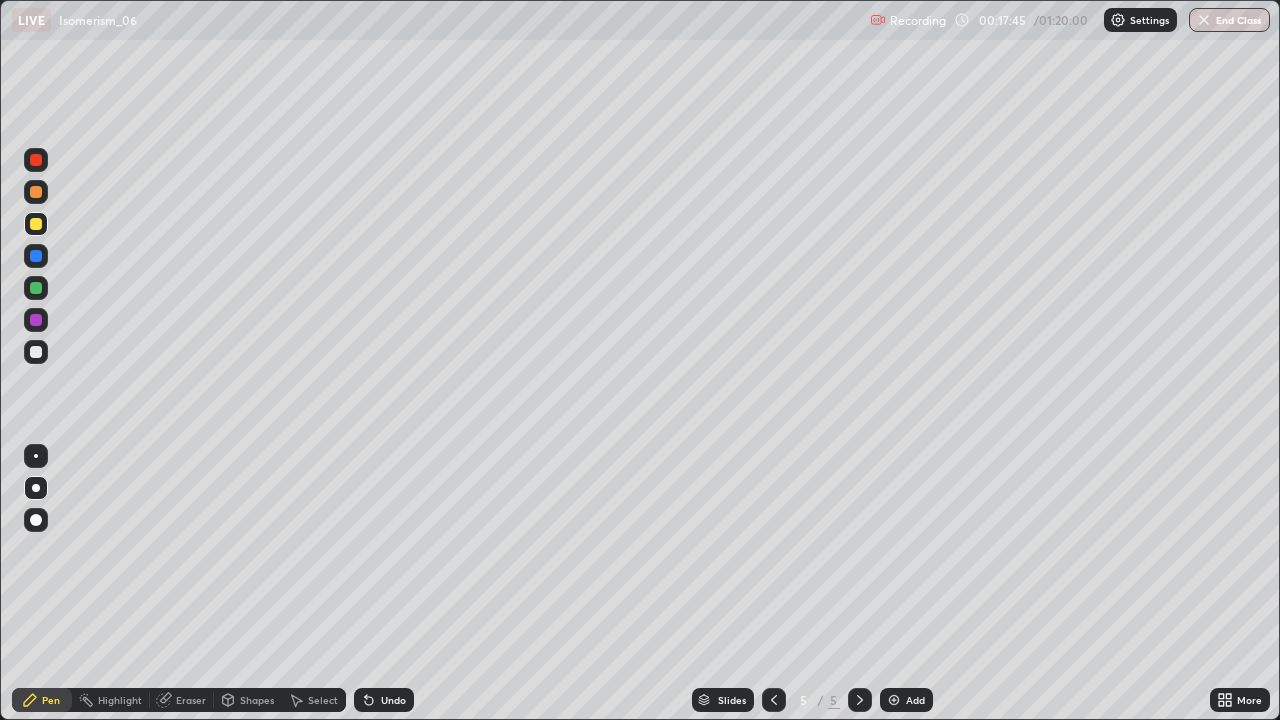 click on "Undo" at bounding box center [384, 700] 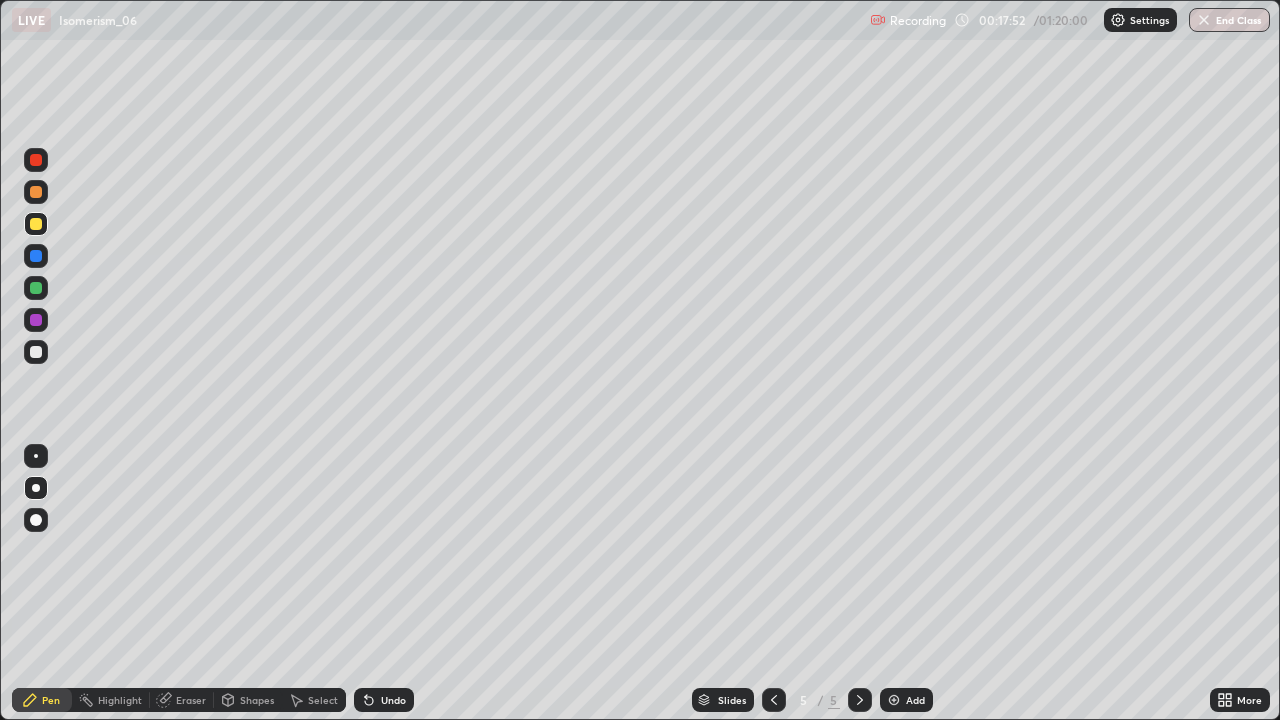 click at bounding box center (894, 700) 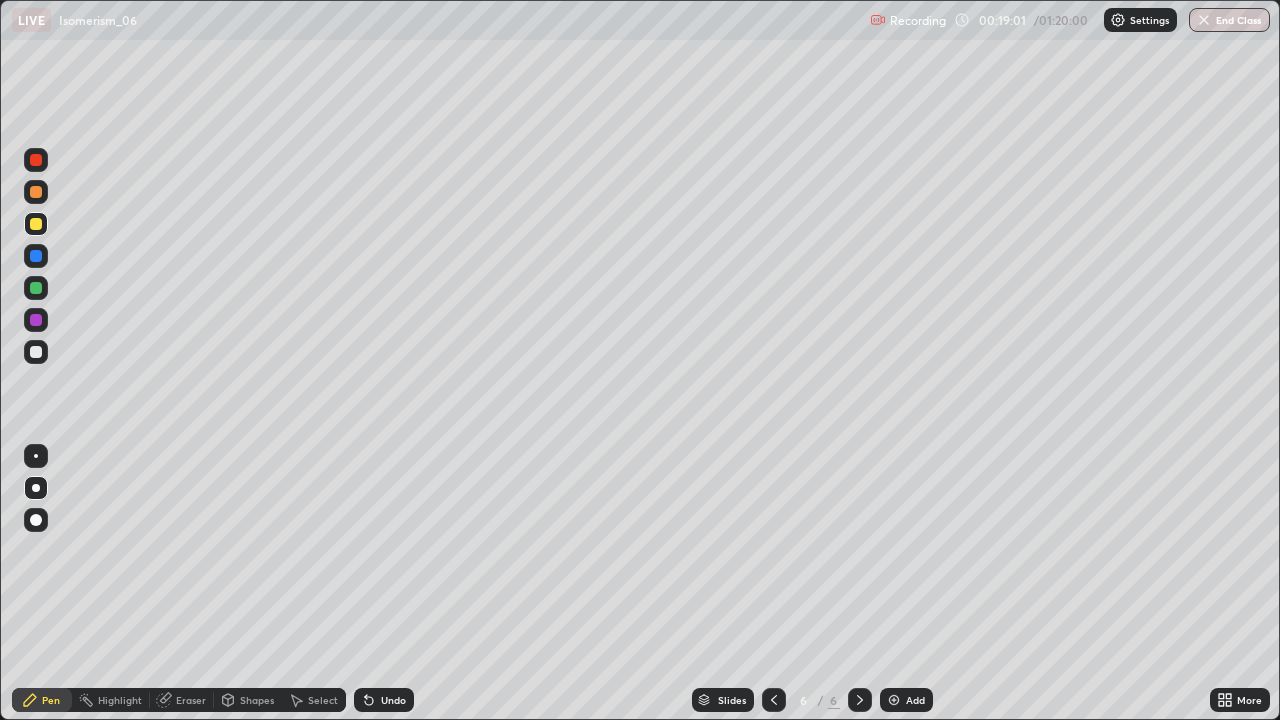 click at bounding box center [36, 256] 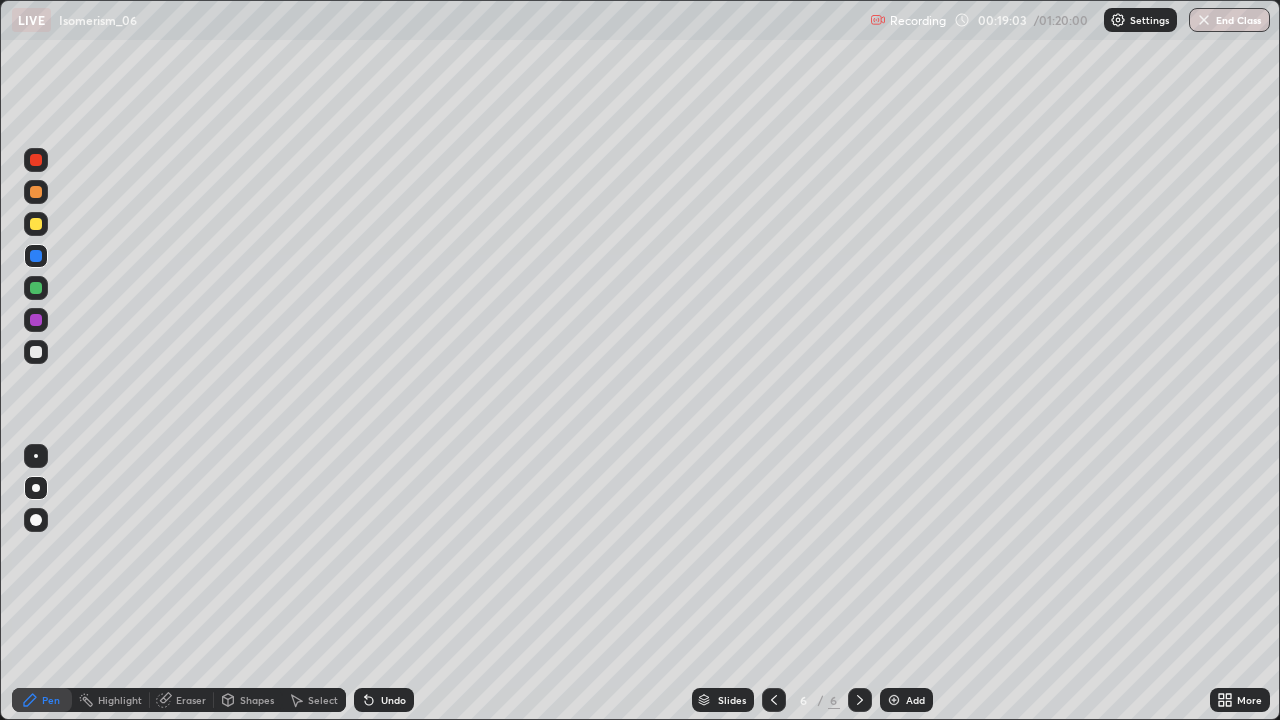 click at bounding box center [36, 224] 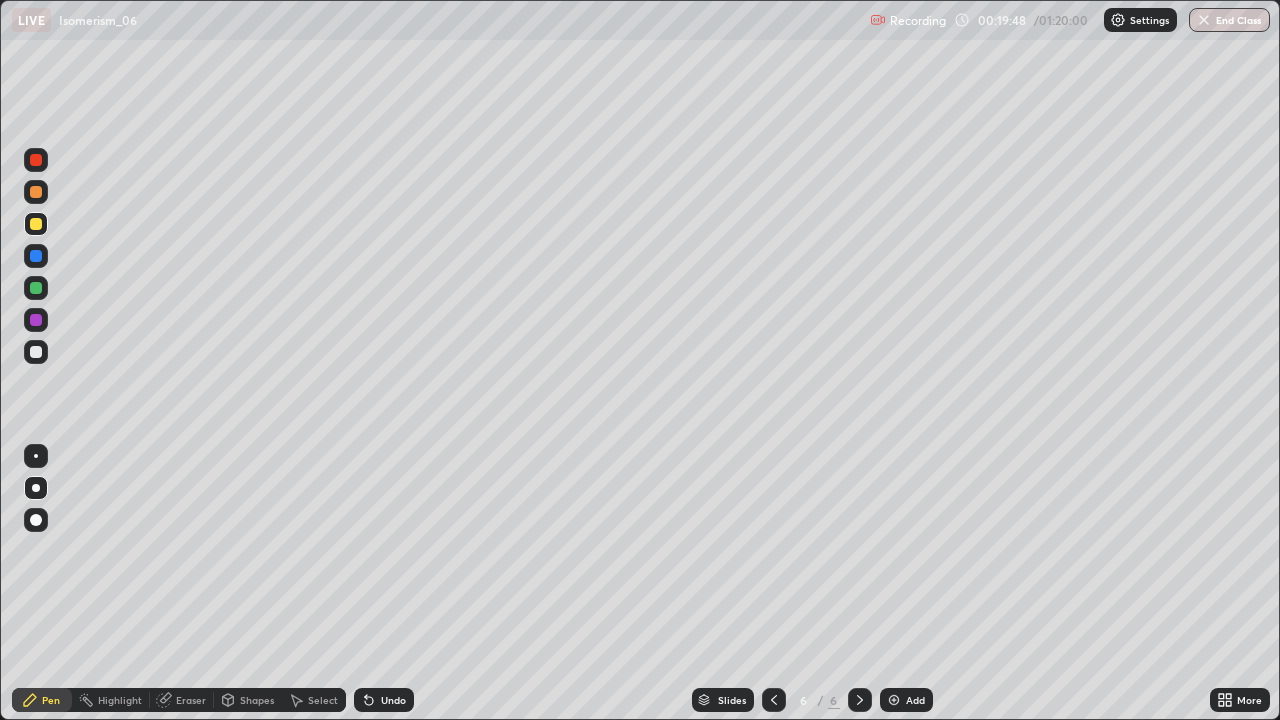 click 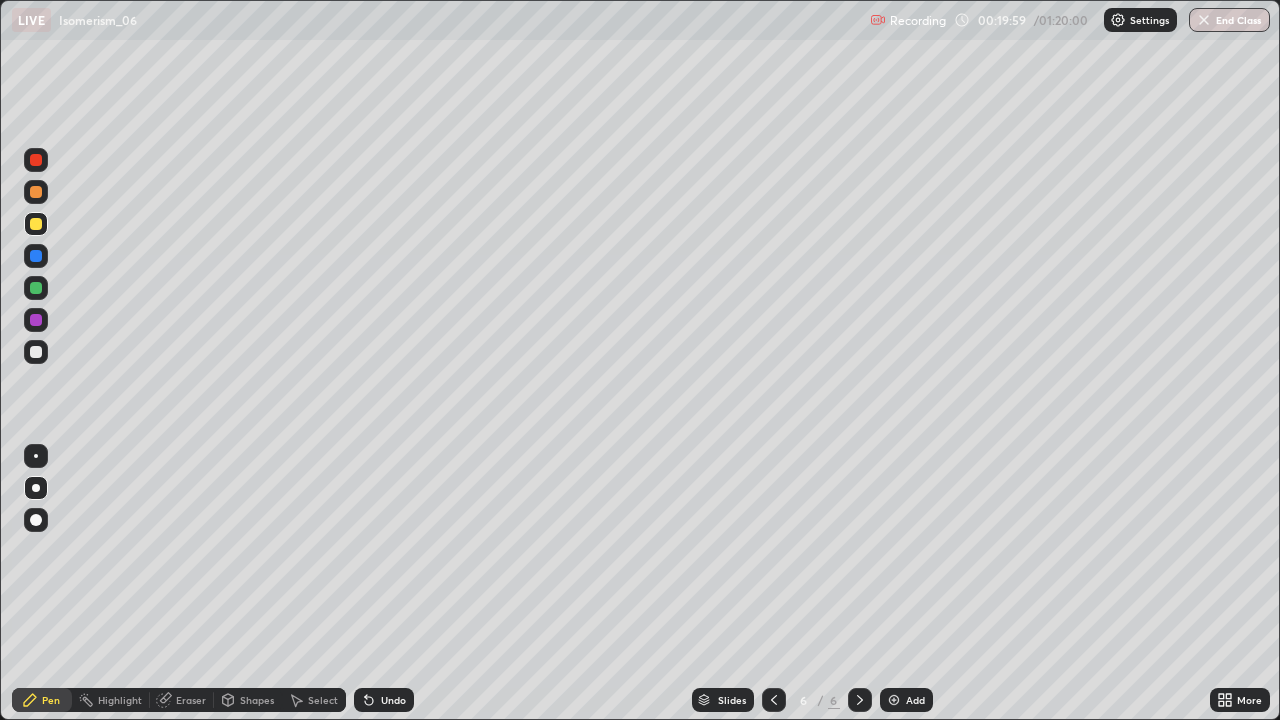 click at bounding box center [36, 320] 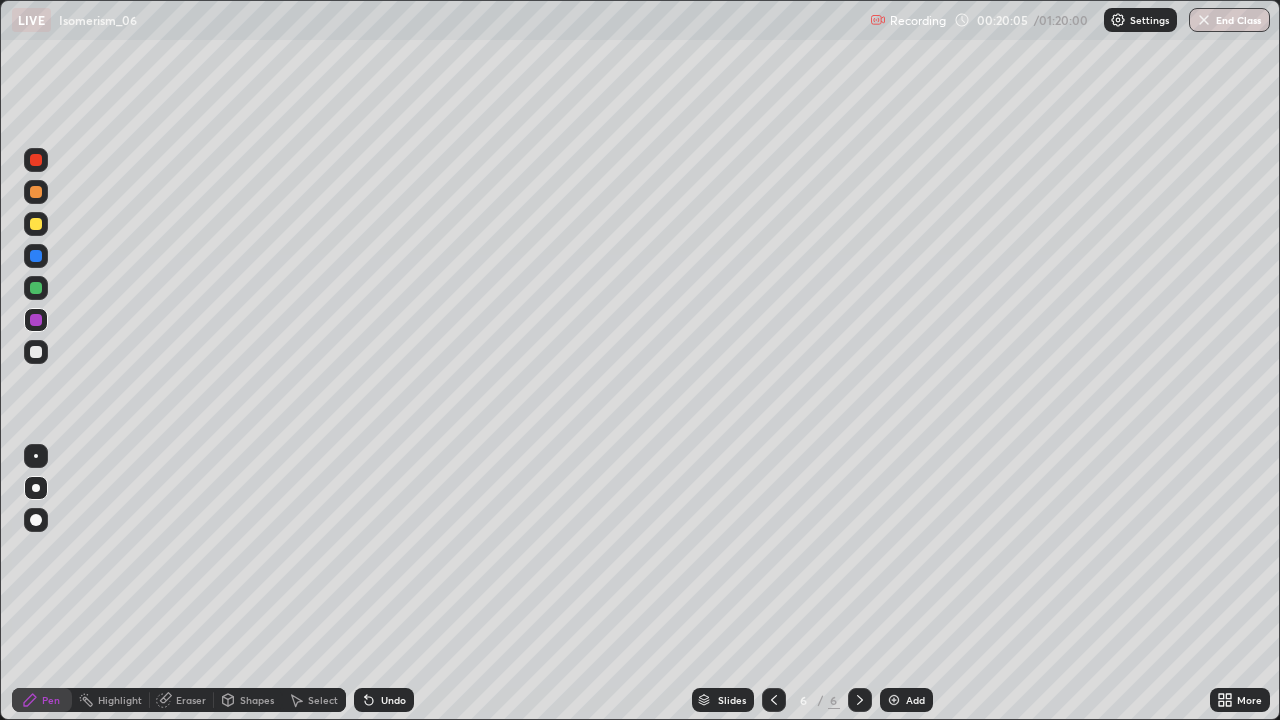 click at bounding box center [36, 352] 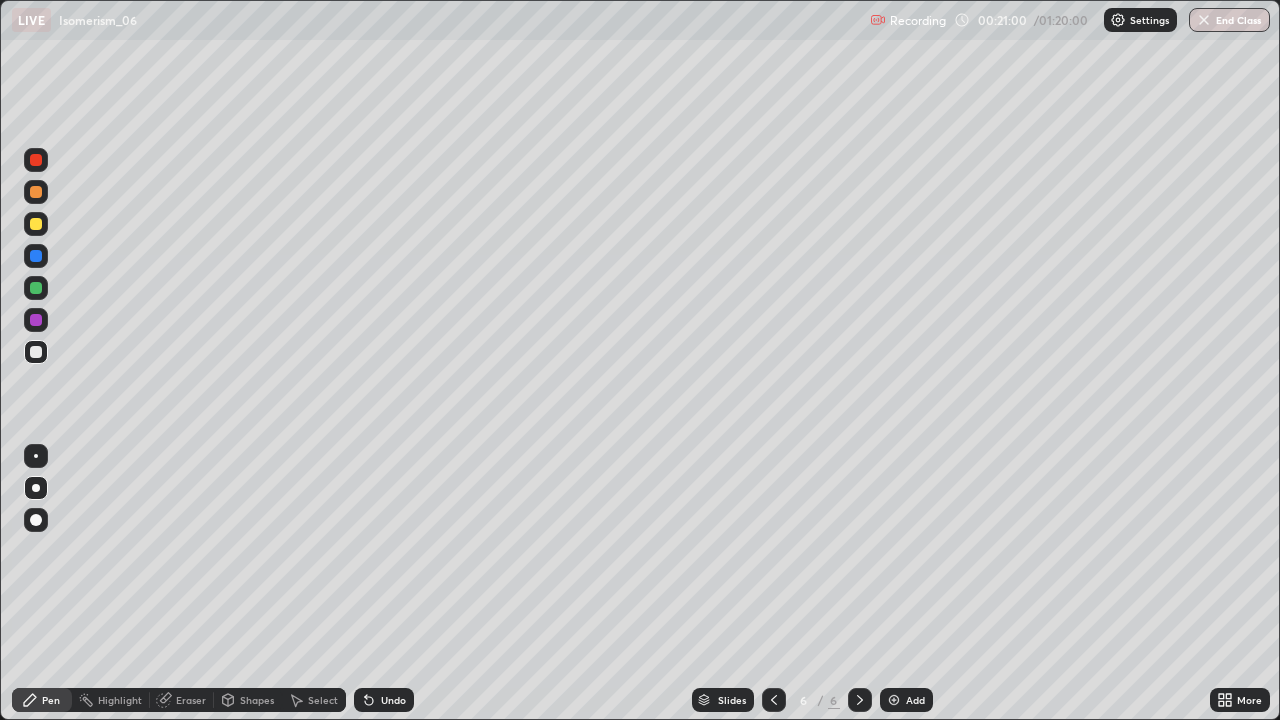 click at bounding box center [36, 224] 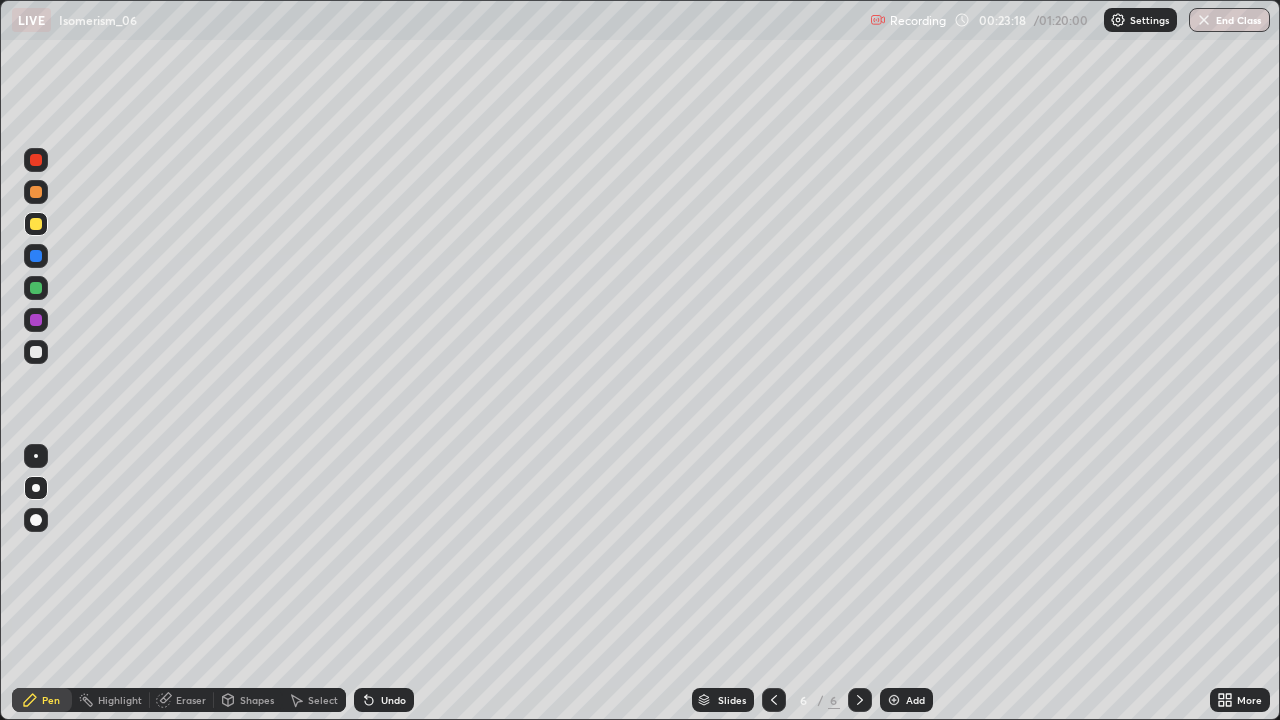 click on "Add" at bounding box center [906, 700] 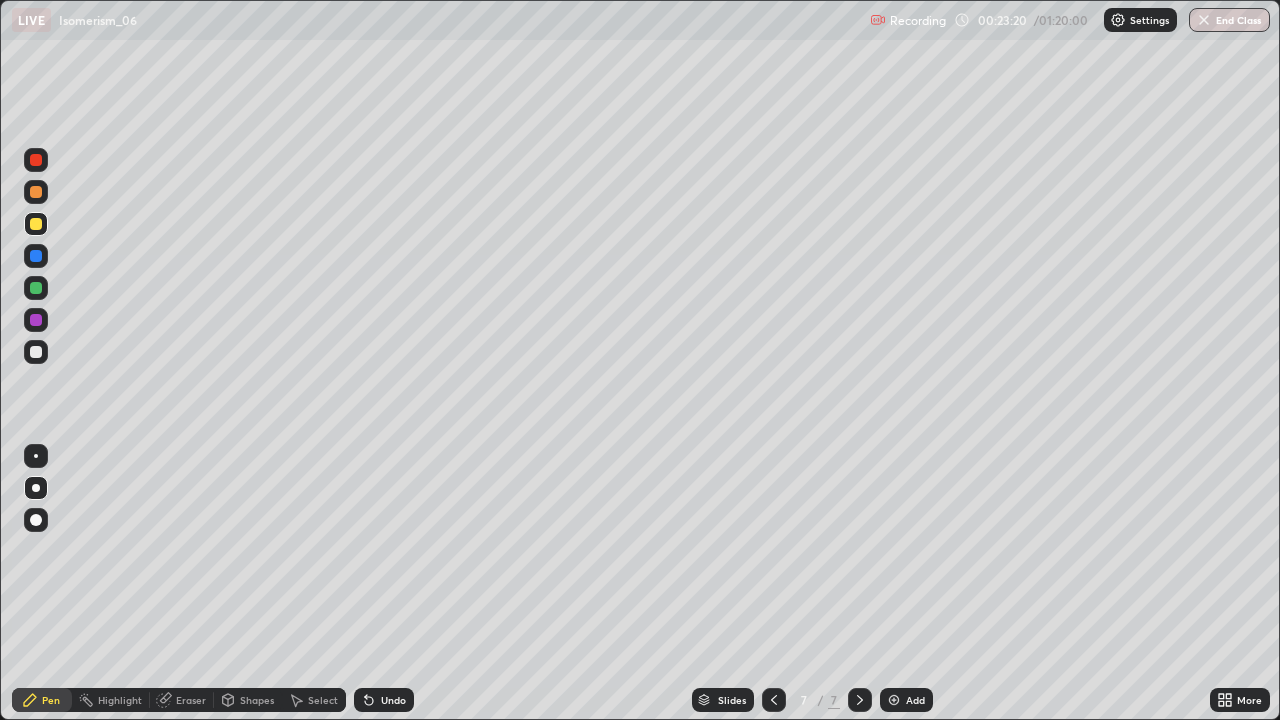 click at bounding box center (36, 352) 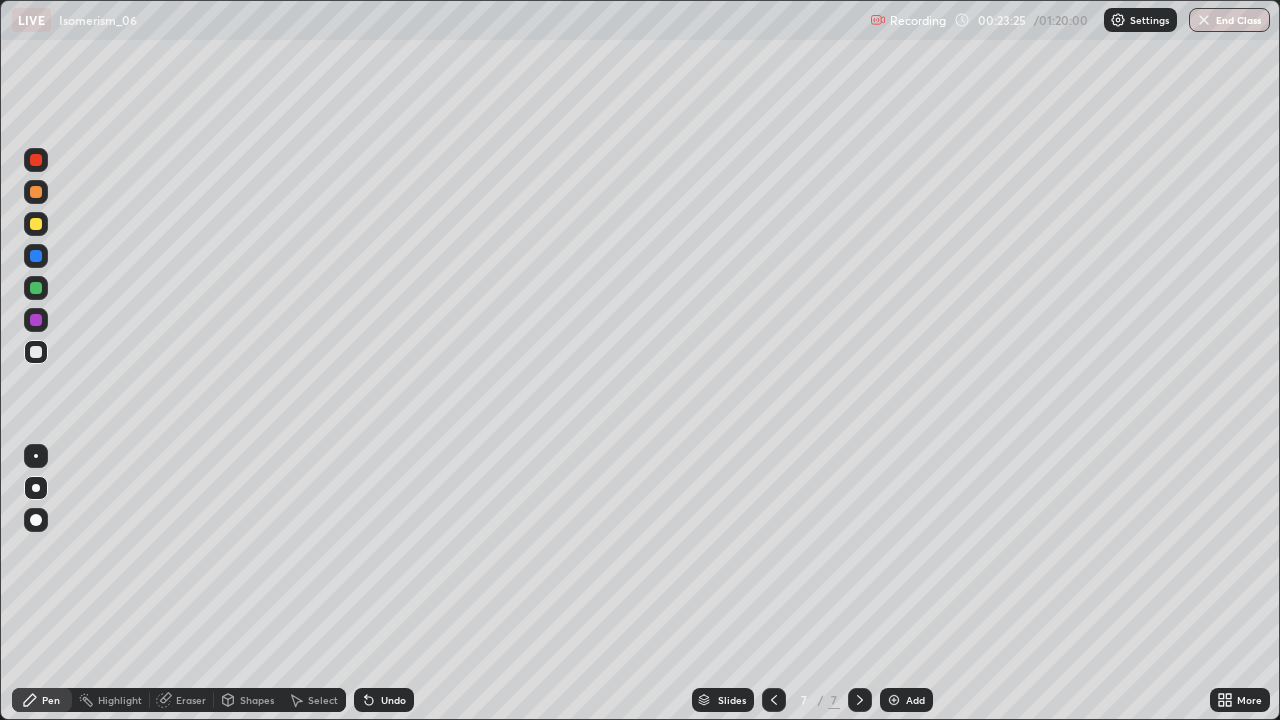 click 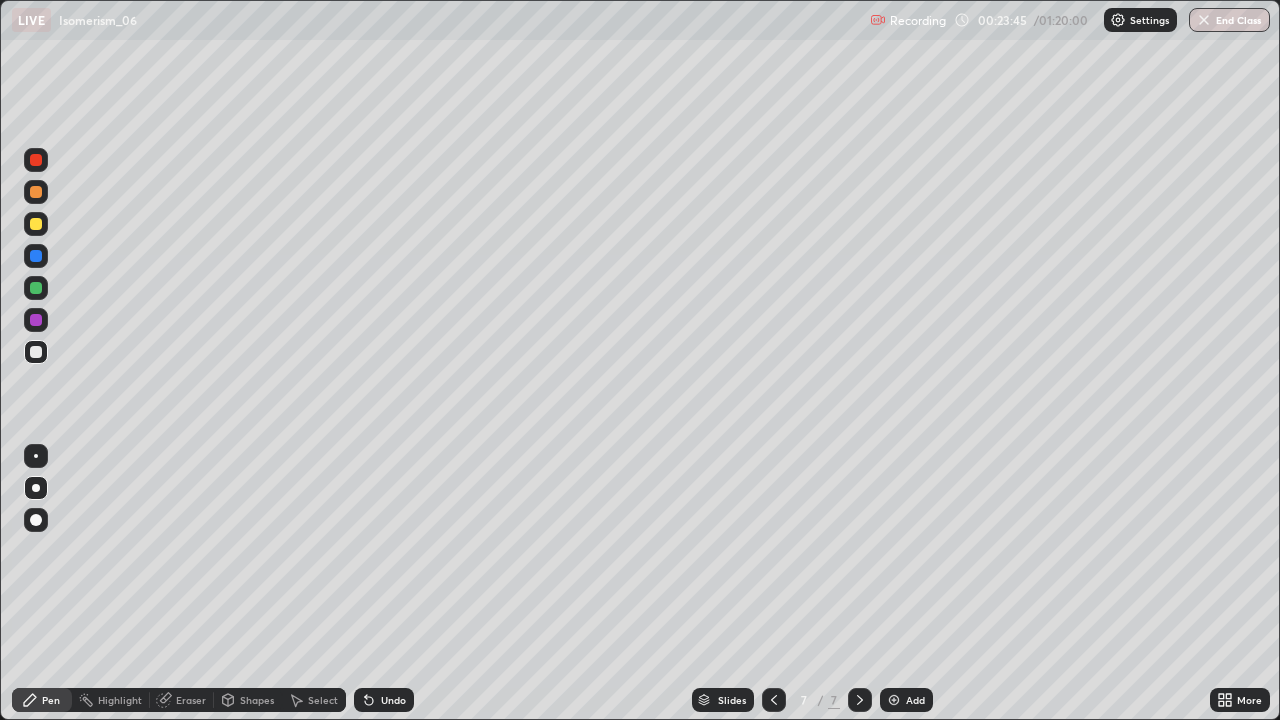 click at bounding box center [36, 224] 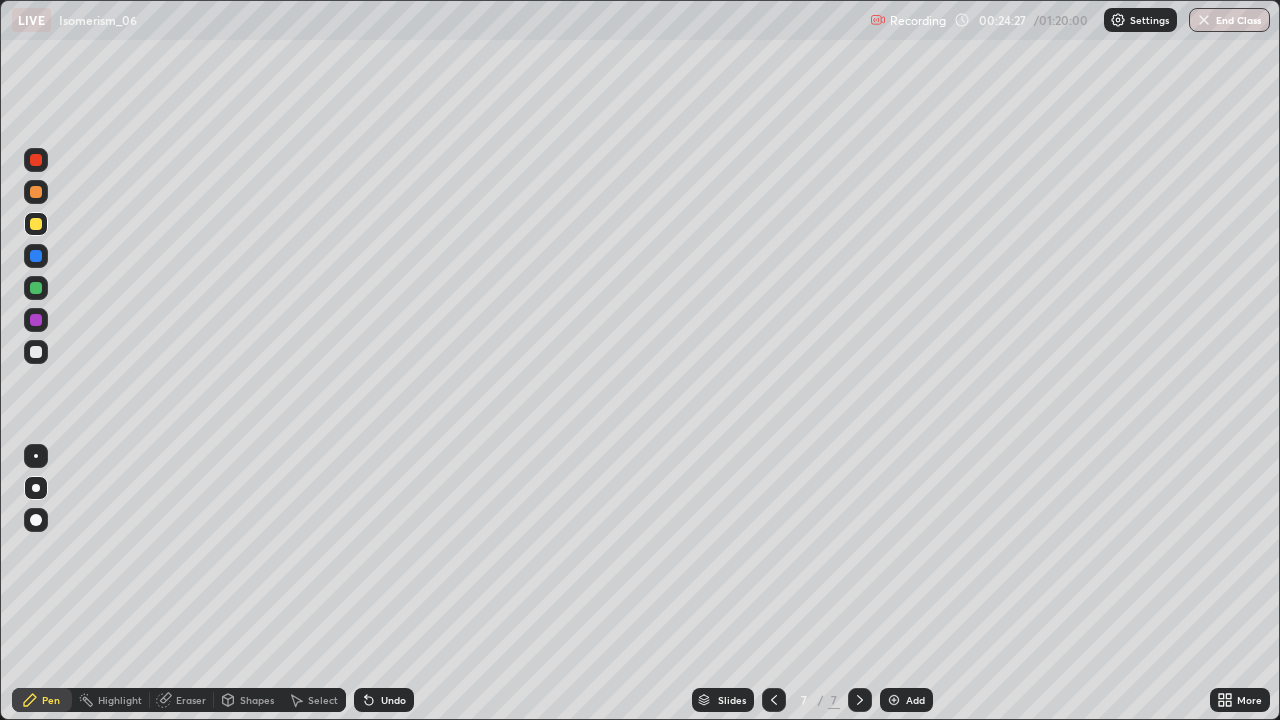 click at bounding box center (36, 320) 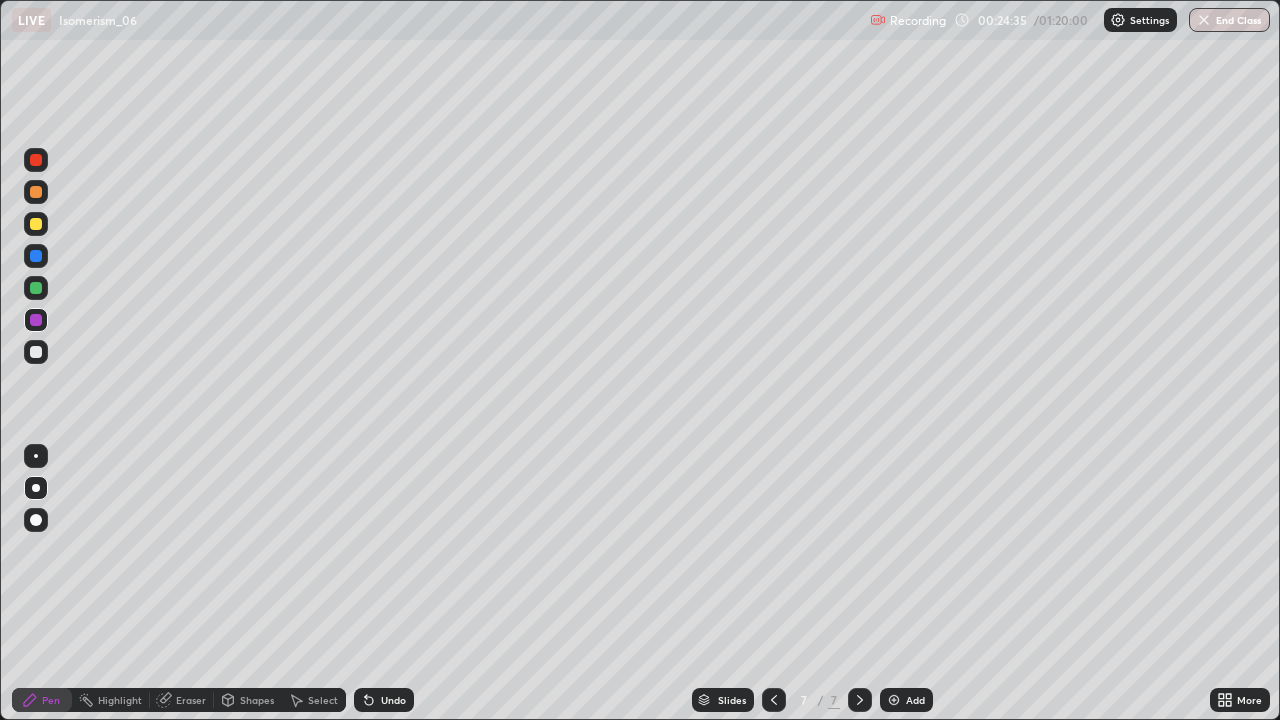 click at bounding box center [36, 352] 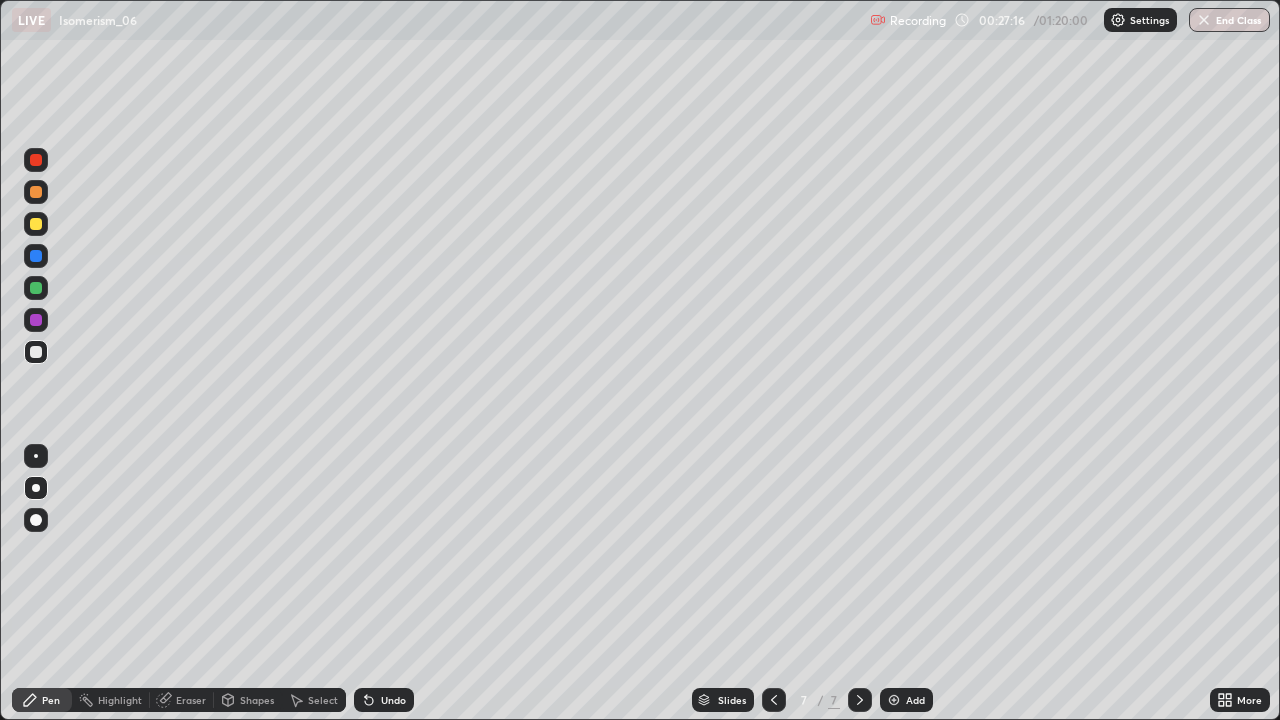 click on "Add" at bounding box center [906, 700] 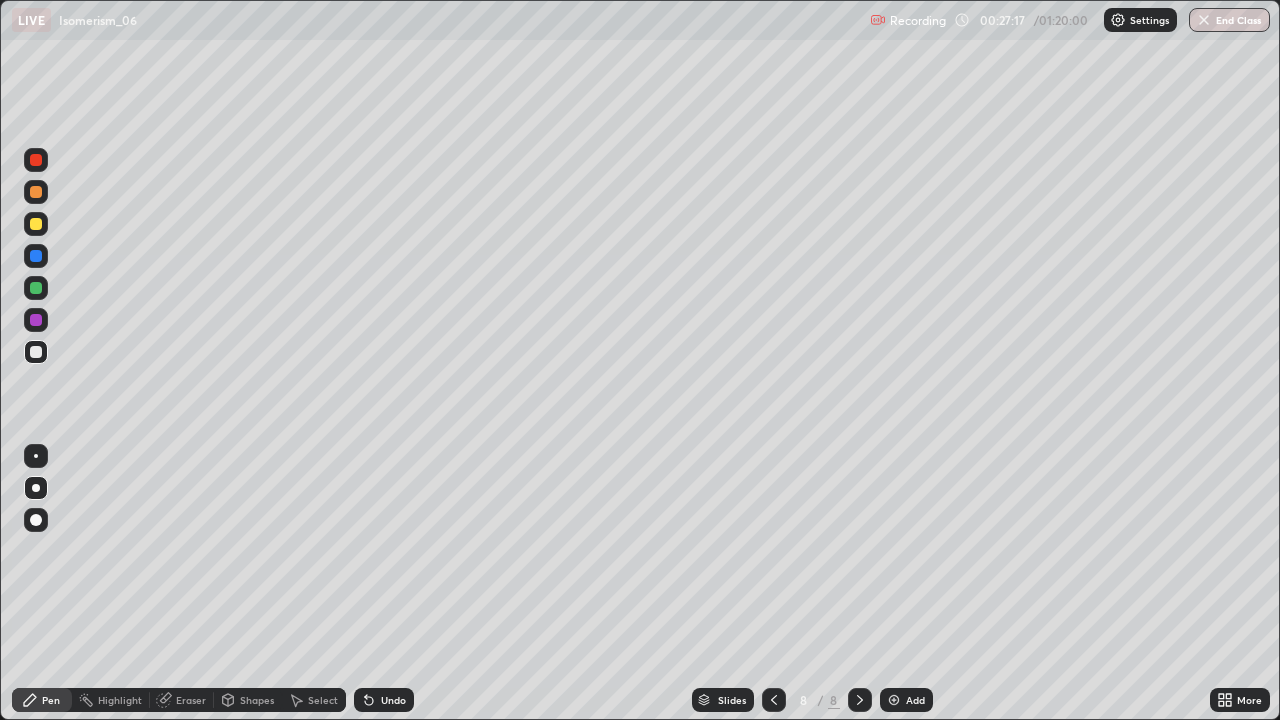 click at bounding box center [36, 224] 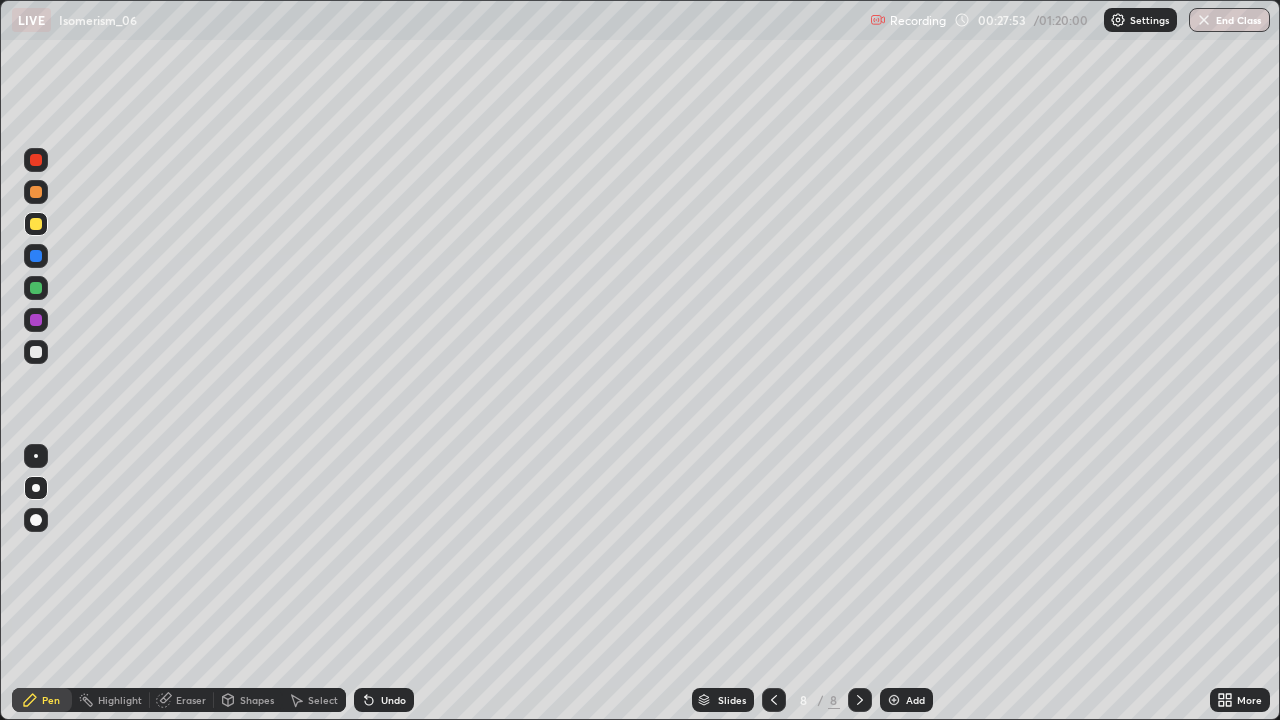 click 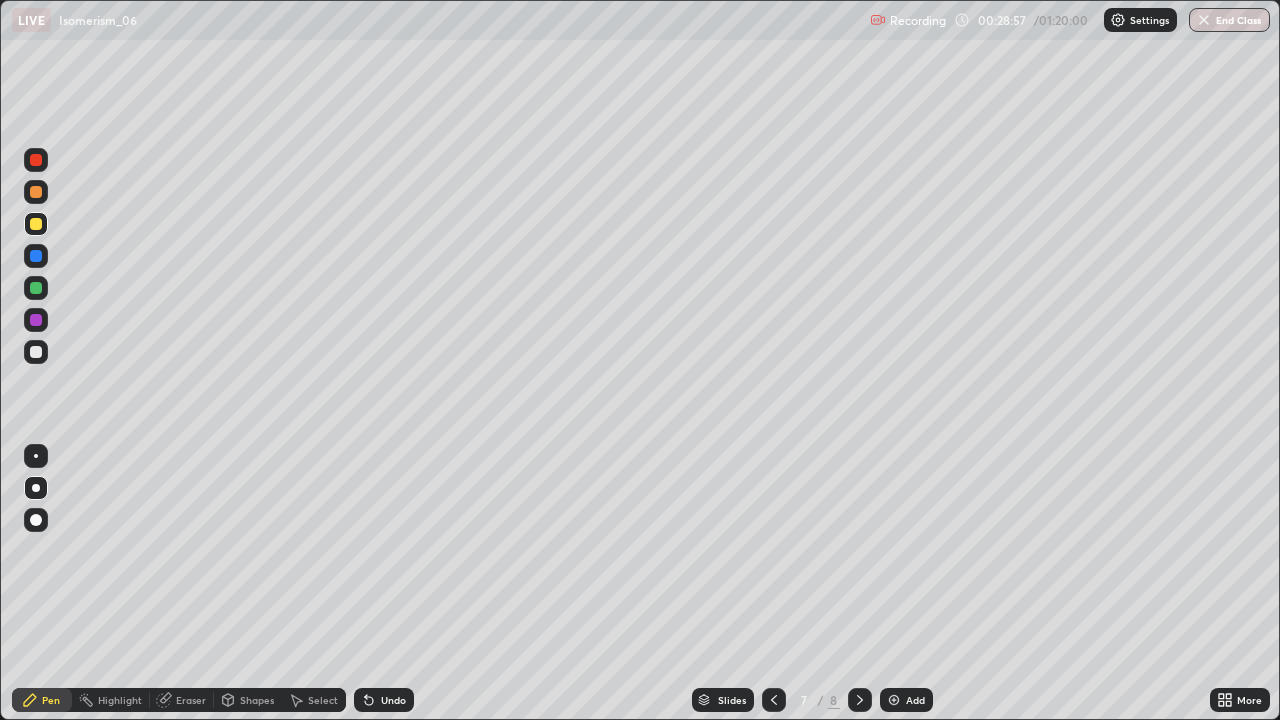 click 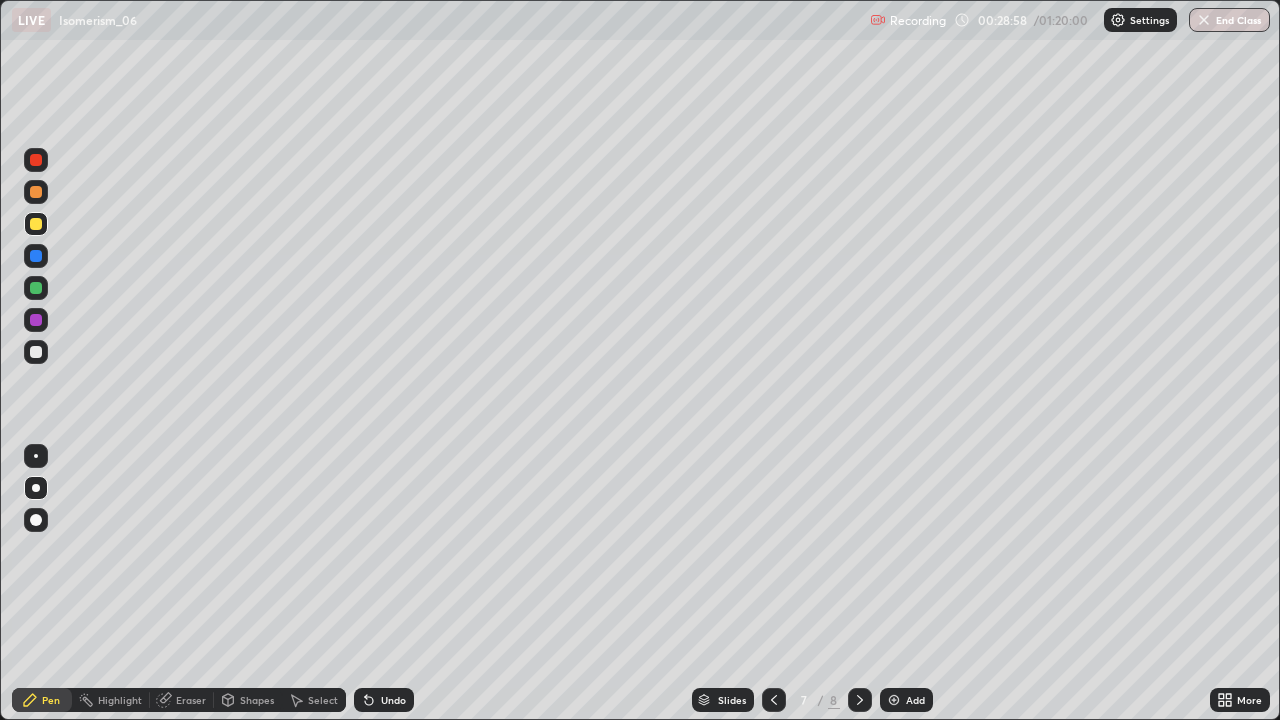 click 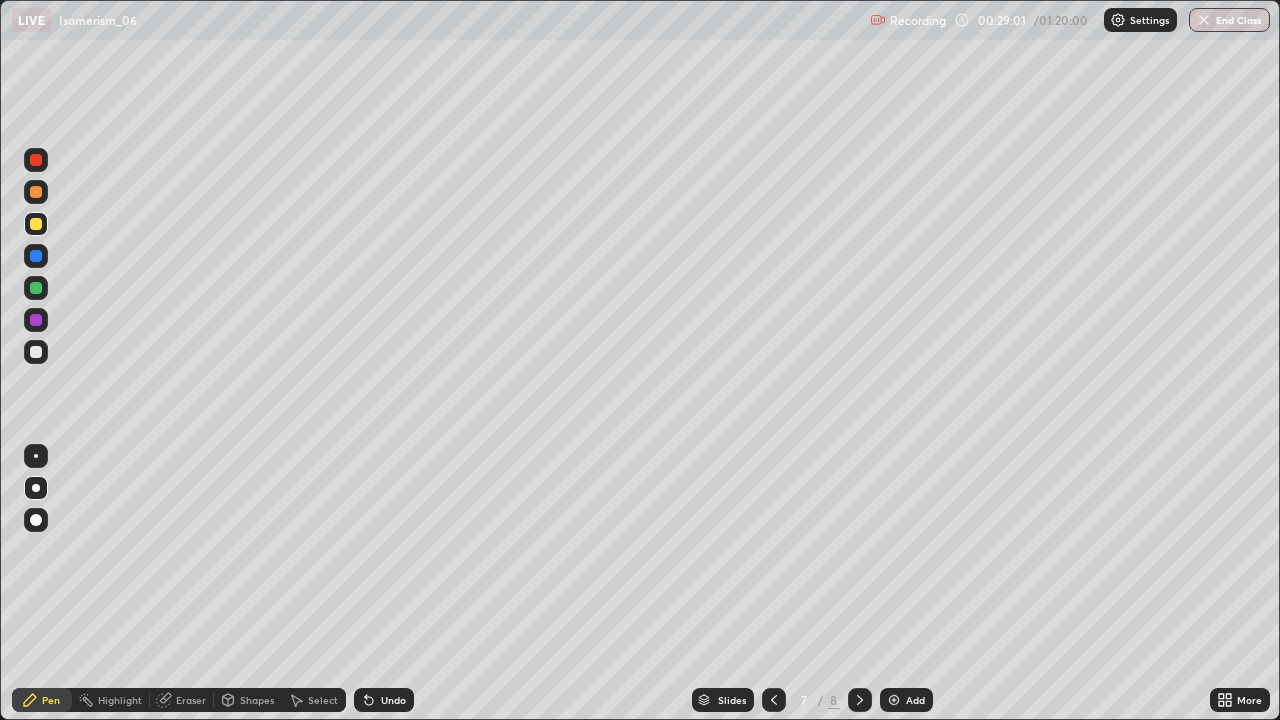 click 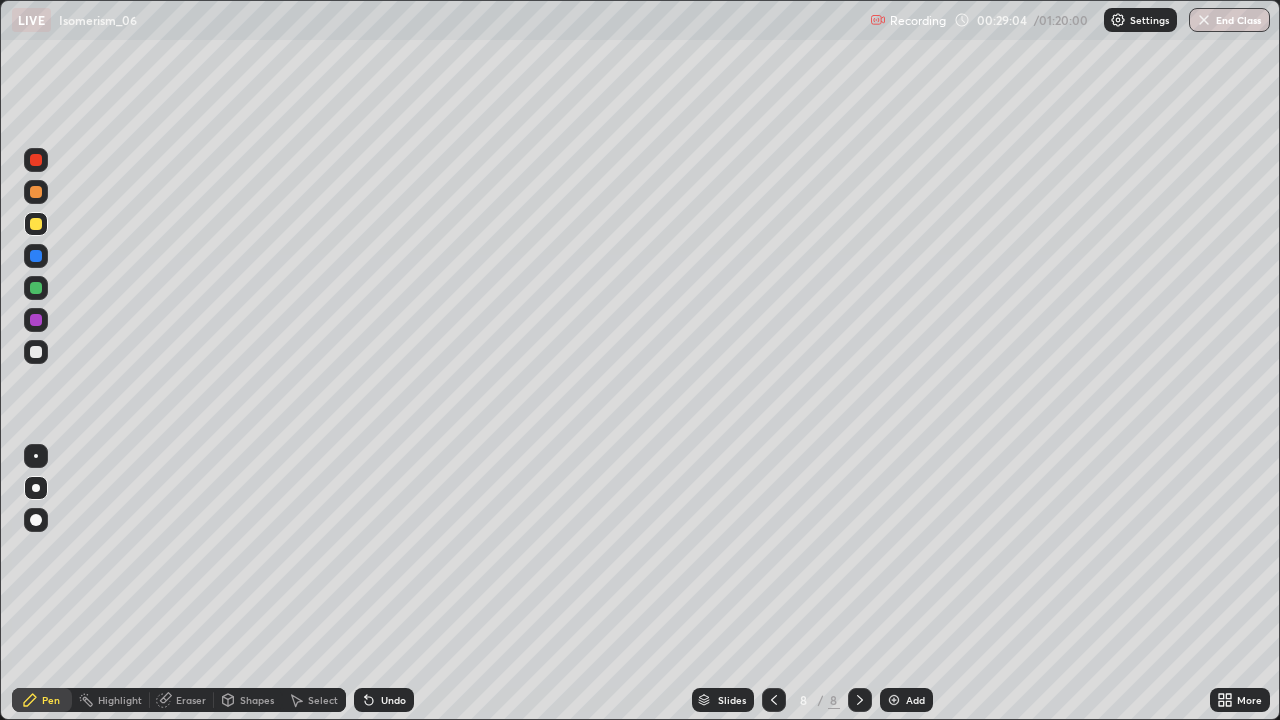 click on "Select" at bounding box center [314, 700] 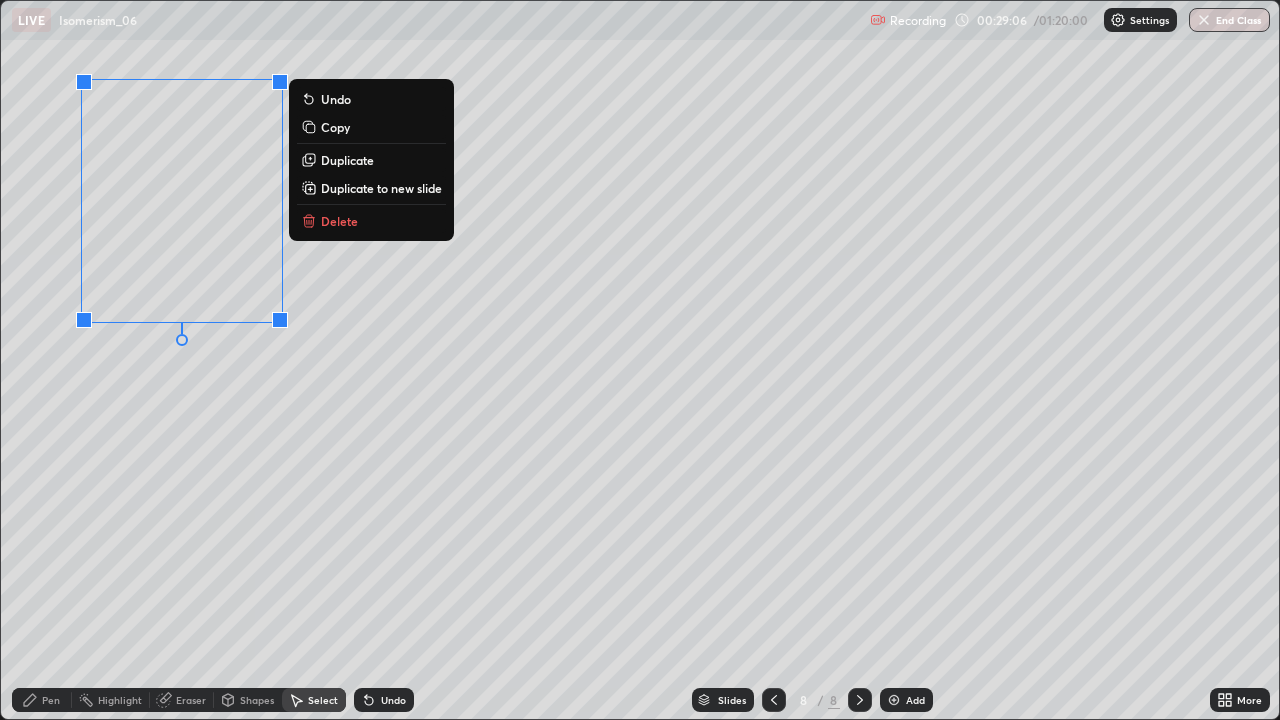 click on "Delete" at bounding box center (339, 221) 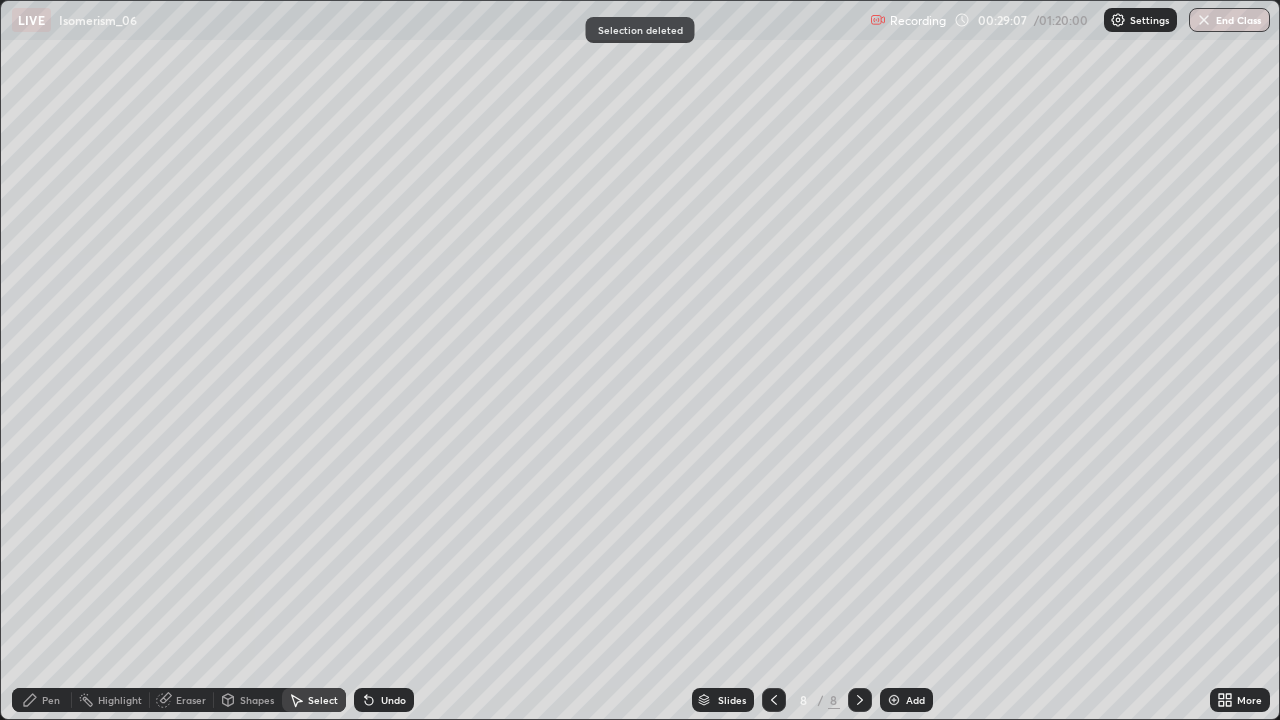 click on "Pen" at bounding box center [51, 700] 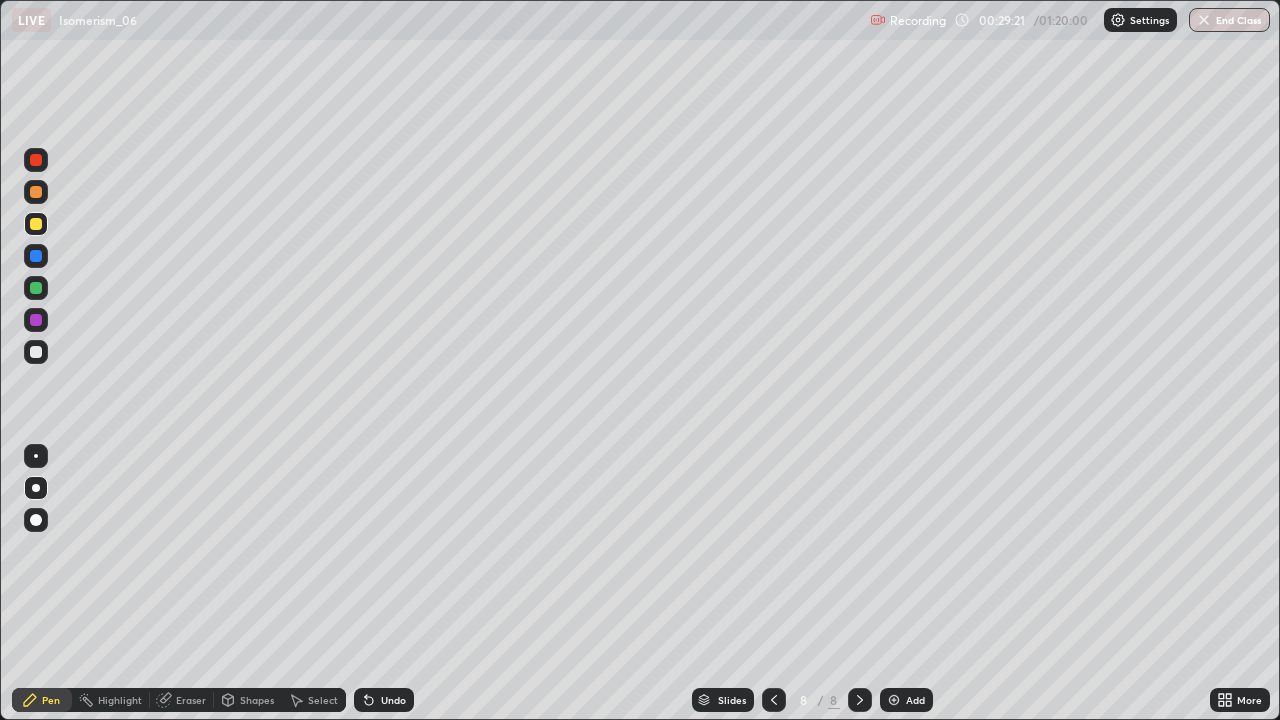 click at bounding box center (36, 256) 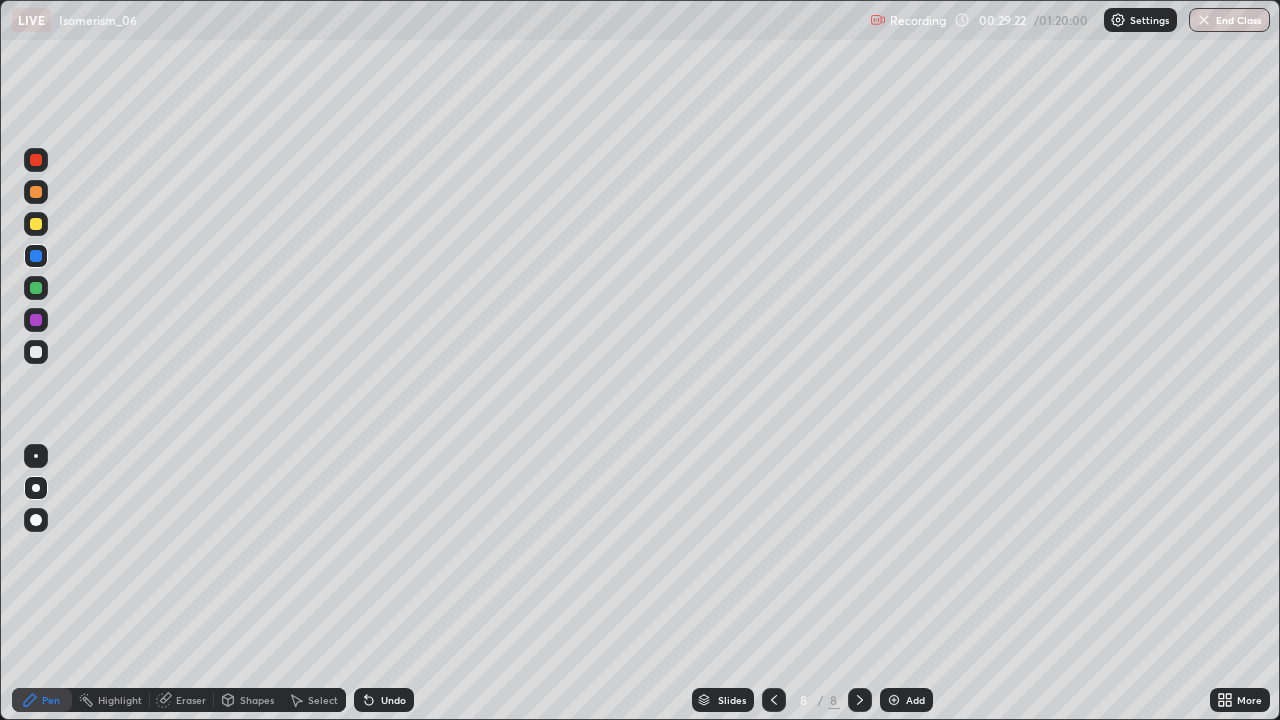 click at bounding box center (36, 352) 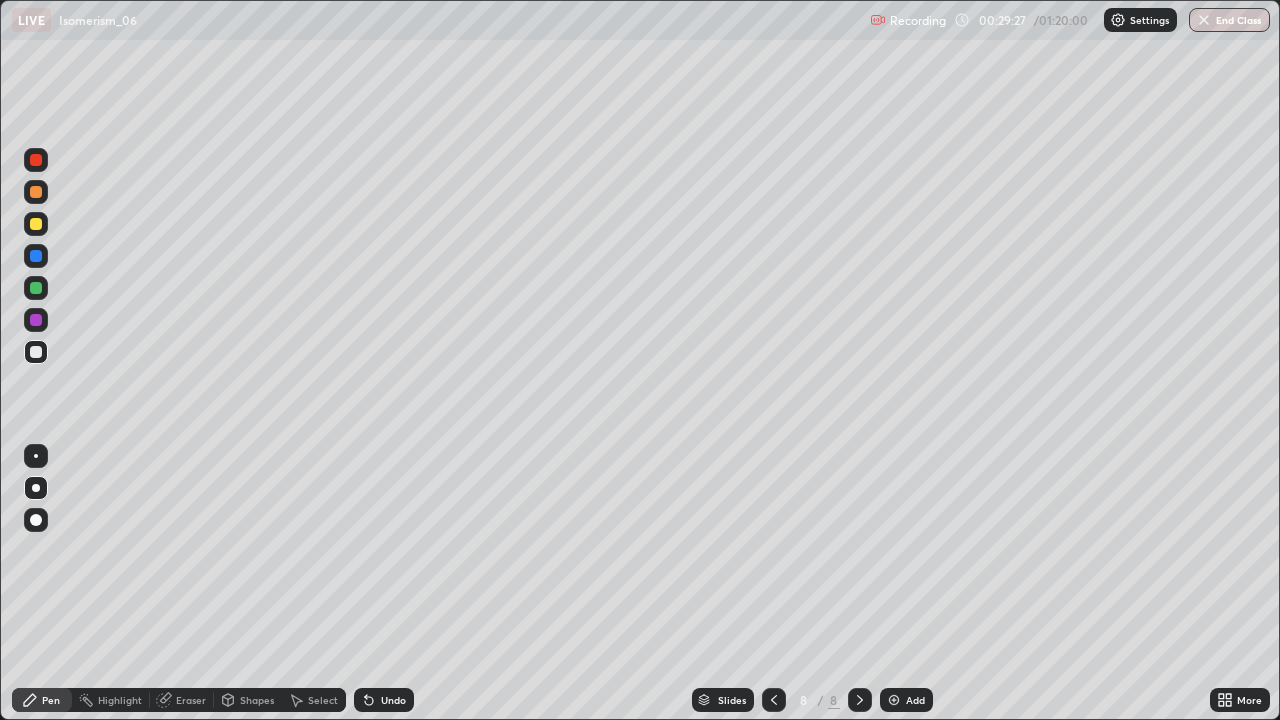 click 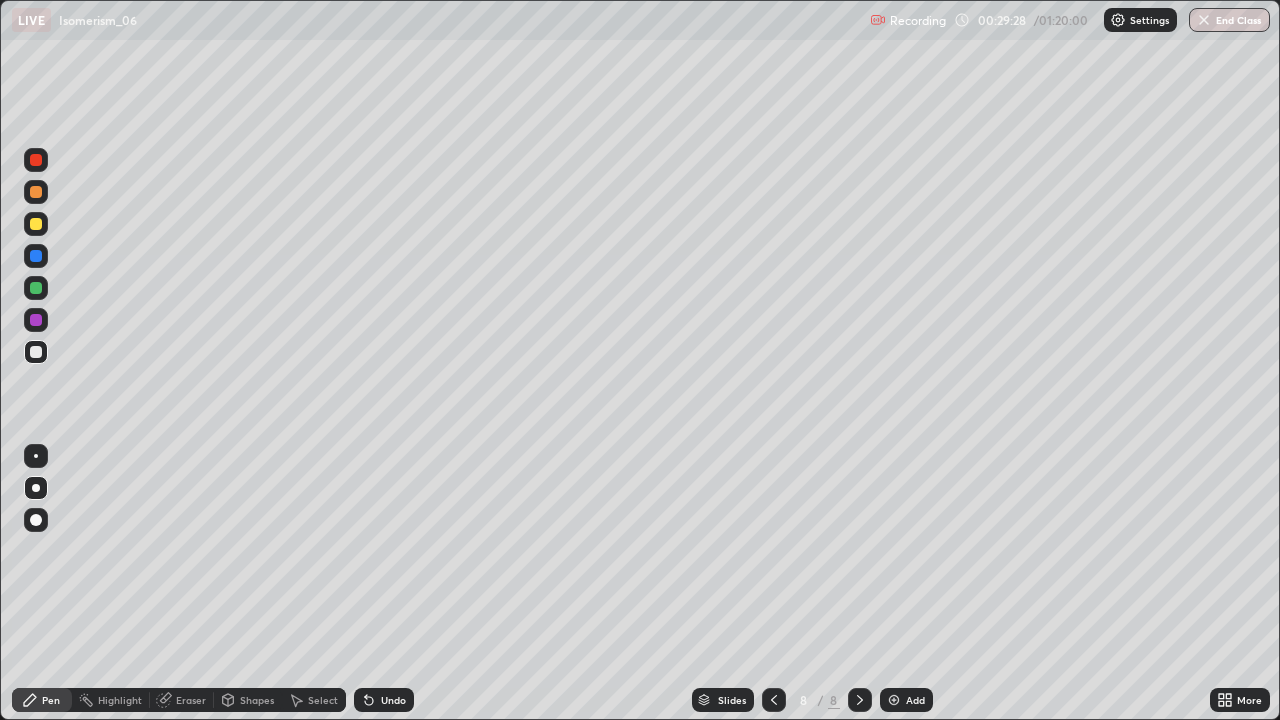 click on "Undo" at bounding box center (384, 700) 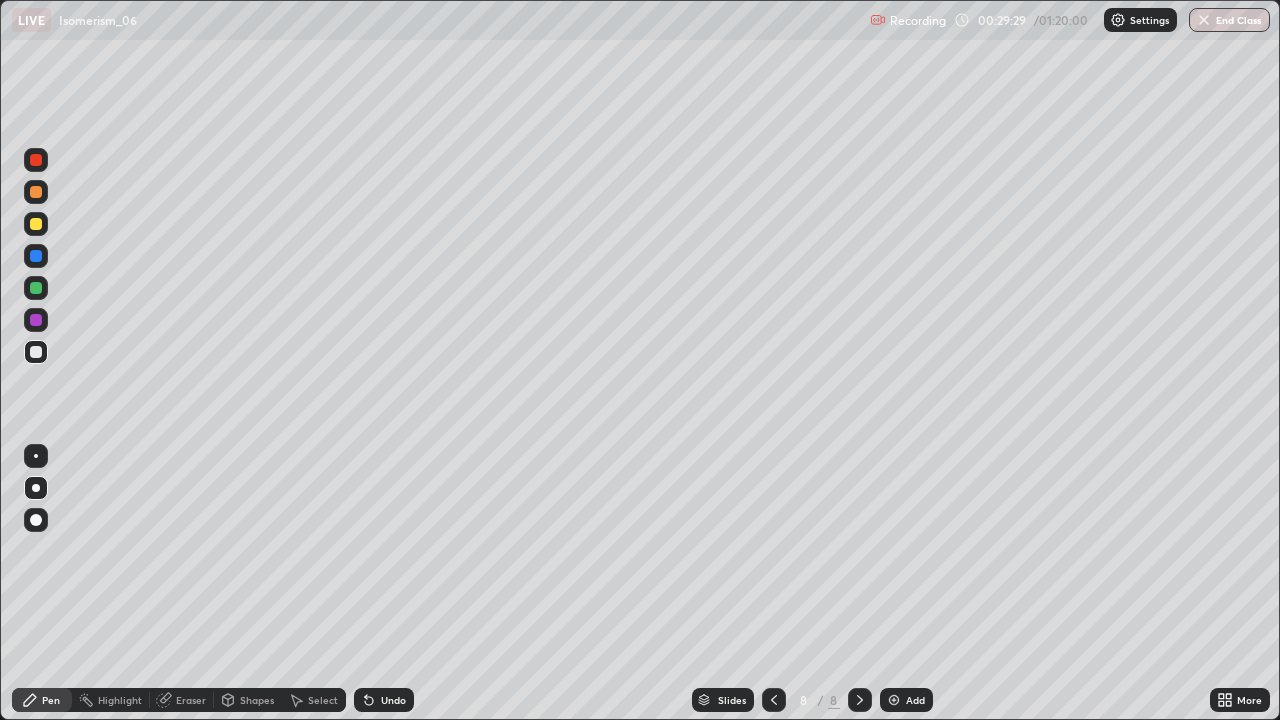 click 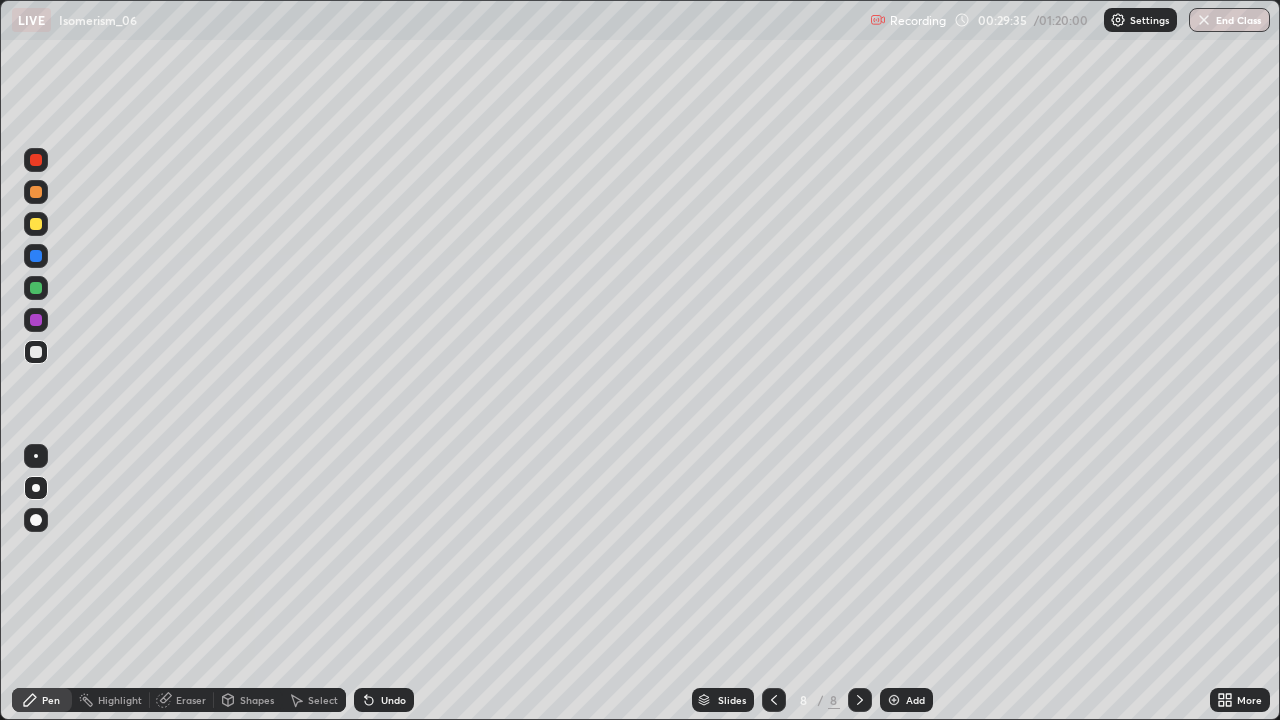click 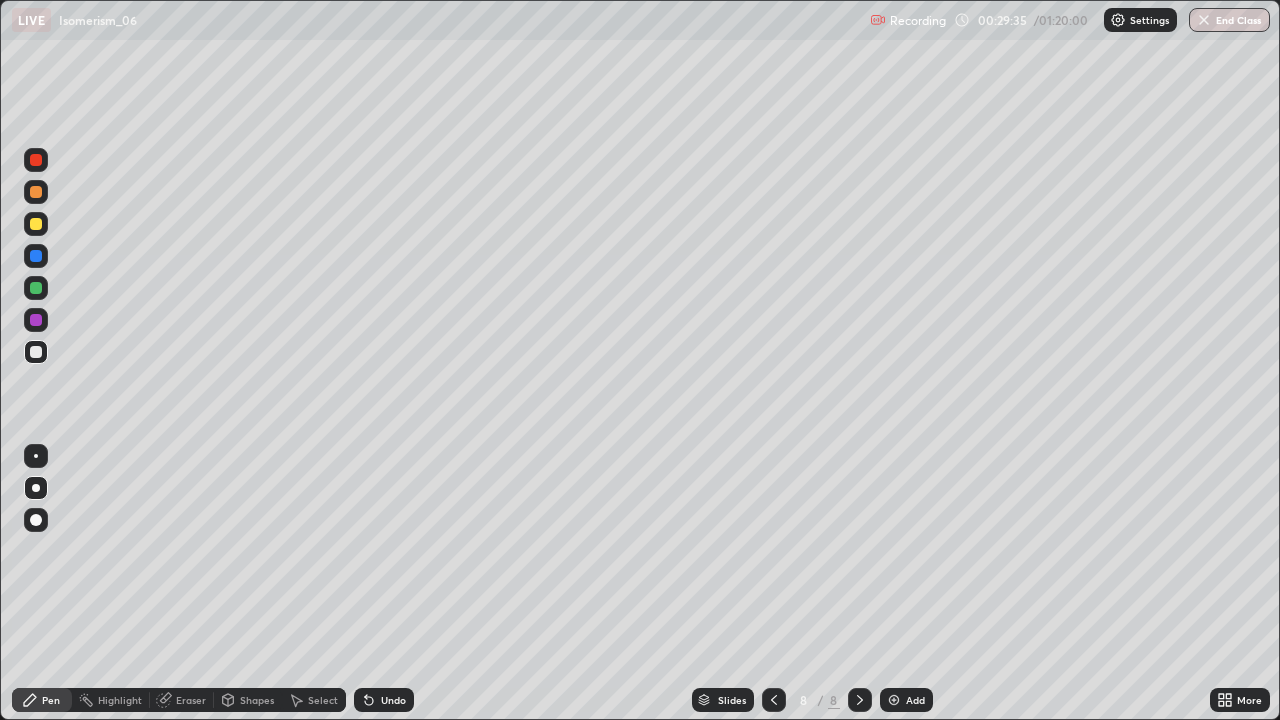 click 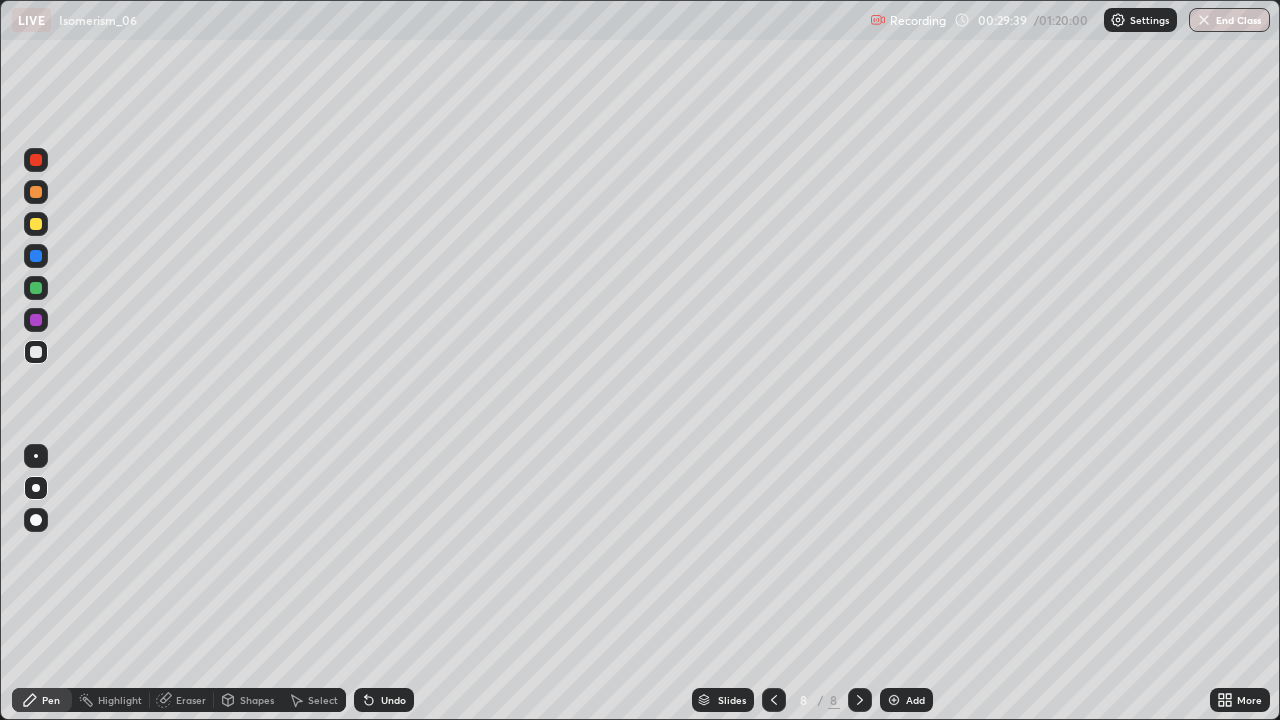 click at bounding box center [36, 288] 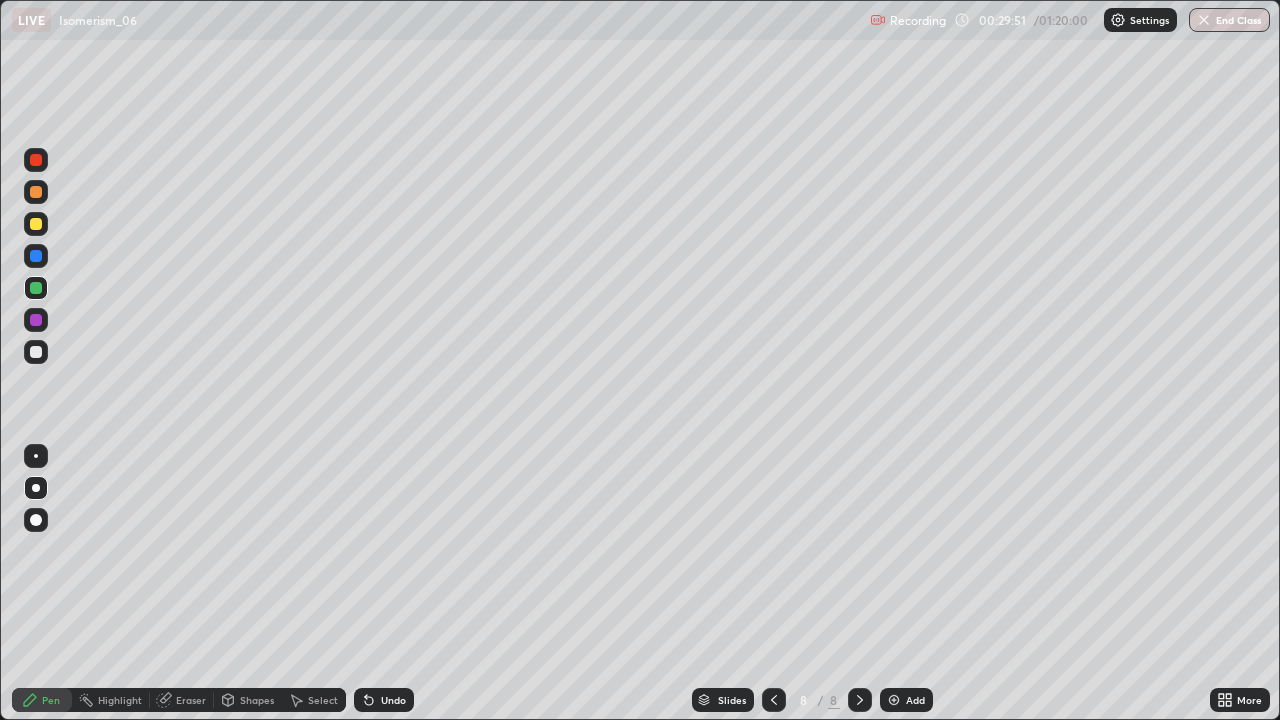 click at bounding box center (36, 224) 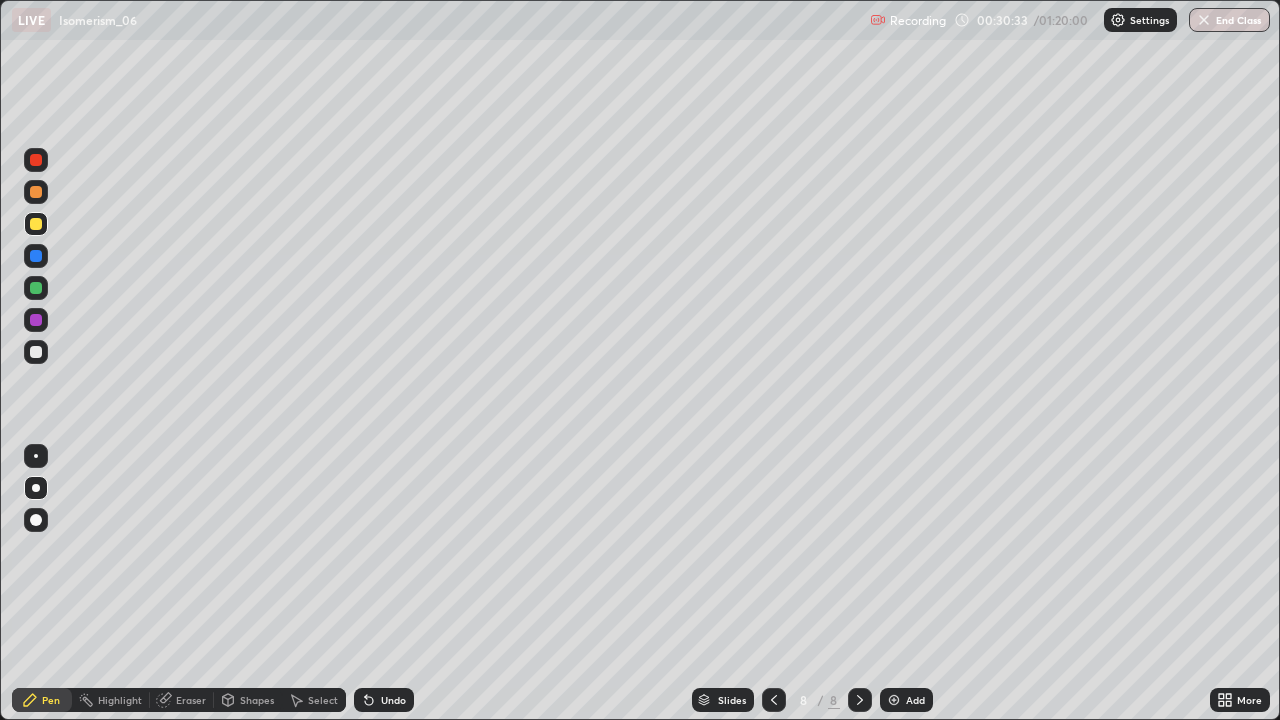 click at bounding box center [36, 320] 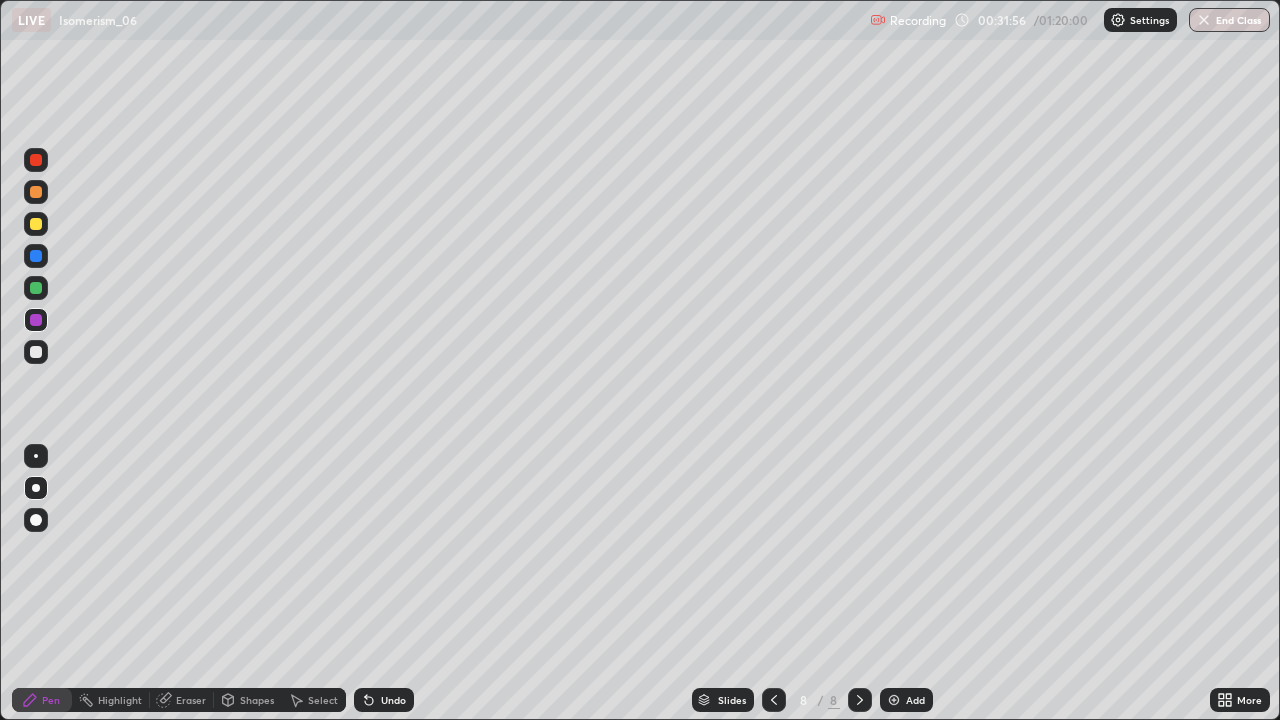 click on "Undo" at bounding box center [393, 700] 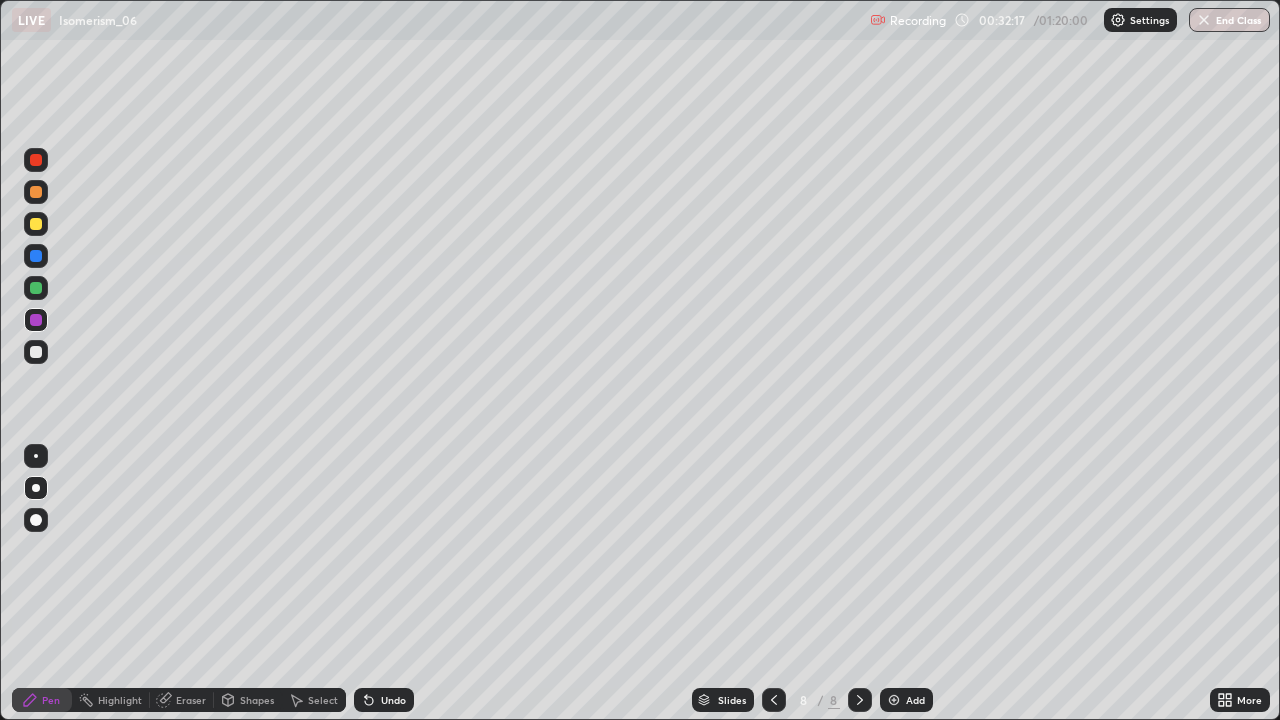 click at bounding box center (36, 352) 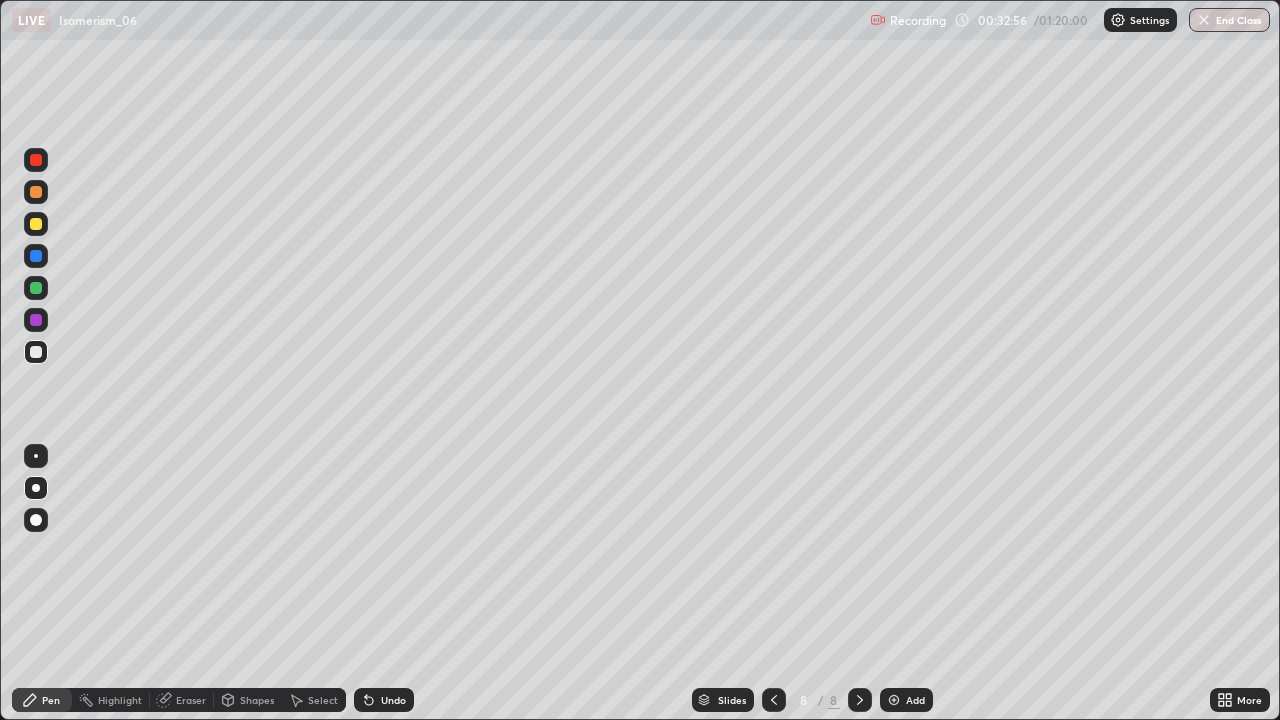 click at bounding box center [36, 224] 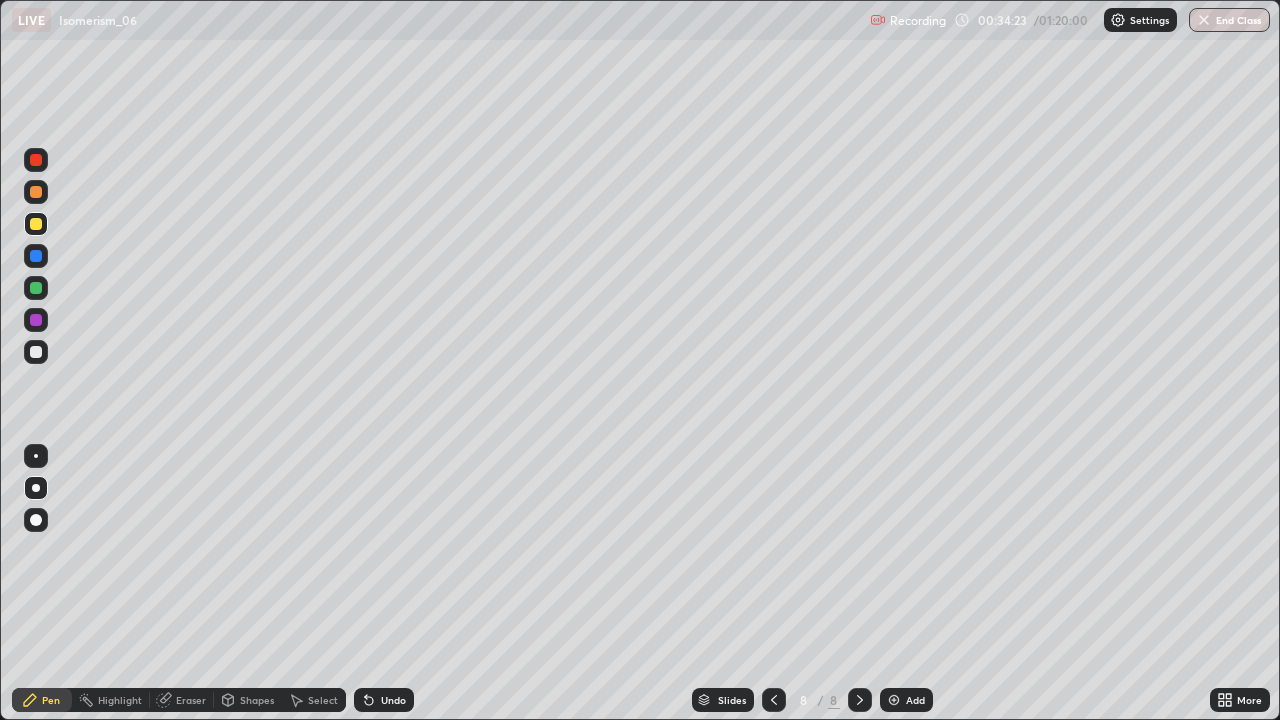 click at bounding box center [36, 352] 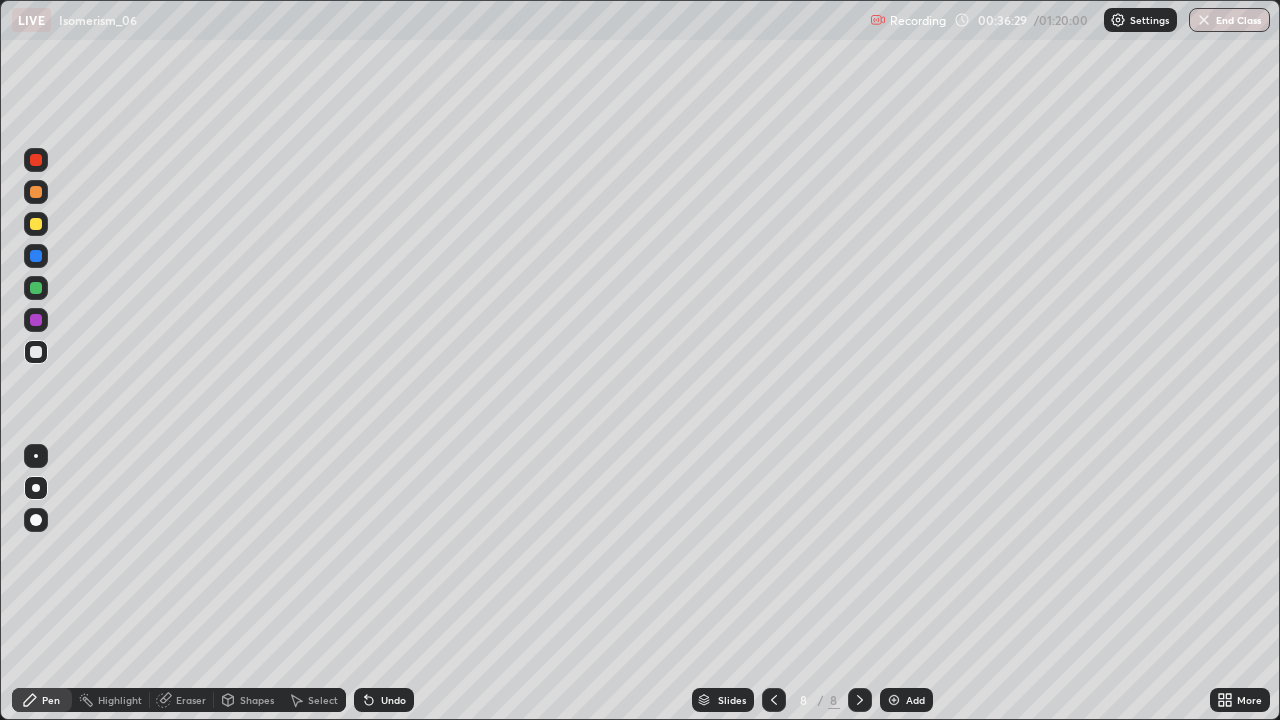 click on "Add" at bounding box center [915, 700] 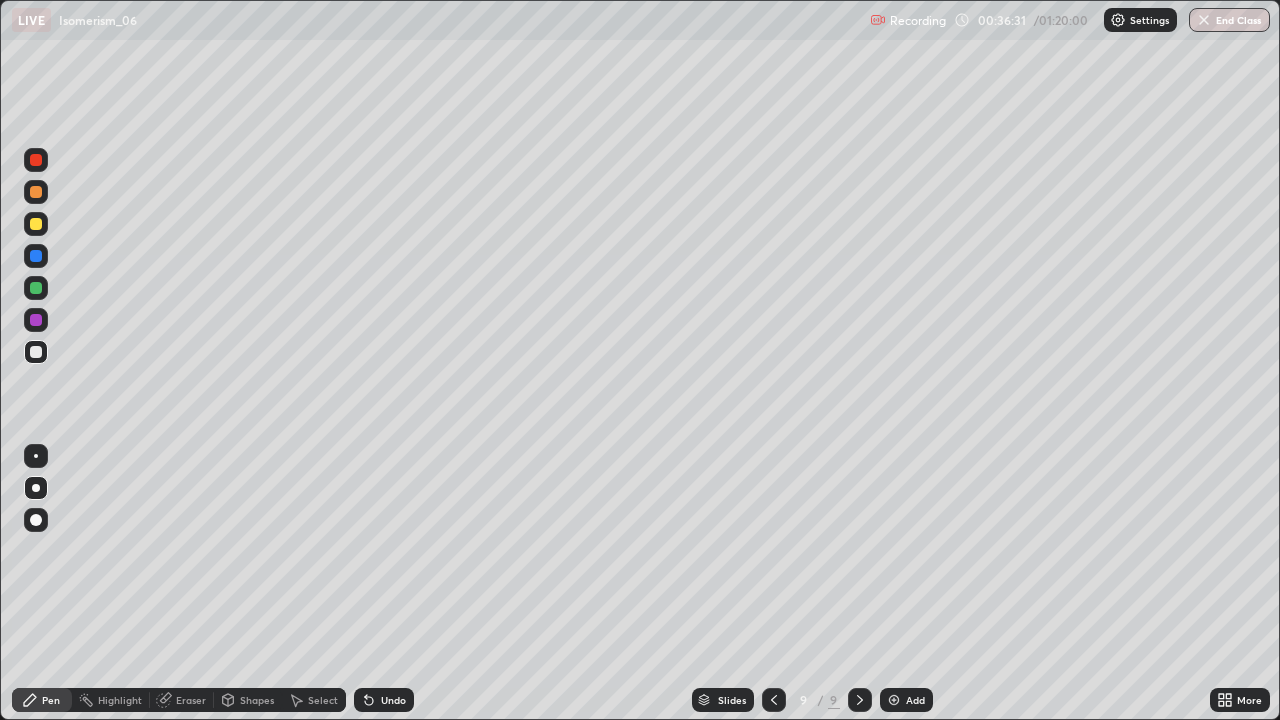 click at bounding box center [36, 224] 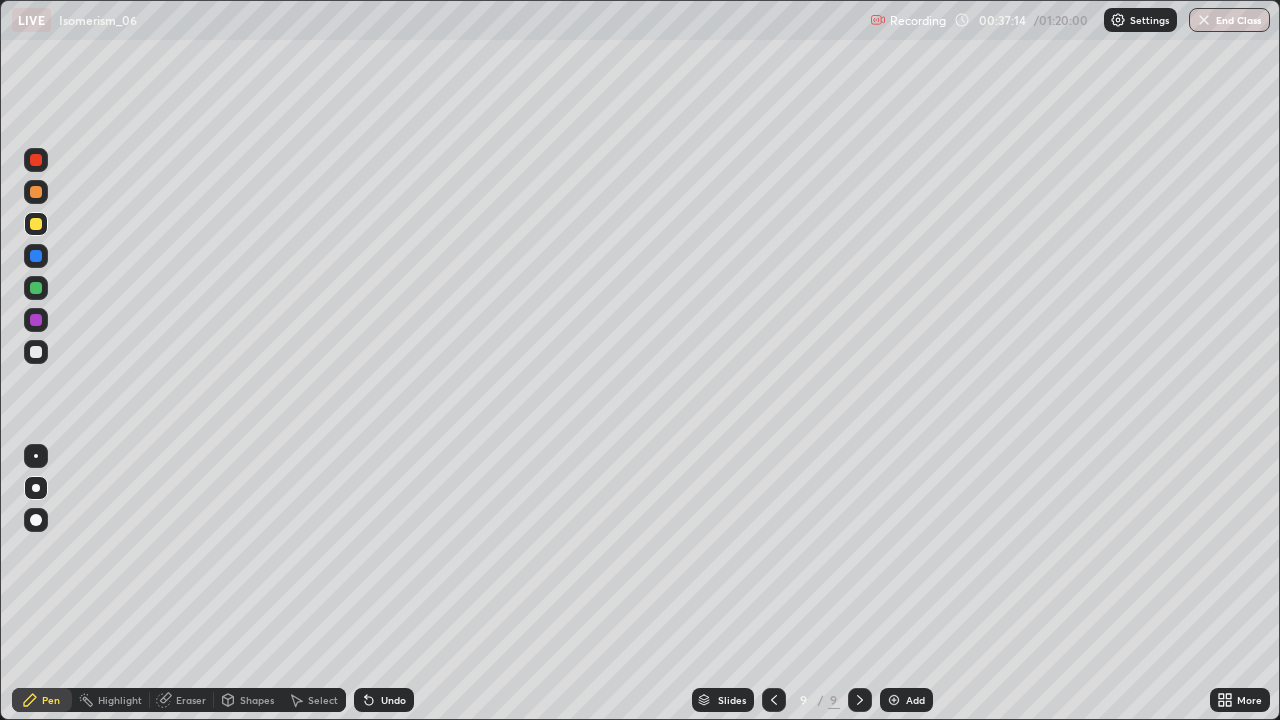 click at bounding box center (36, 320) 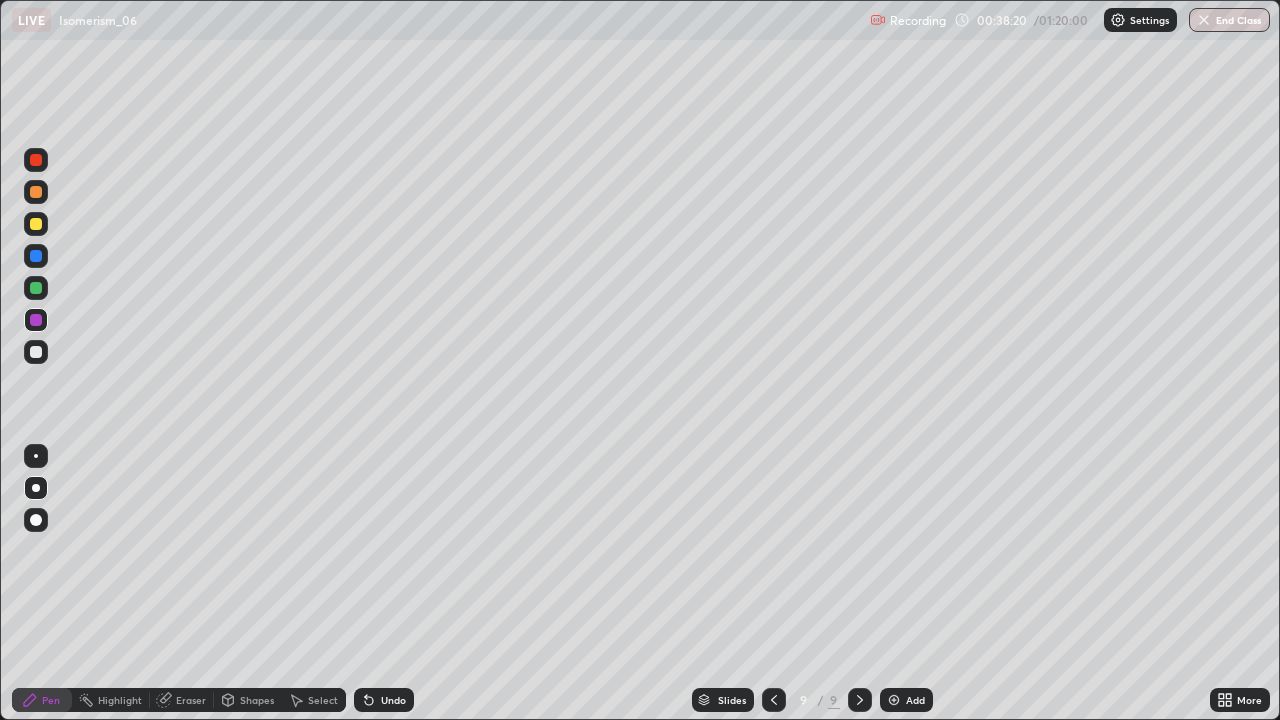 click on "Undo" at bounding box center (393, 700) 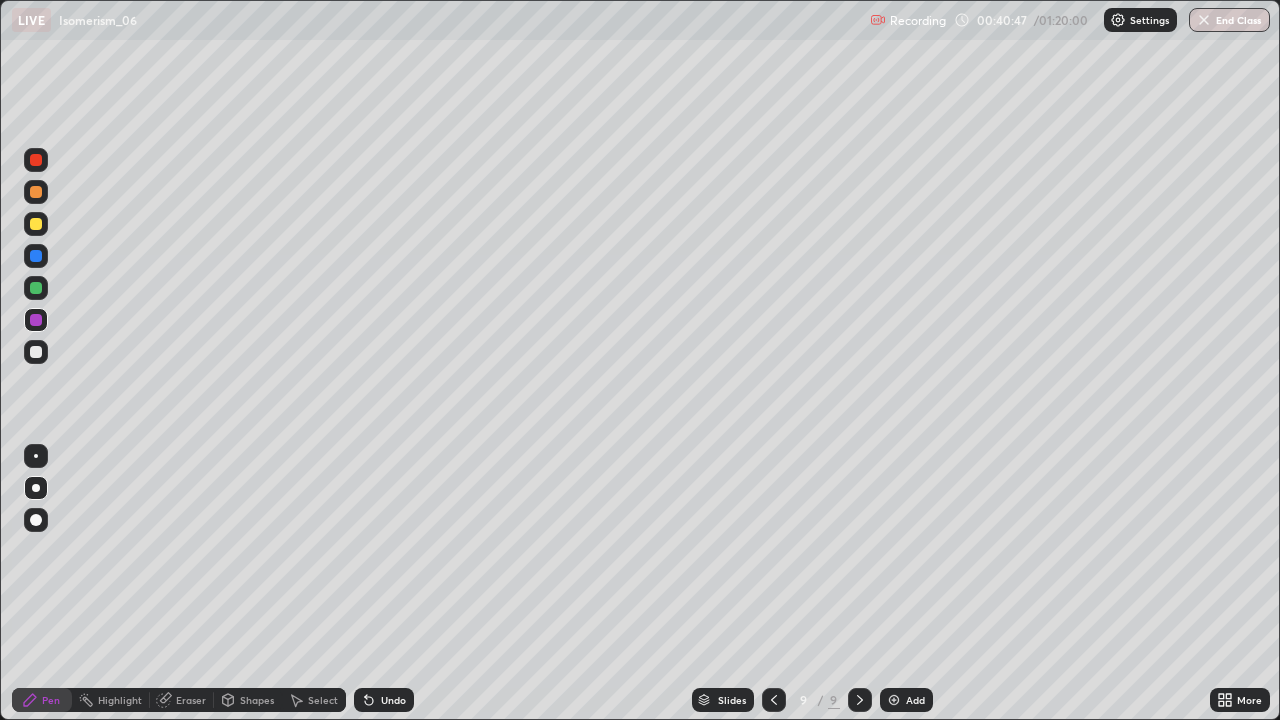 click on "Add" at bounding box center [915, 700] 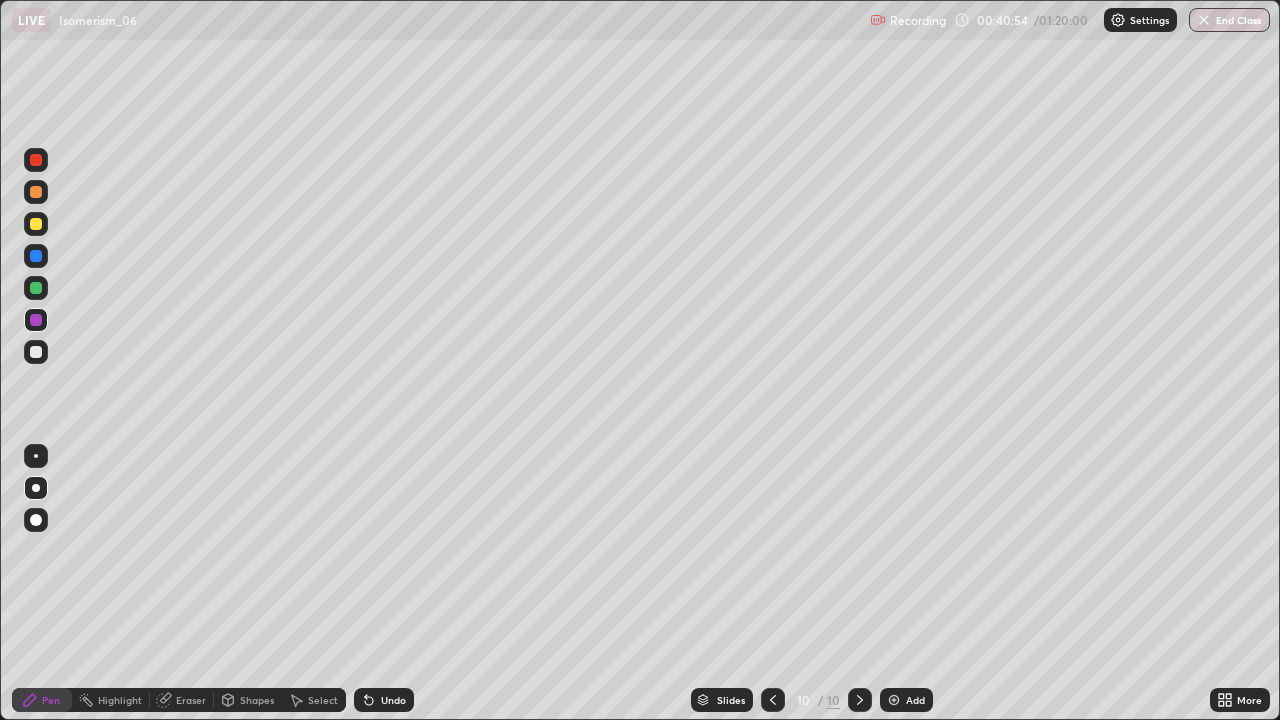click at bounding box center [36, 256] 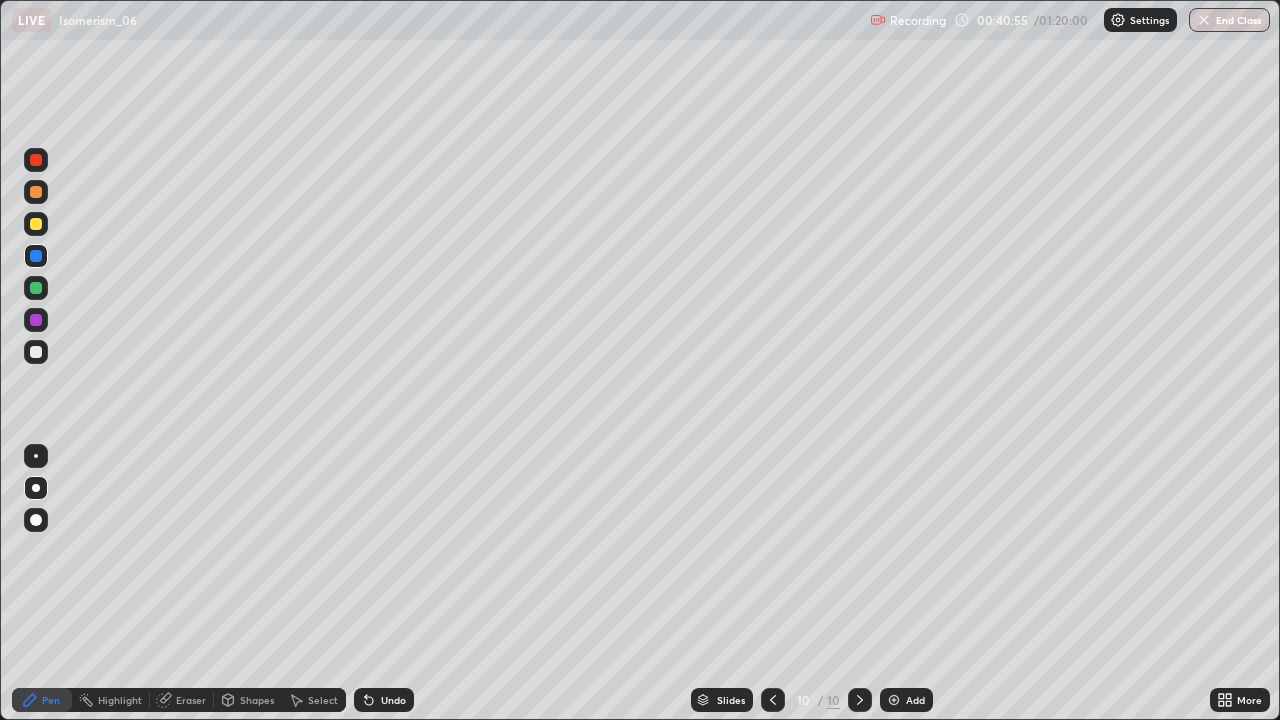 click at bounding box center (36, 224) 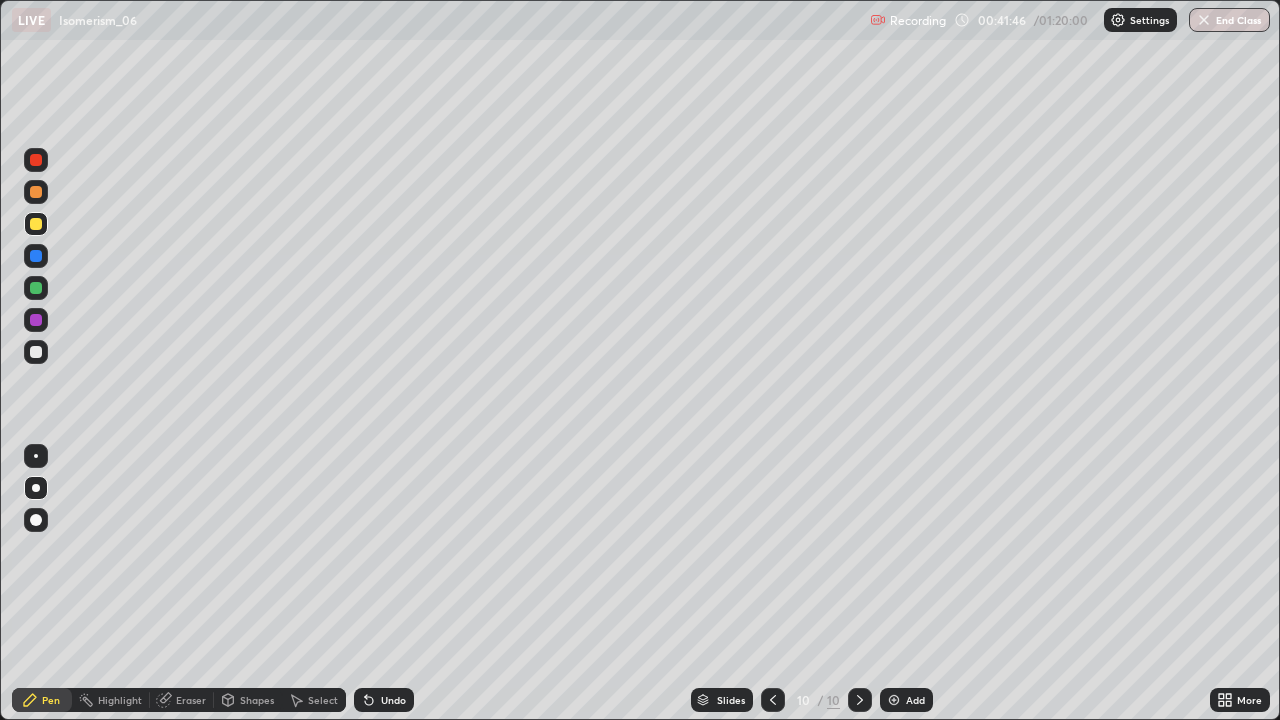 click on "Undo" at bounding box center [384, 700] 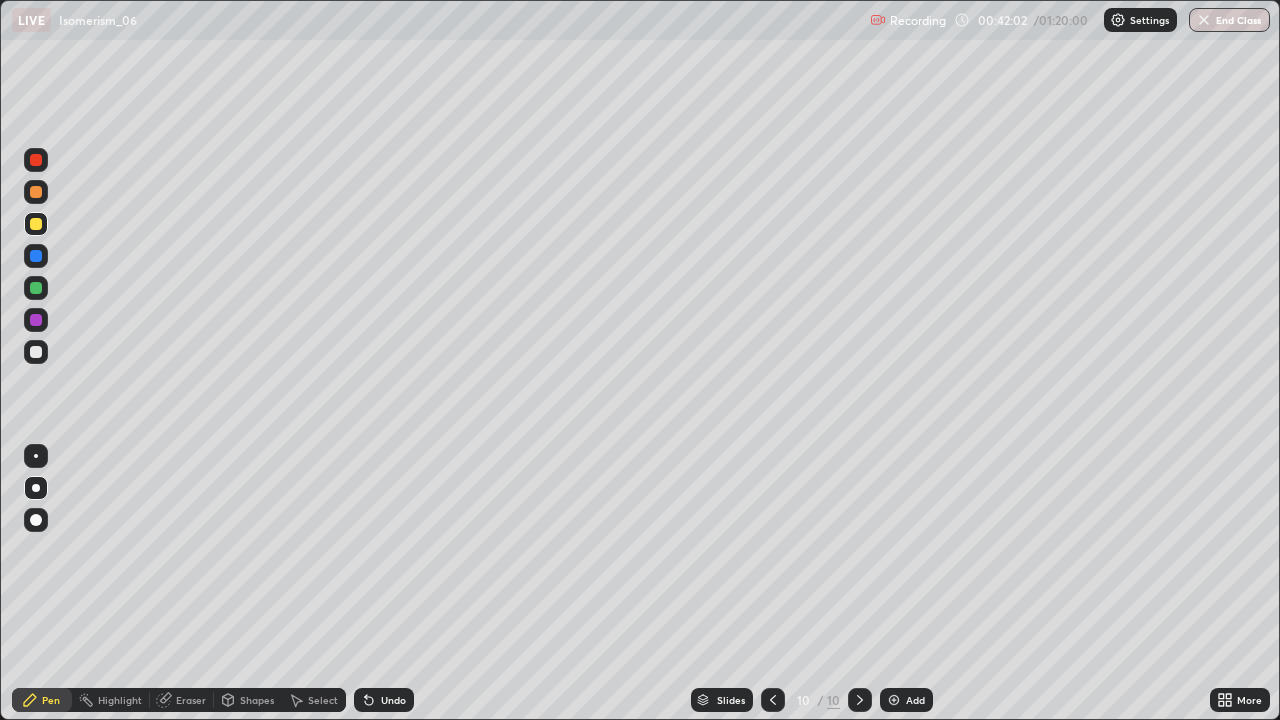 click 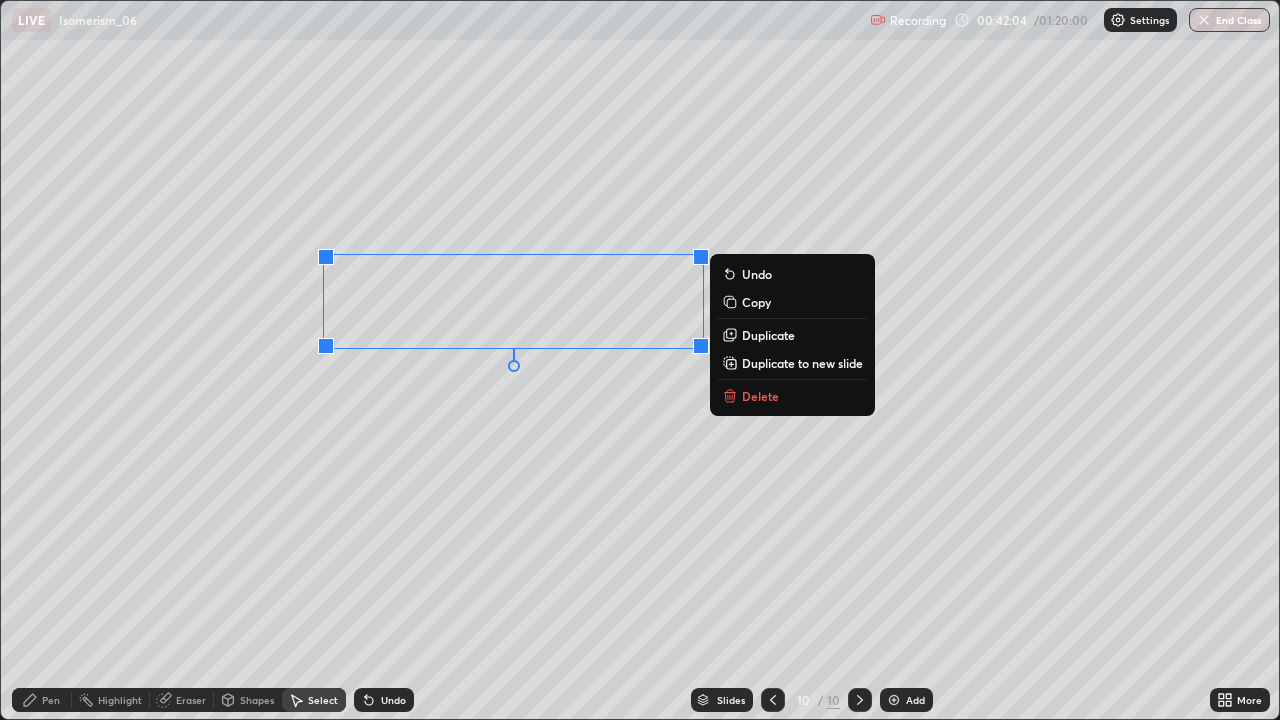 click on "Delete" at bounding box center (760, 396) 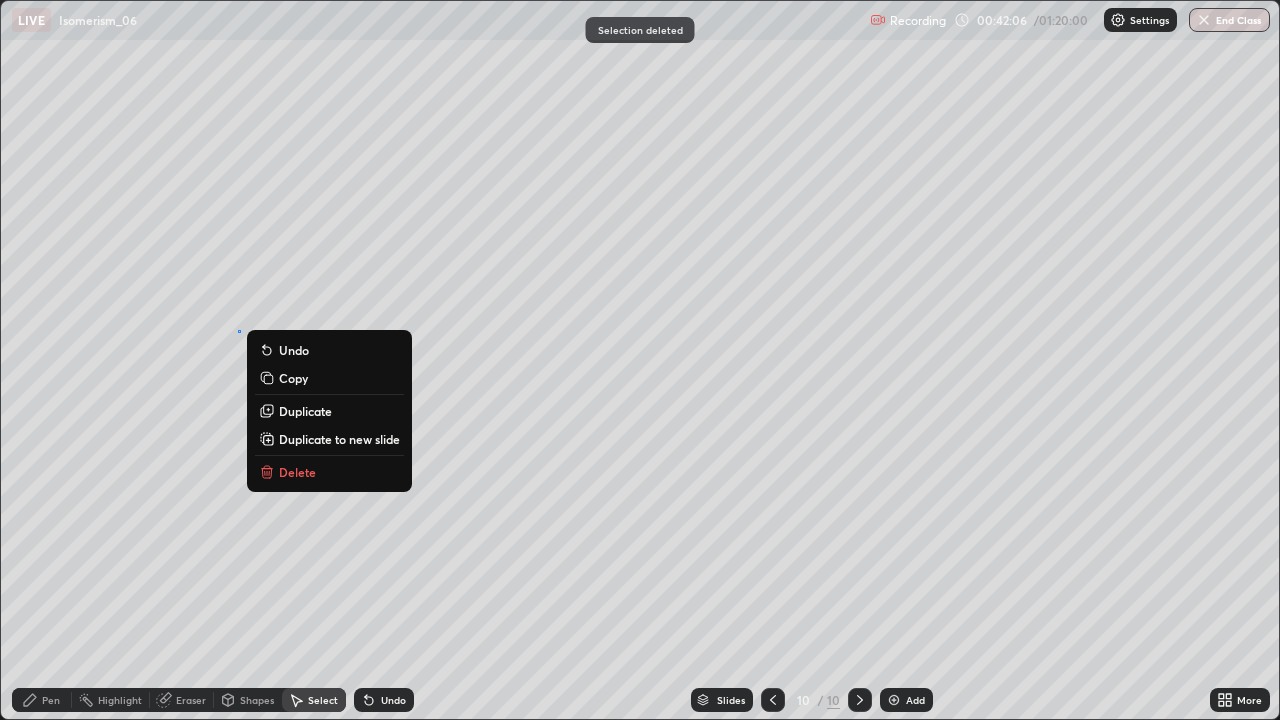 click on "Delete" at bounding box center [297, 472] 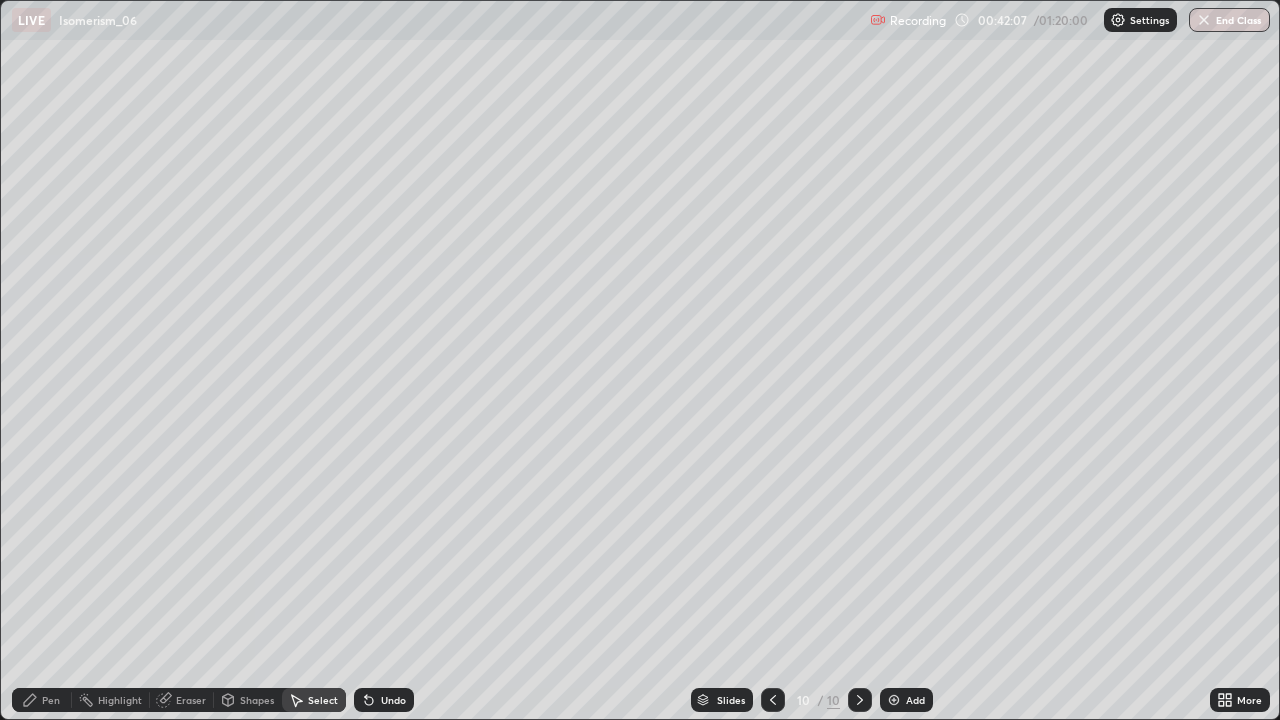 click on "Pen" at bounding box center (51, 700) 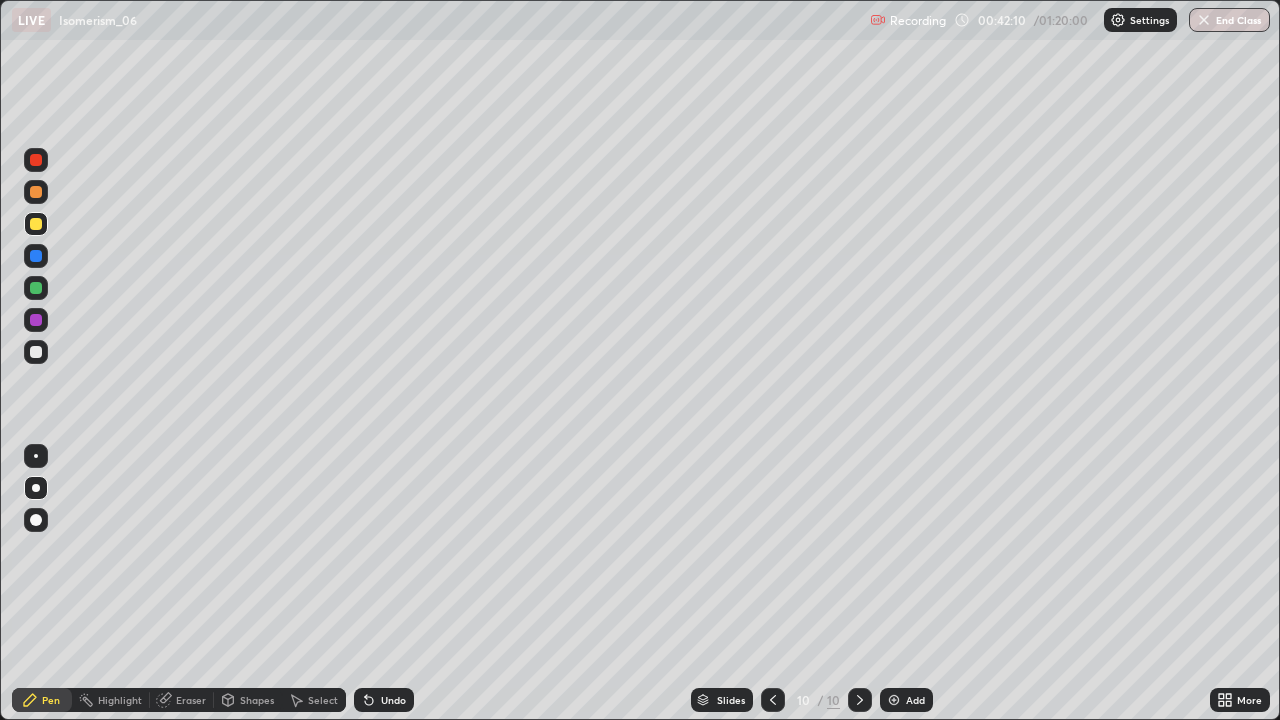 click at bounding box center (36, 352) 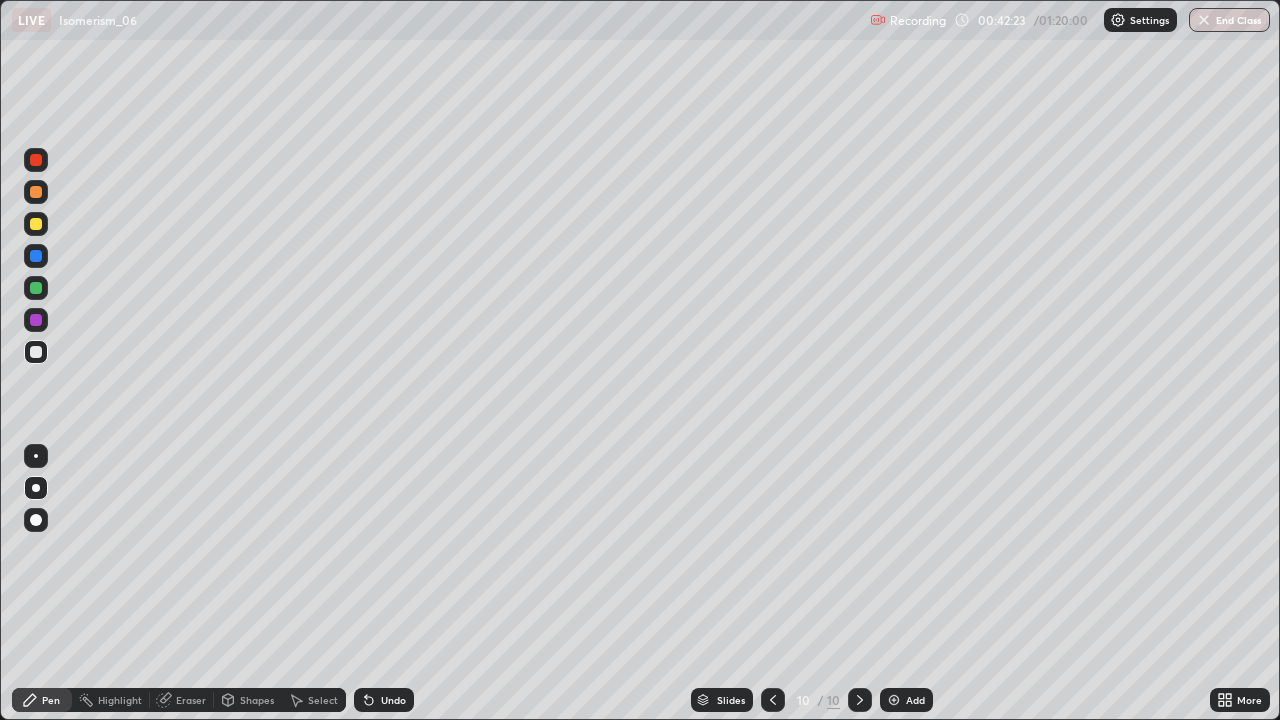 click at bounding box center [36, 224] 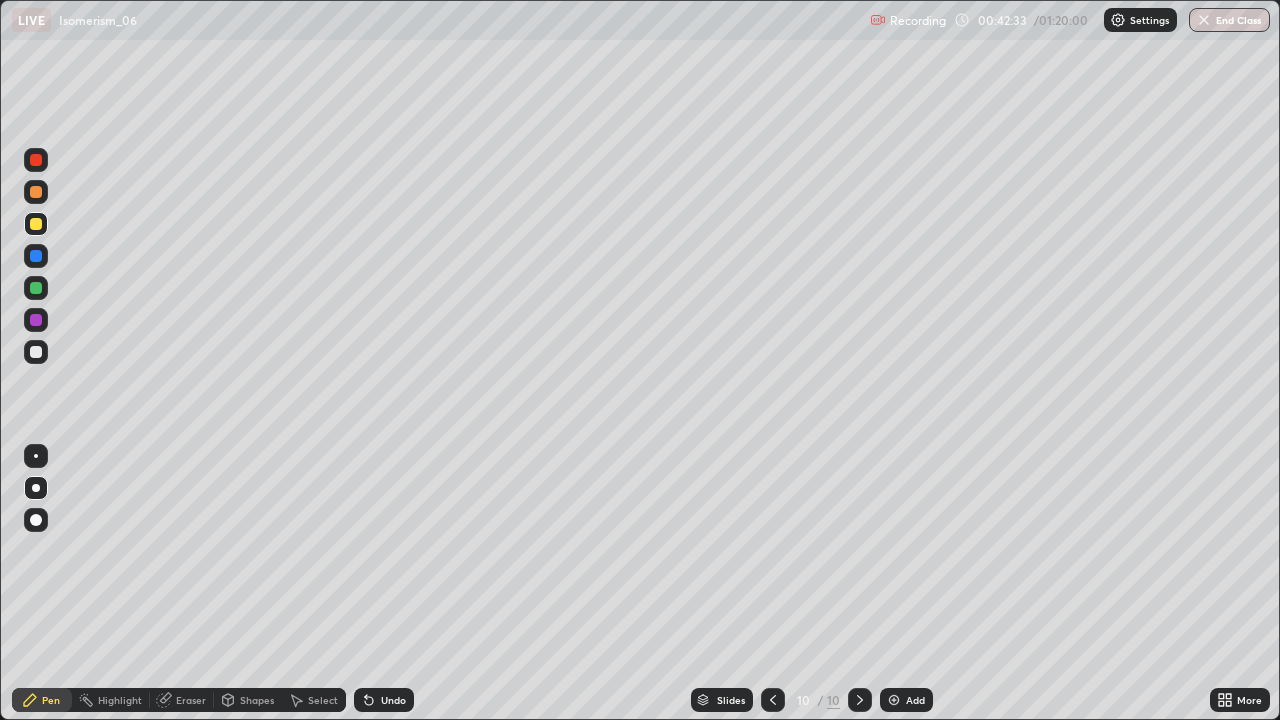 click on "Undo" at bounding box center [384, 700] 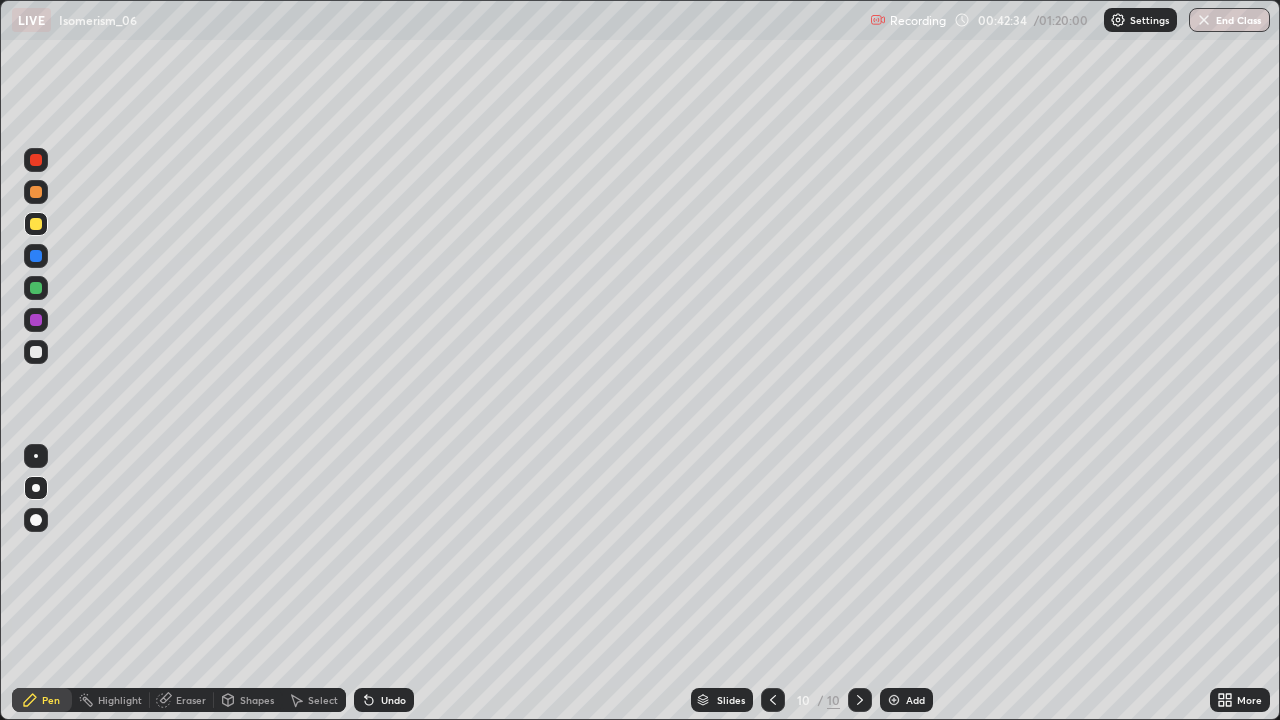 click 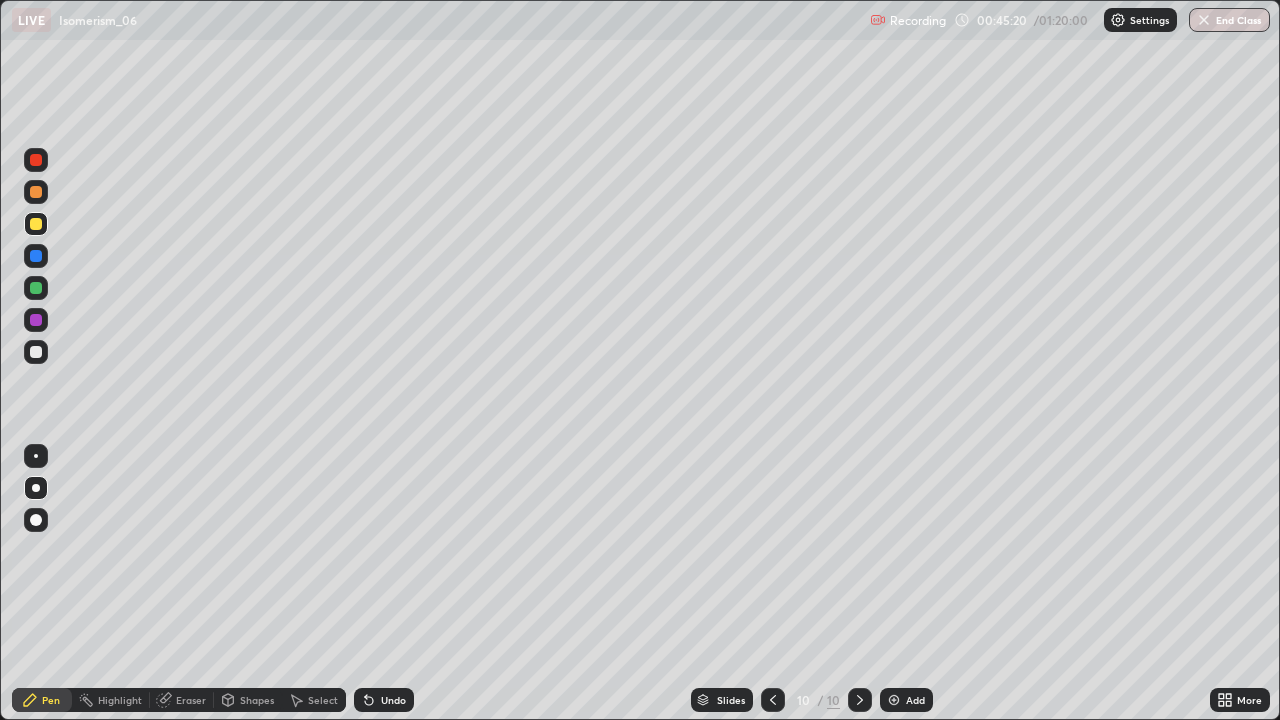 click at bounding box center (36, 192) 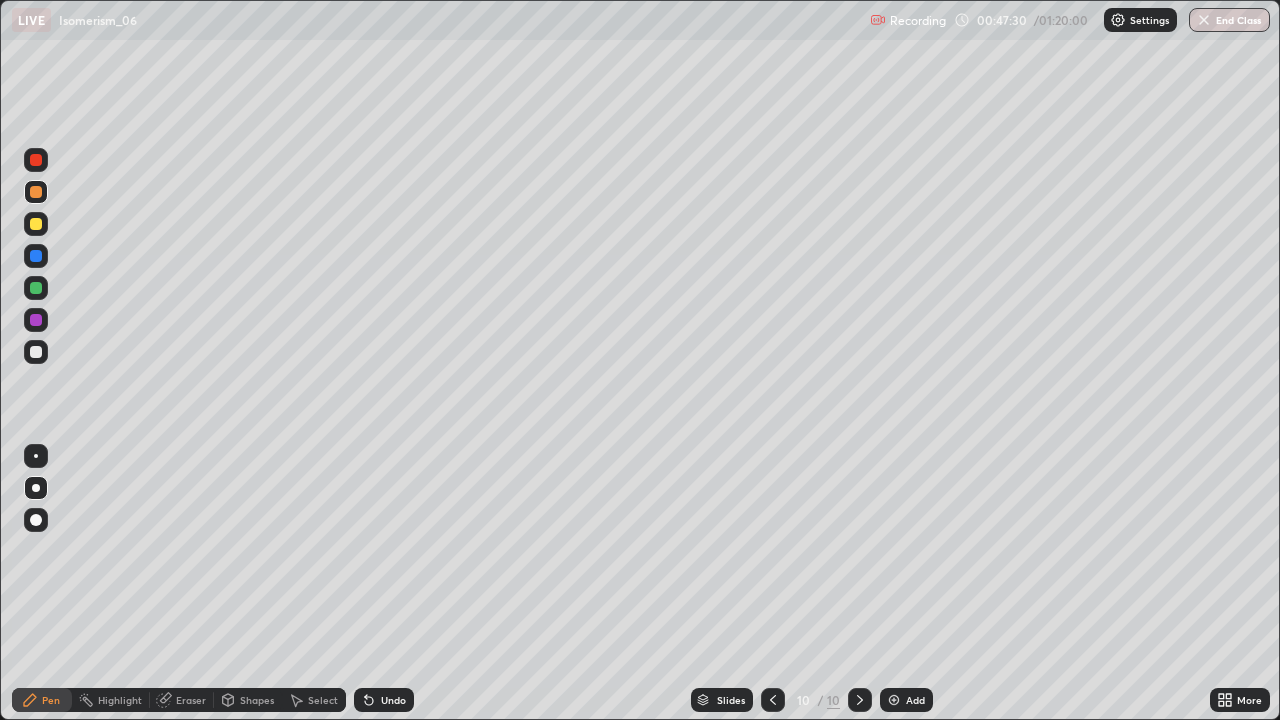click on "Add" at bounding box center [906, 700] 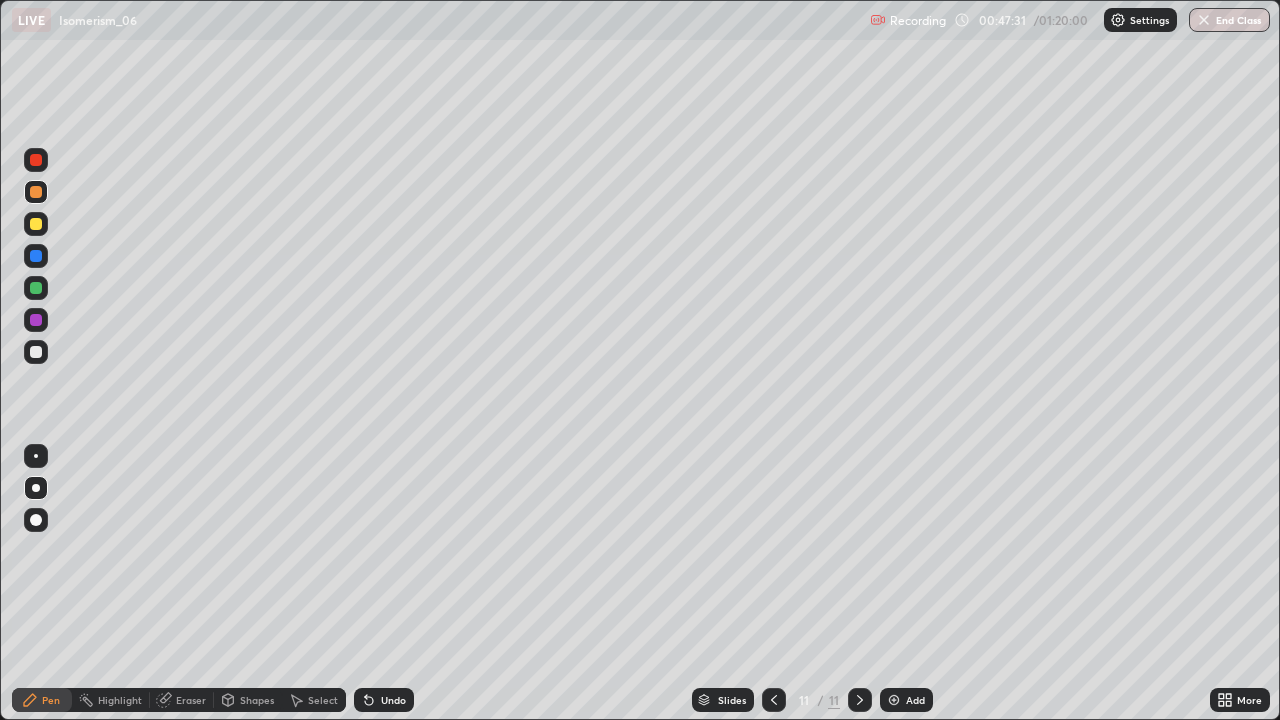 click at bounding box center (36, 352) 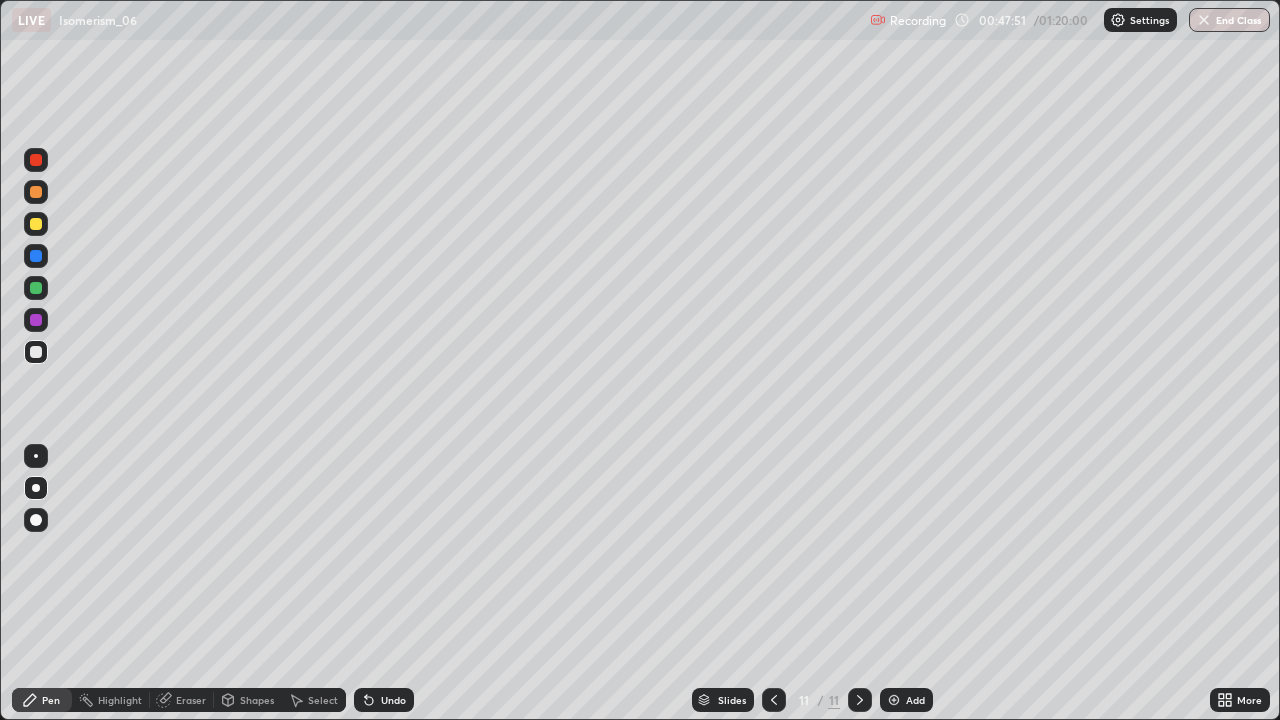 click on "Undo" at bounding box center (384, 700) 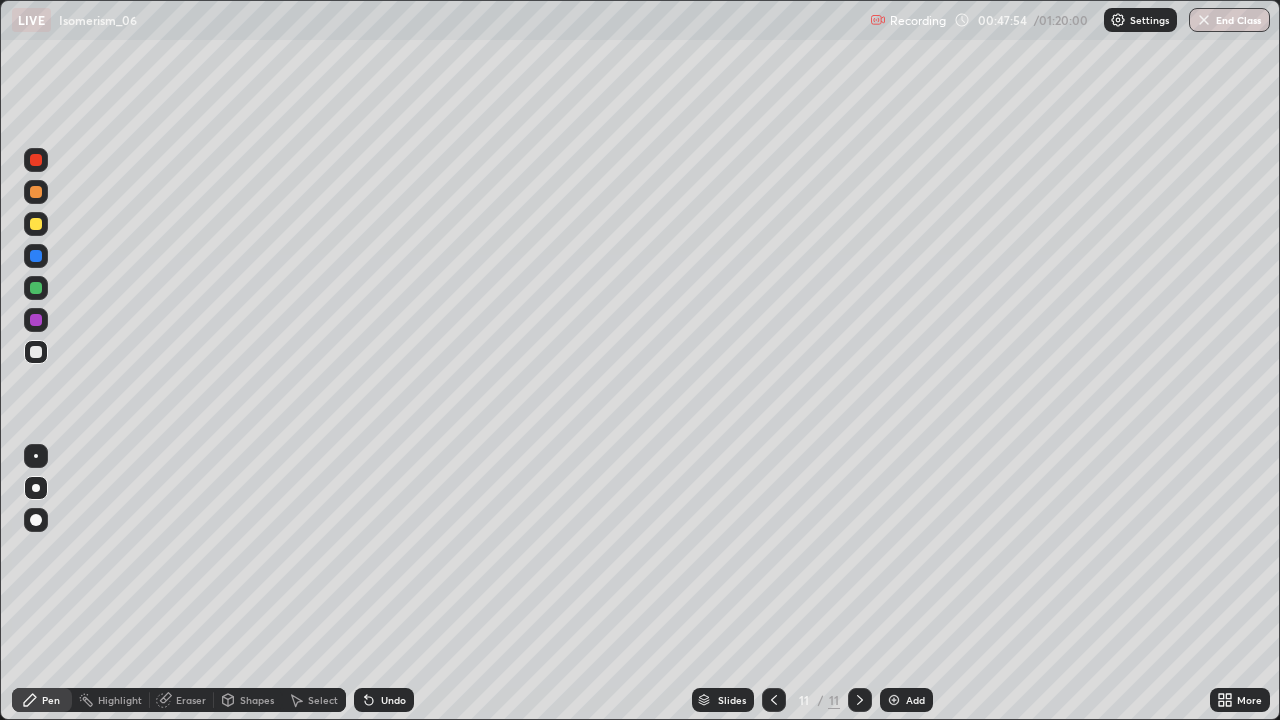 click at bounding box center (36, 224) 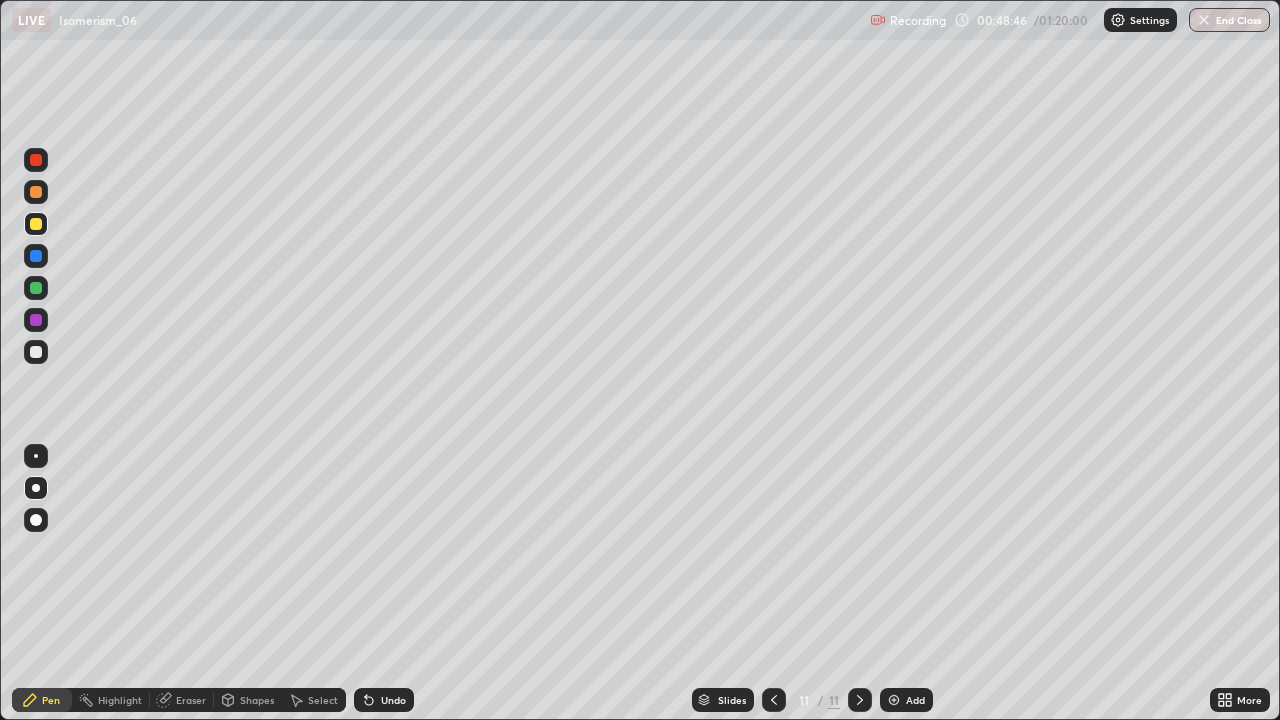click at bounding box center (36, 320) 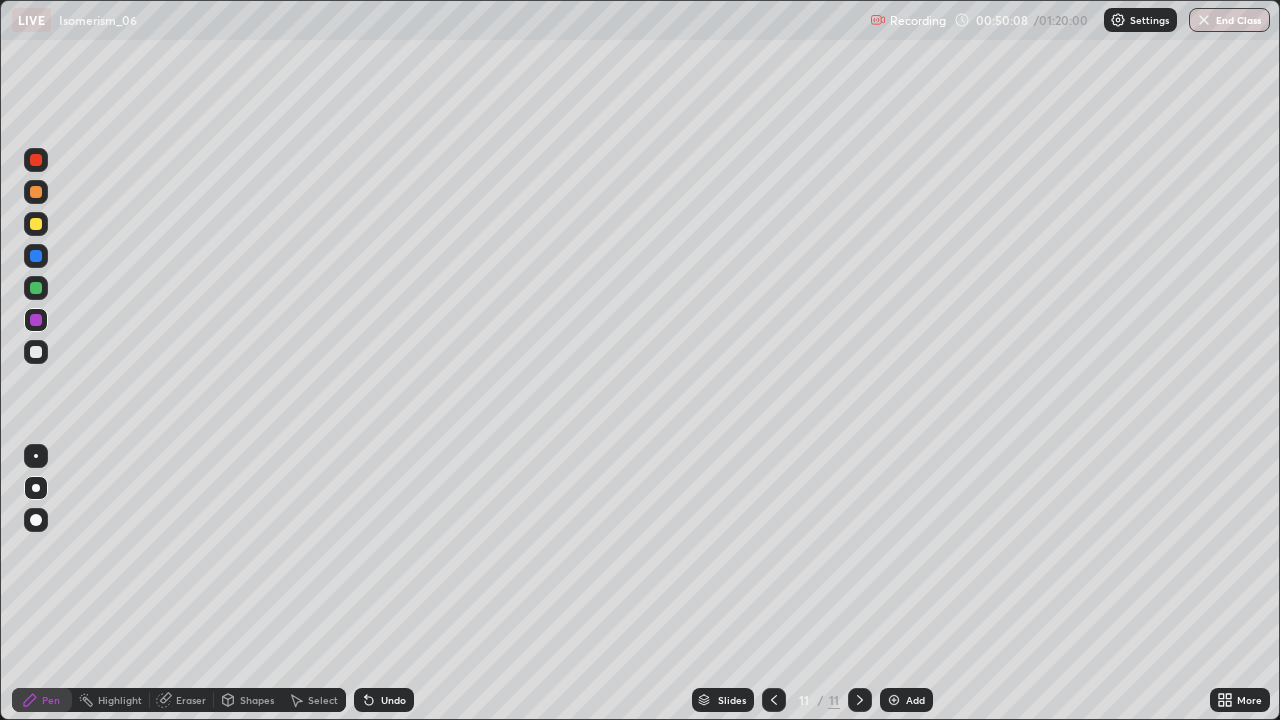 click on "Add" at bounding box center (906, 700) 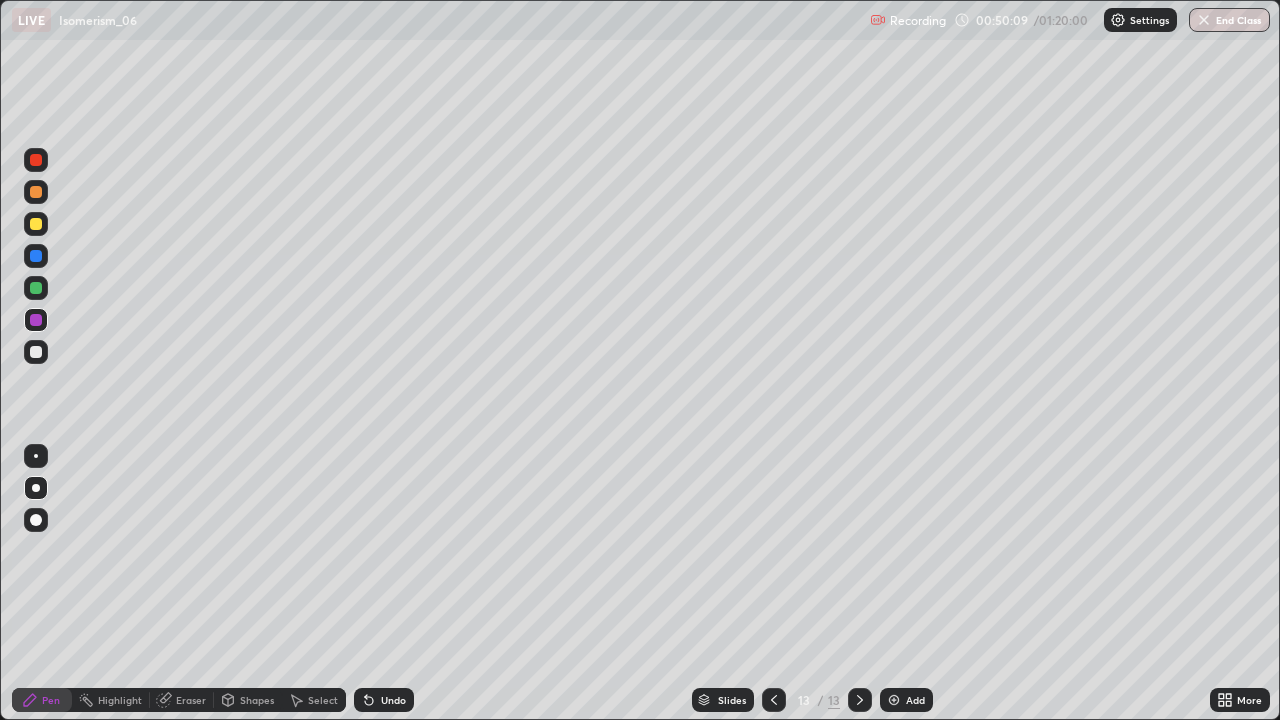 click at bounding box center [36, 224] 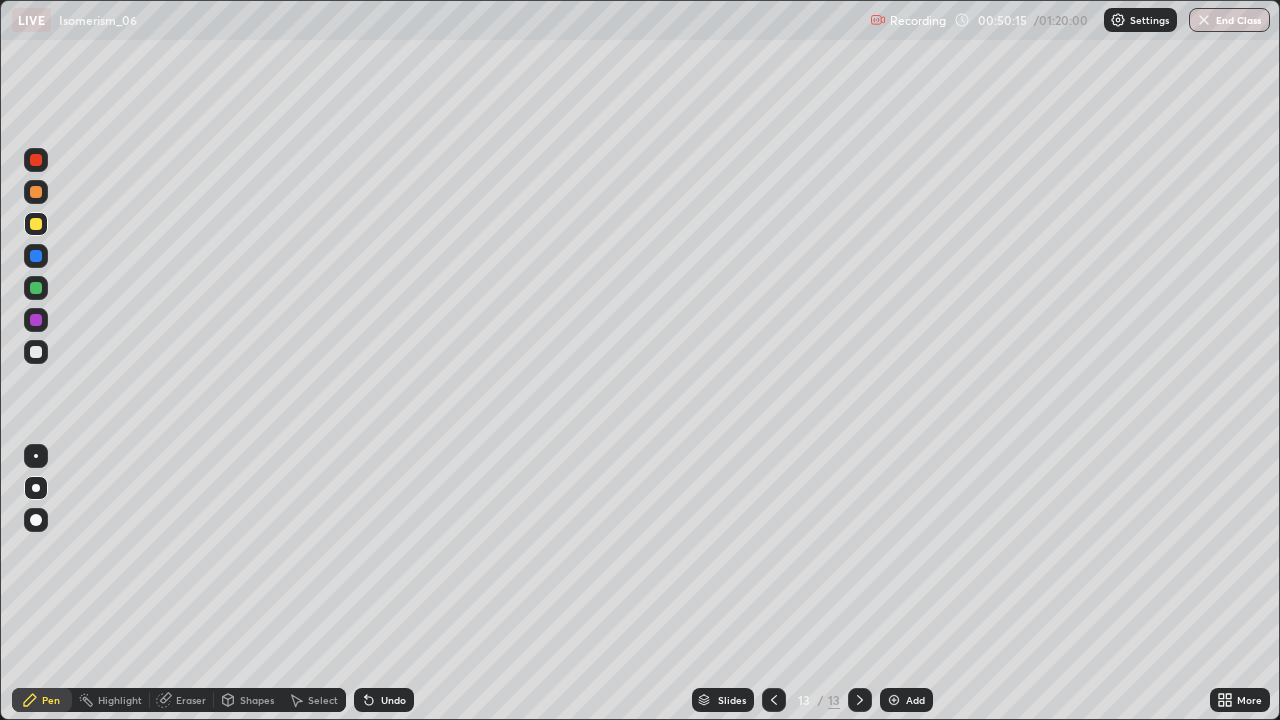 click at bounding box center [36, 256] 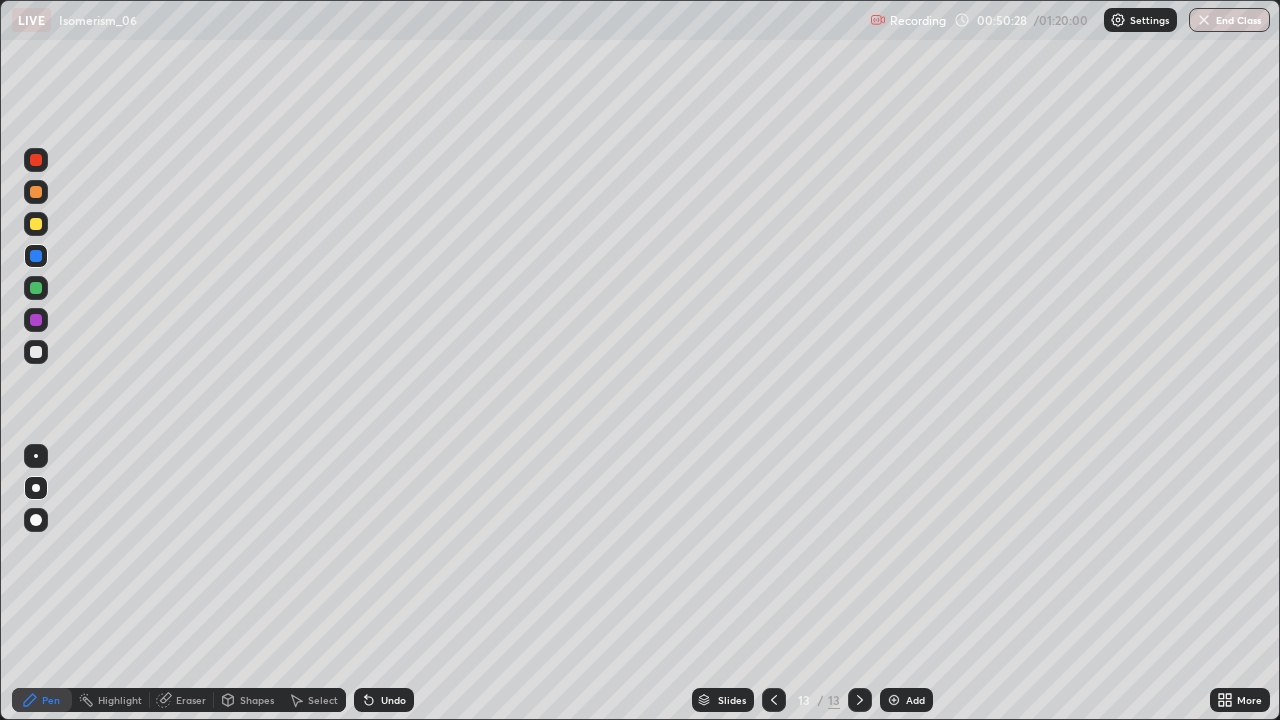 click at bounding box center (36, 224) 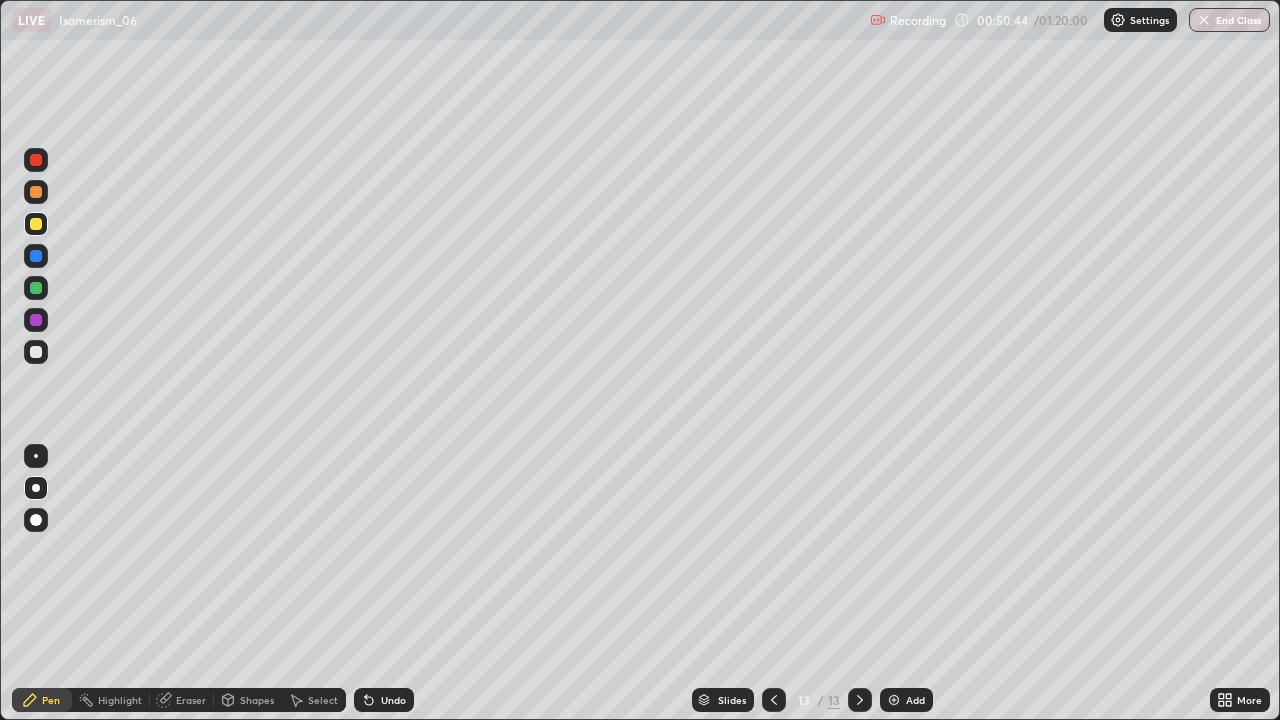 click at bounding box center (36, 256) 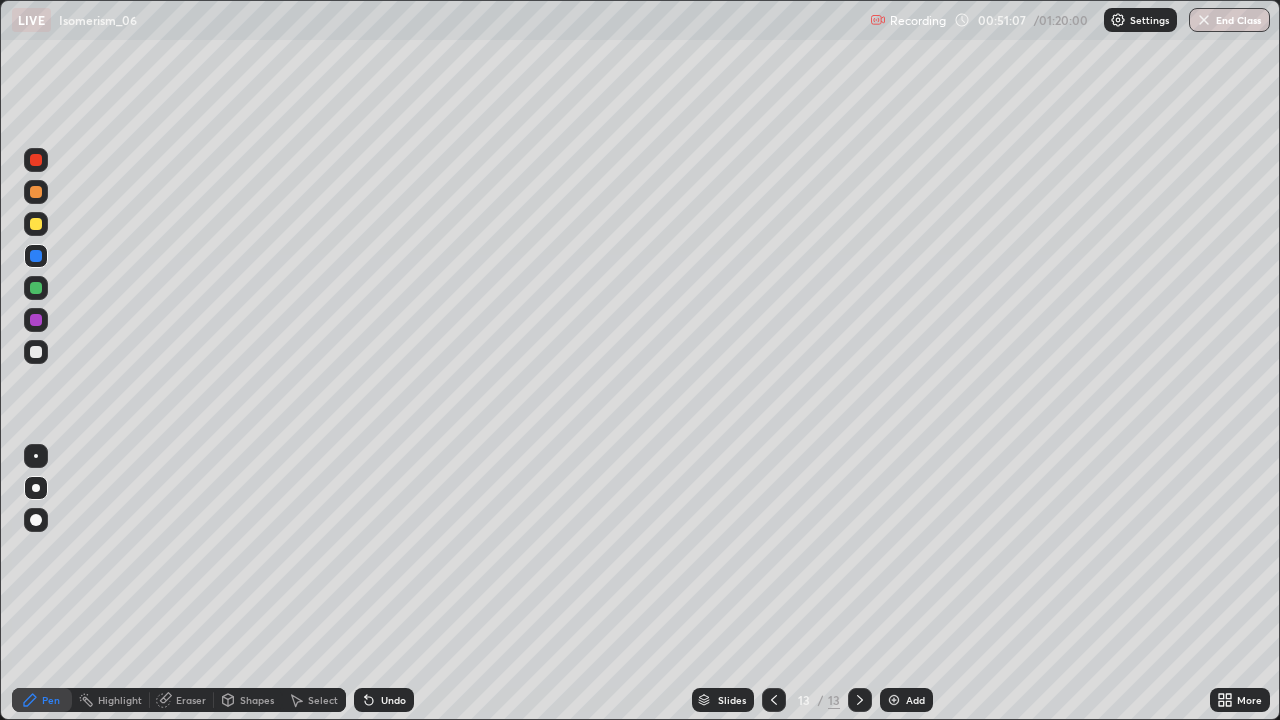 click at bounding box center [36, 256] 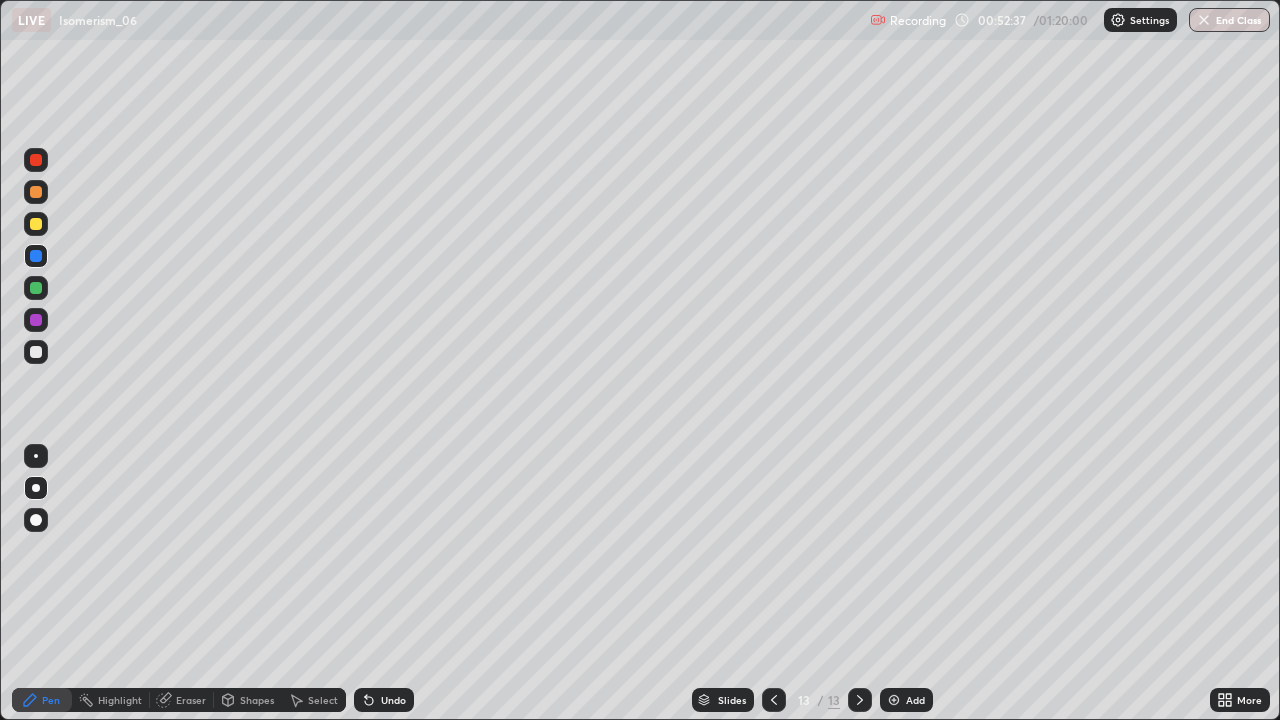 click at bounding box center [36, 352] 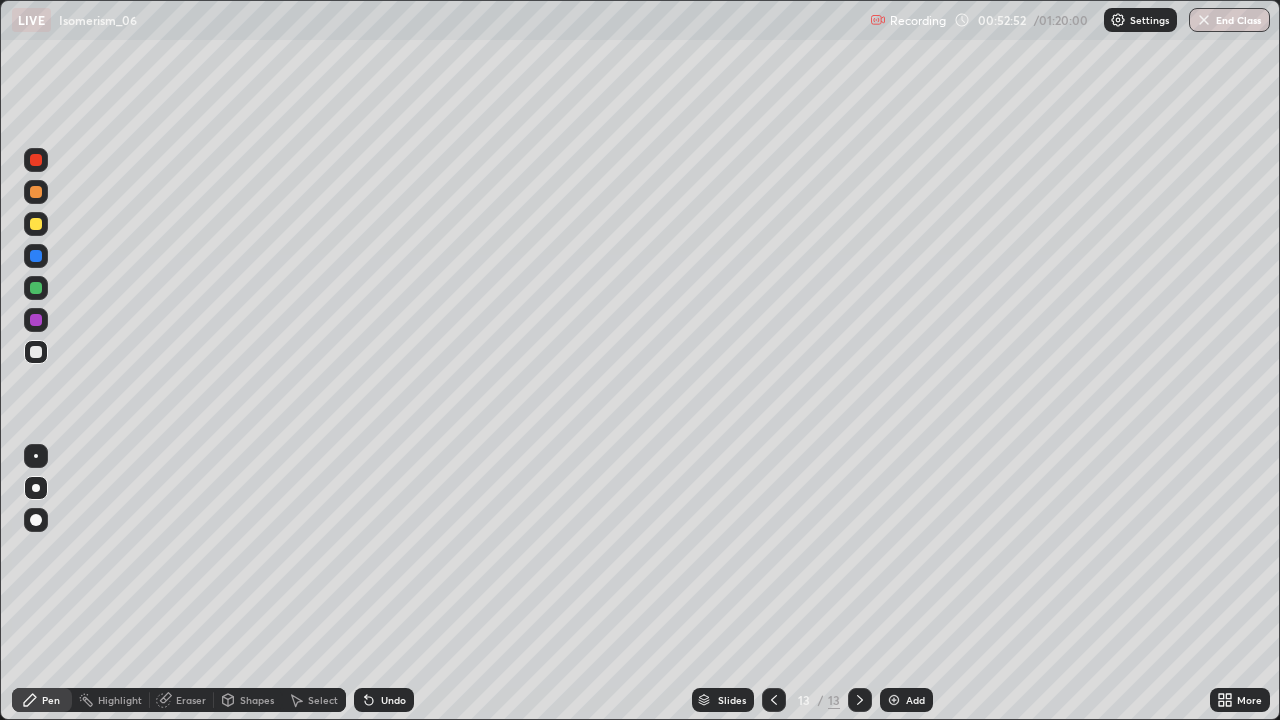 click at bounding box center (36, 224) 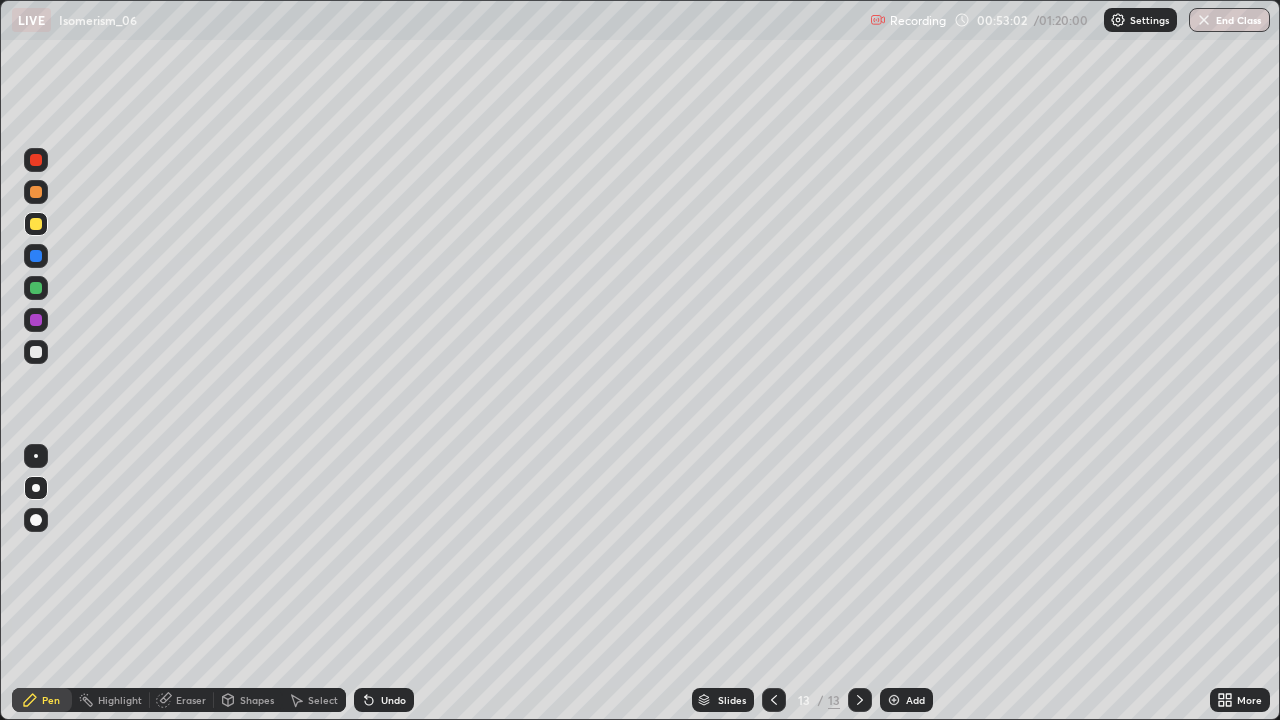 click on "Add" at bounding box center [906, 700] 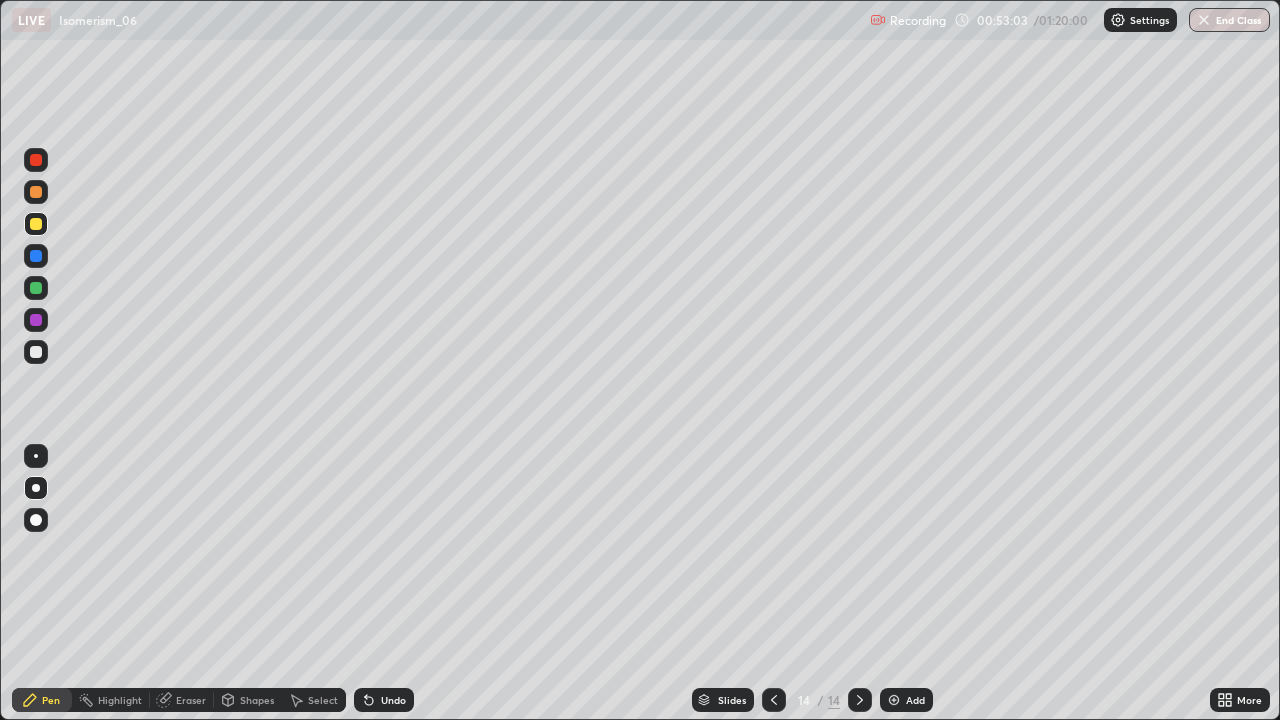 click at bounding box center [36, 224] 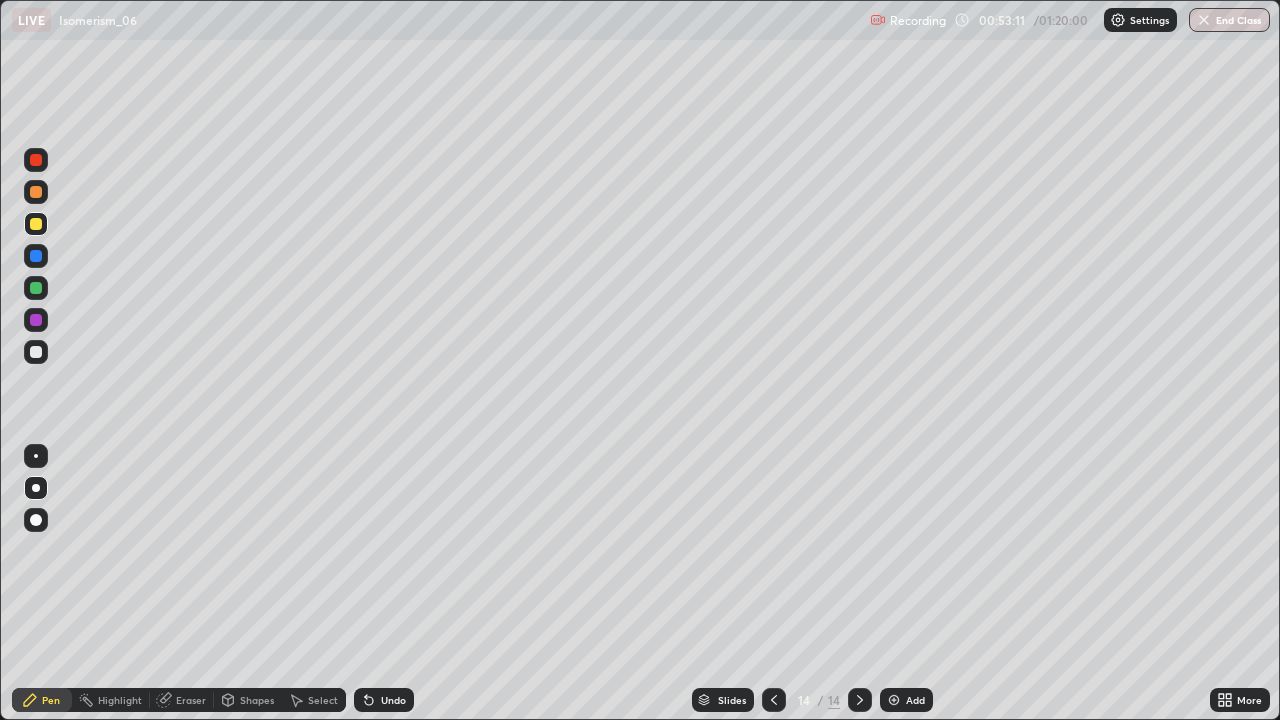 click on "Undo" at bounding box center (384, 700) 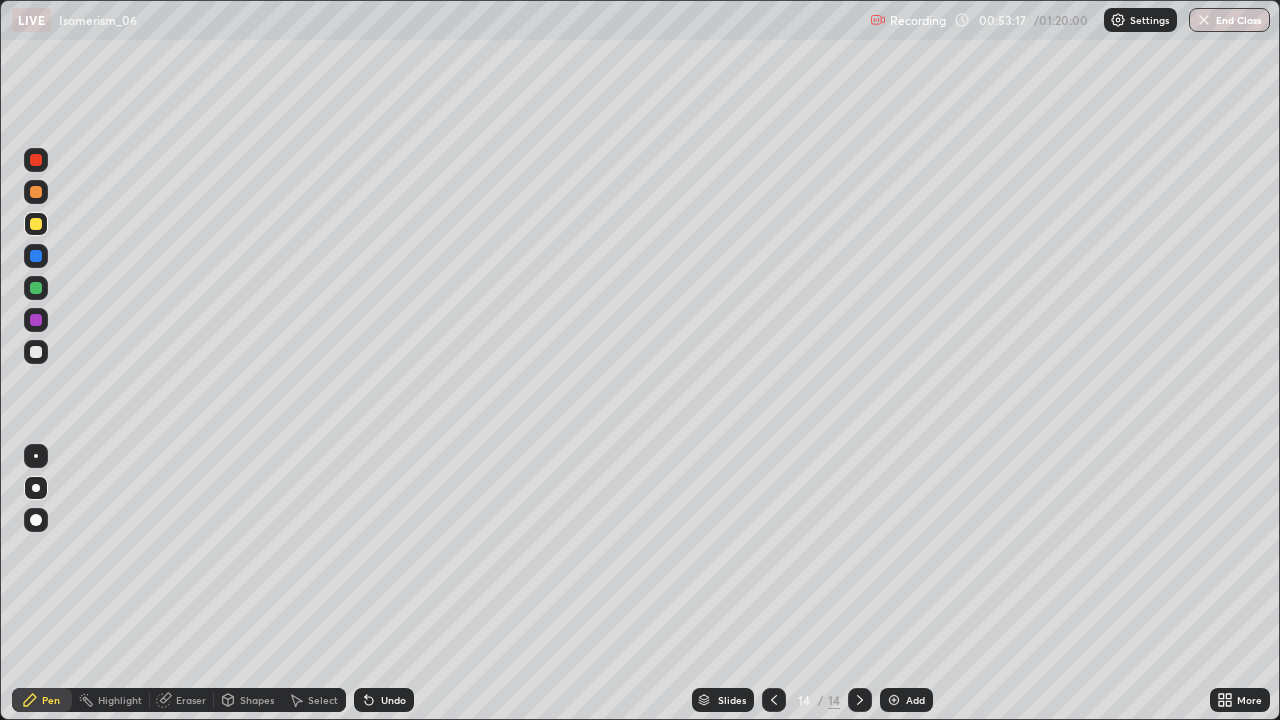 click at bounding box center (36, 256) 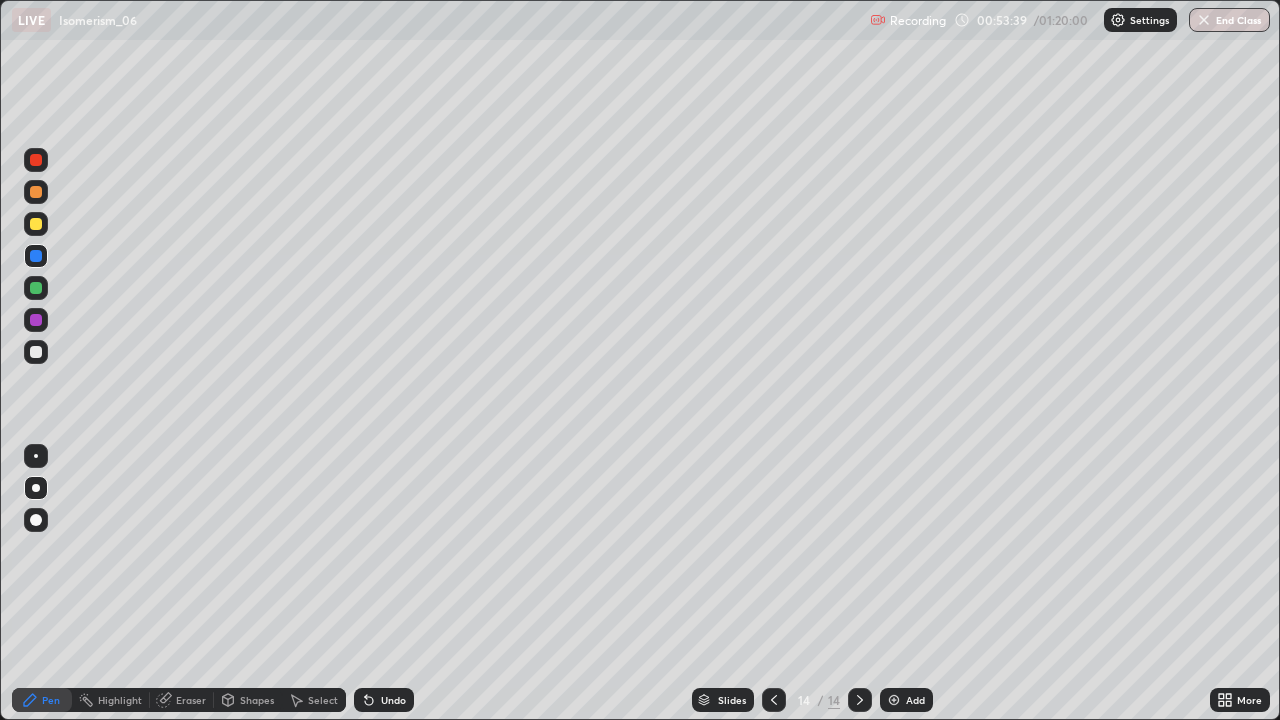 click on "Undo" at bounding box center (384, 700) 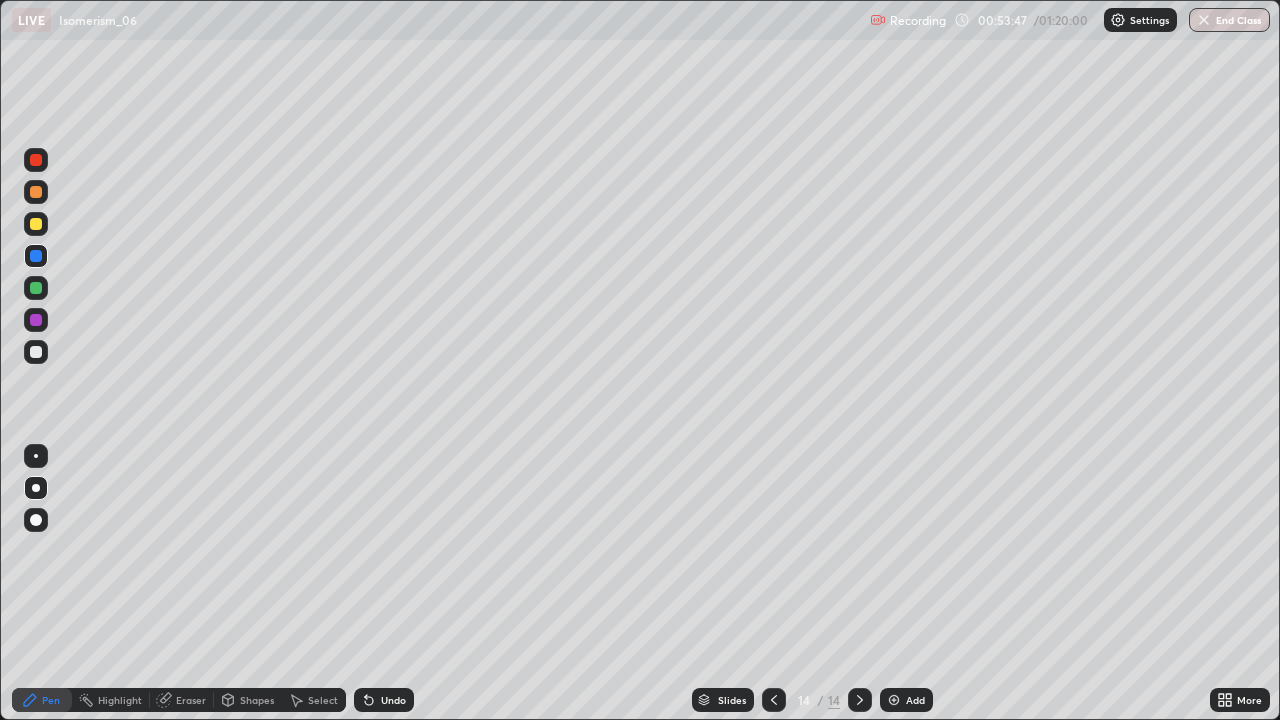 click at bounding box center (36, 352) 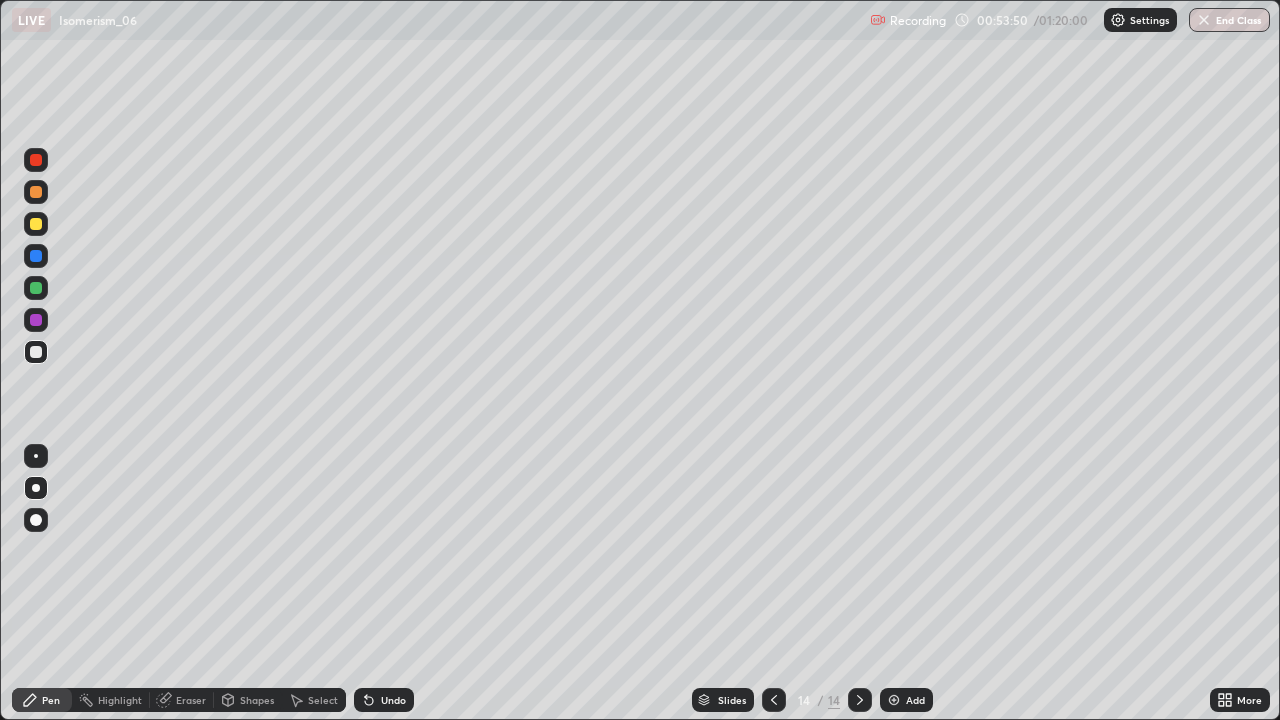 click at bounding box center (36, 320) 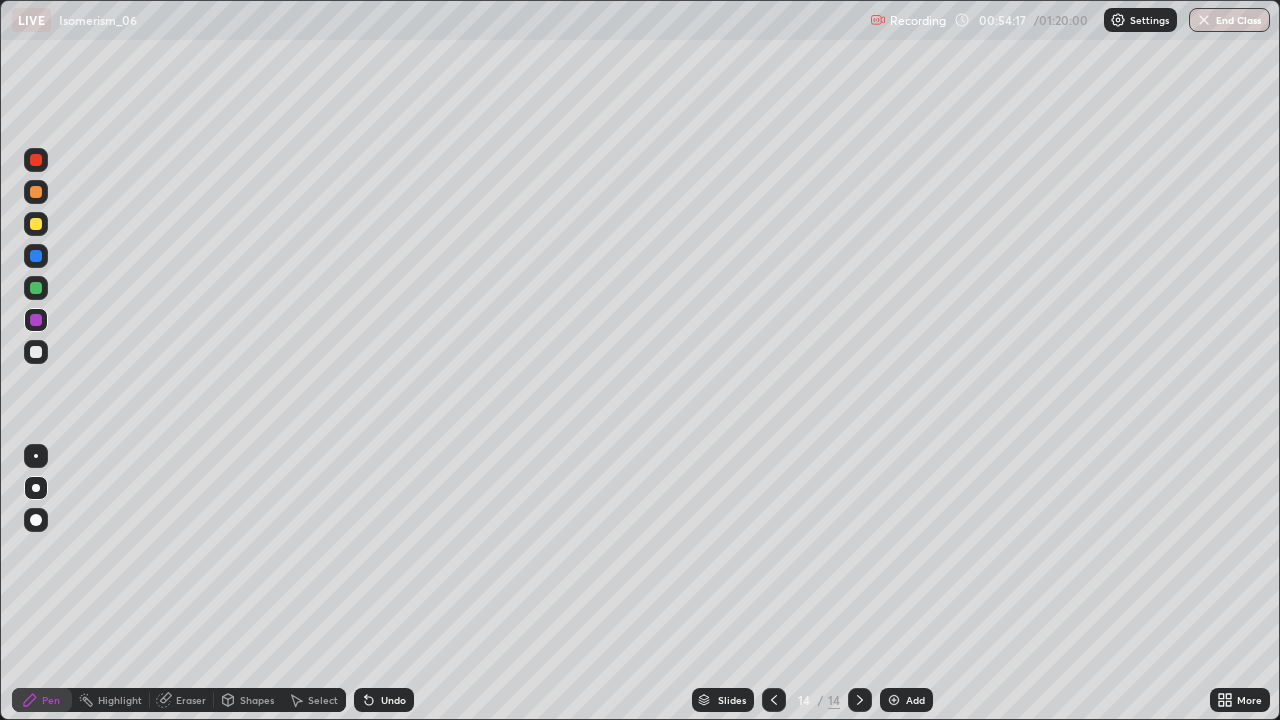 click at bounding box center [36, 352] 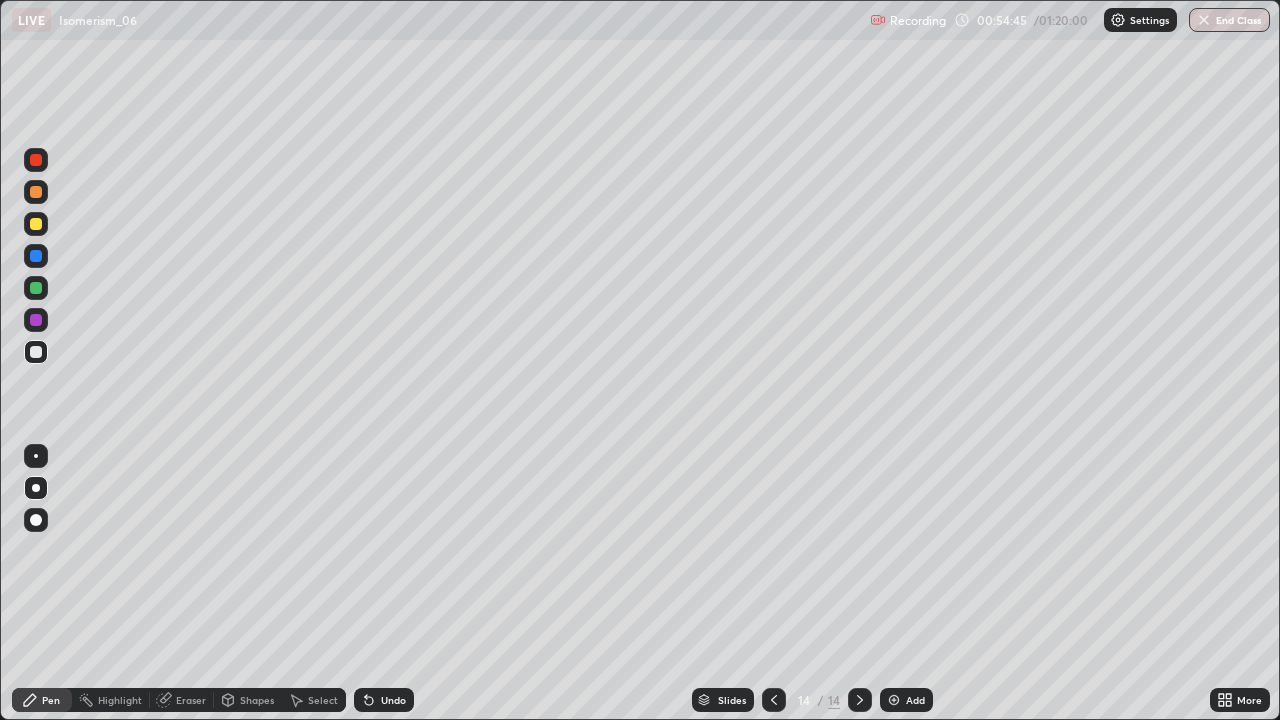click on "Eraser" at bounding box center [182, 700] 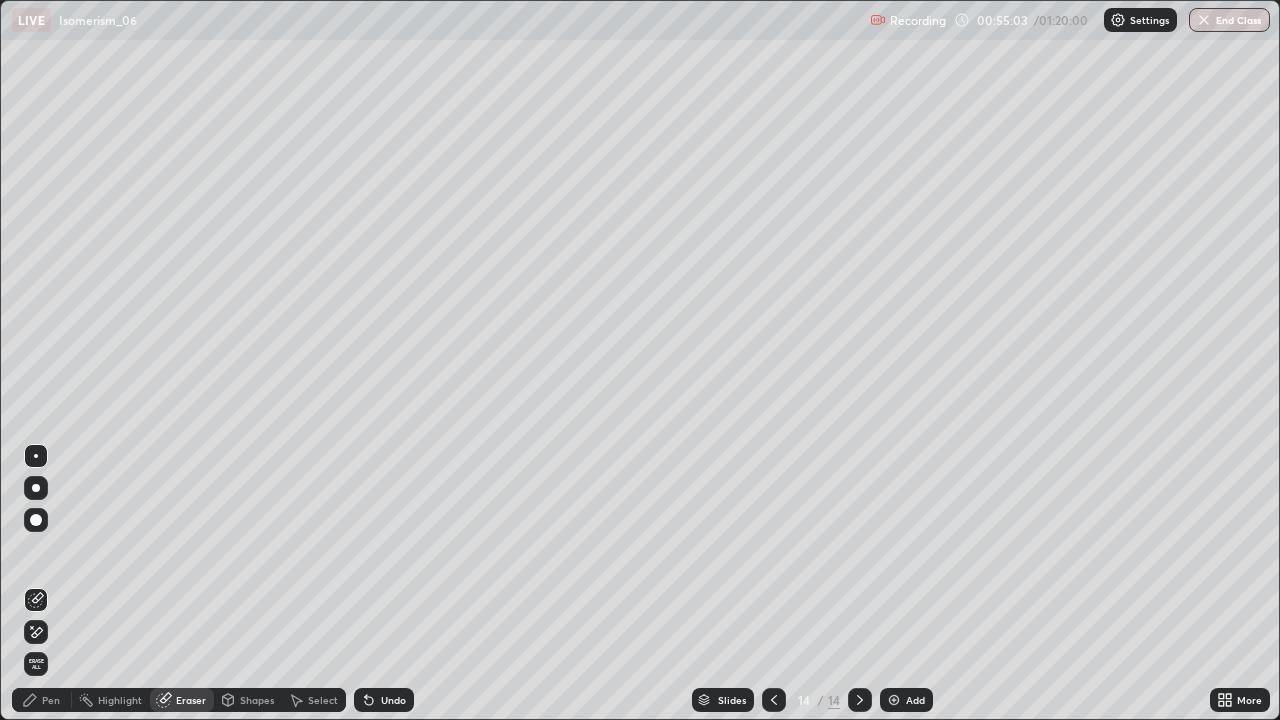 click 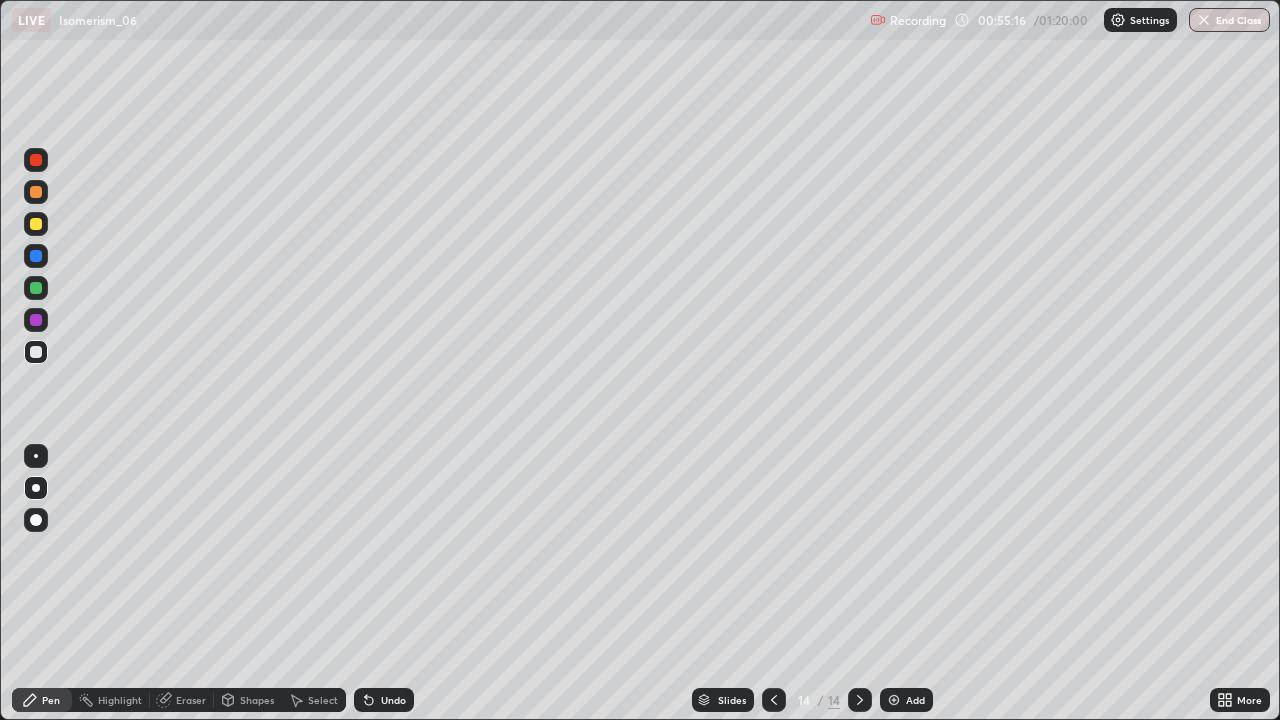 click 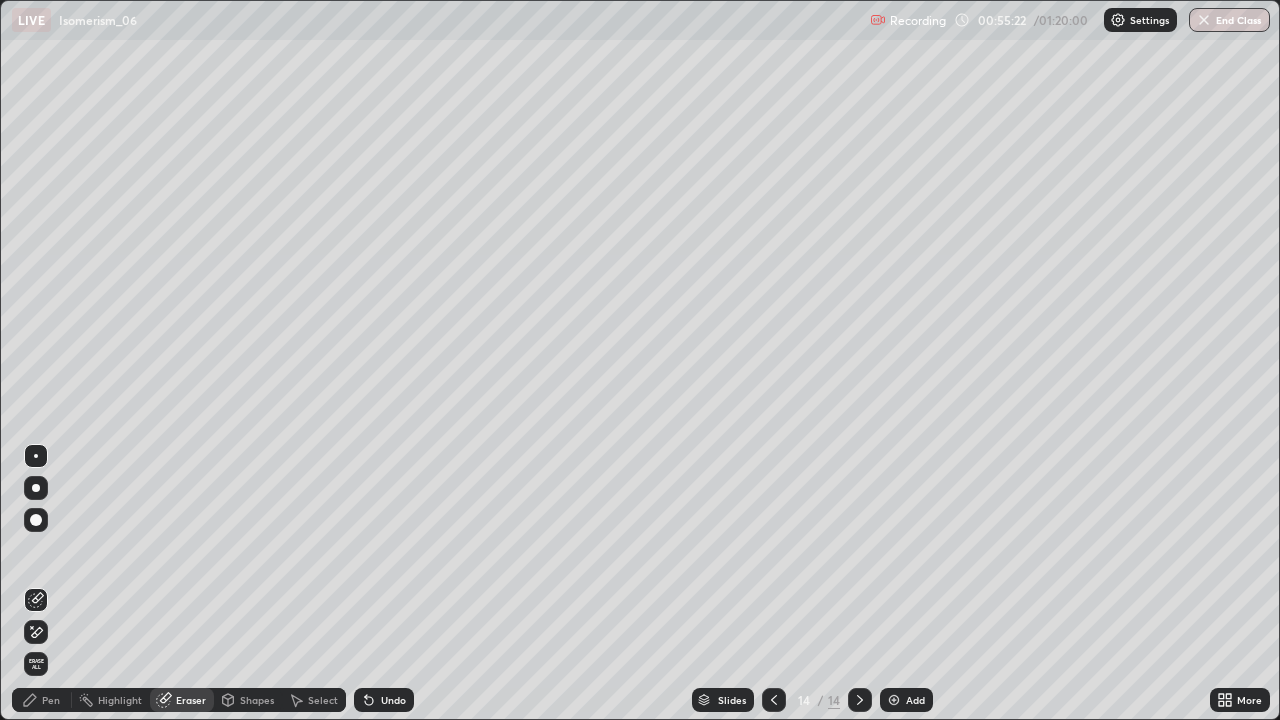 click on "Pen" at bounding box center [42, 700] 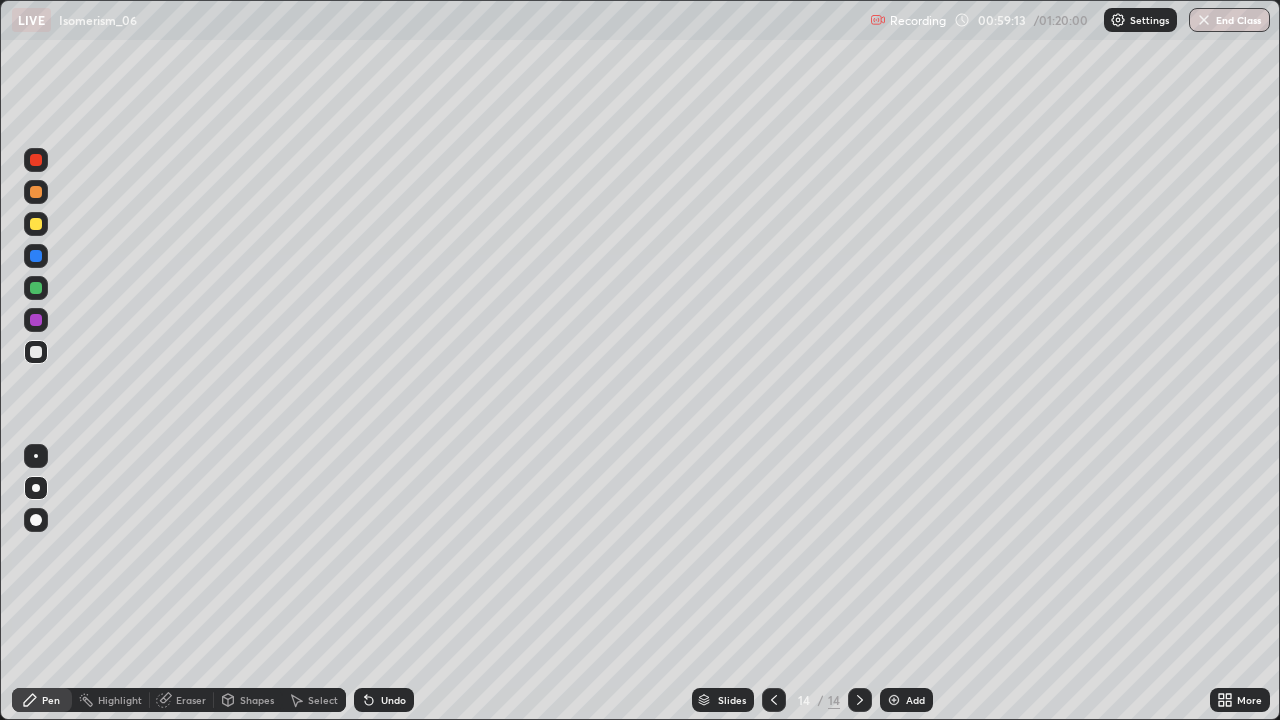 click on "Add" at bounding box center (906, 700) 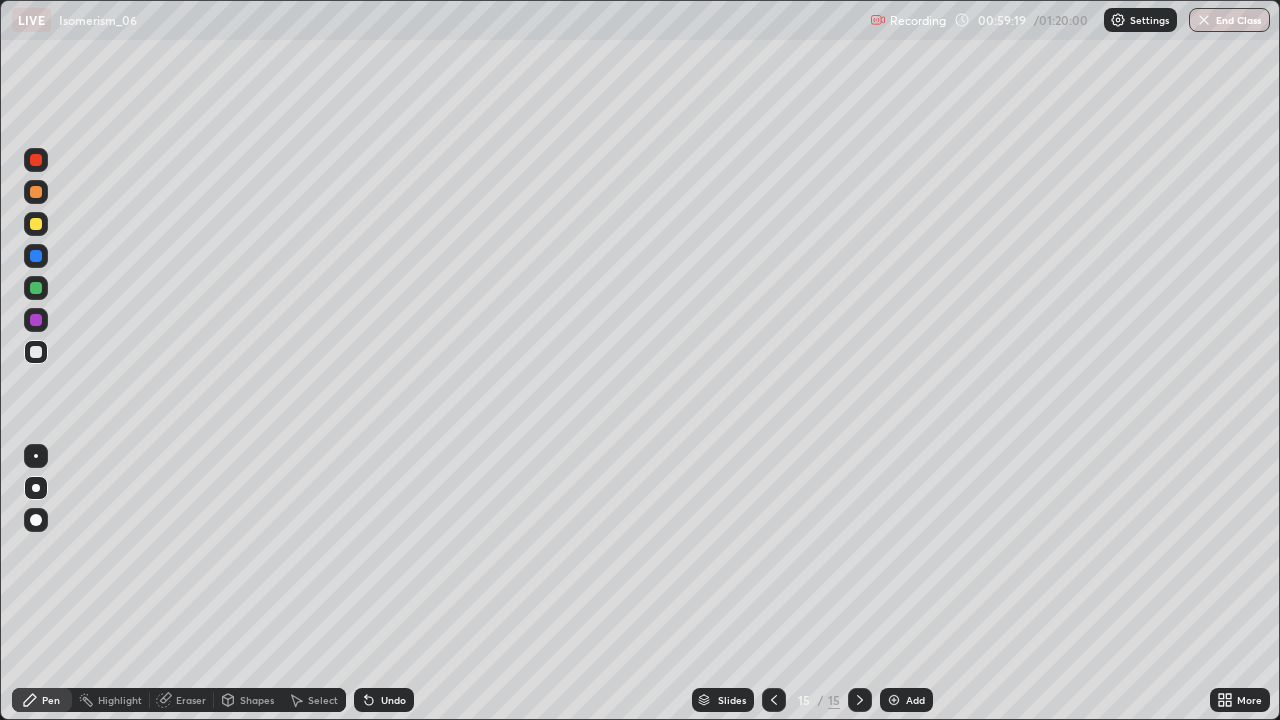 click at bounding box center [36, 224] 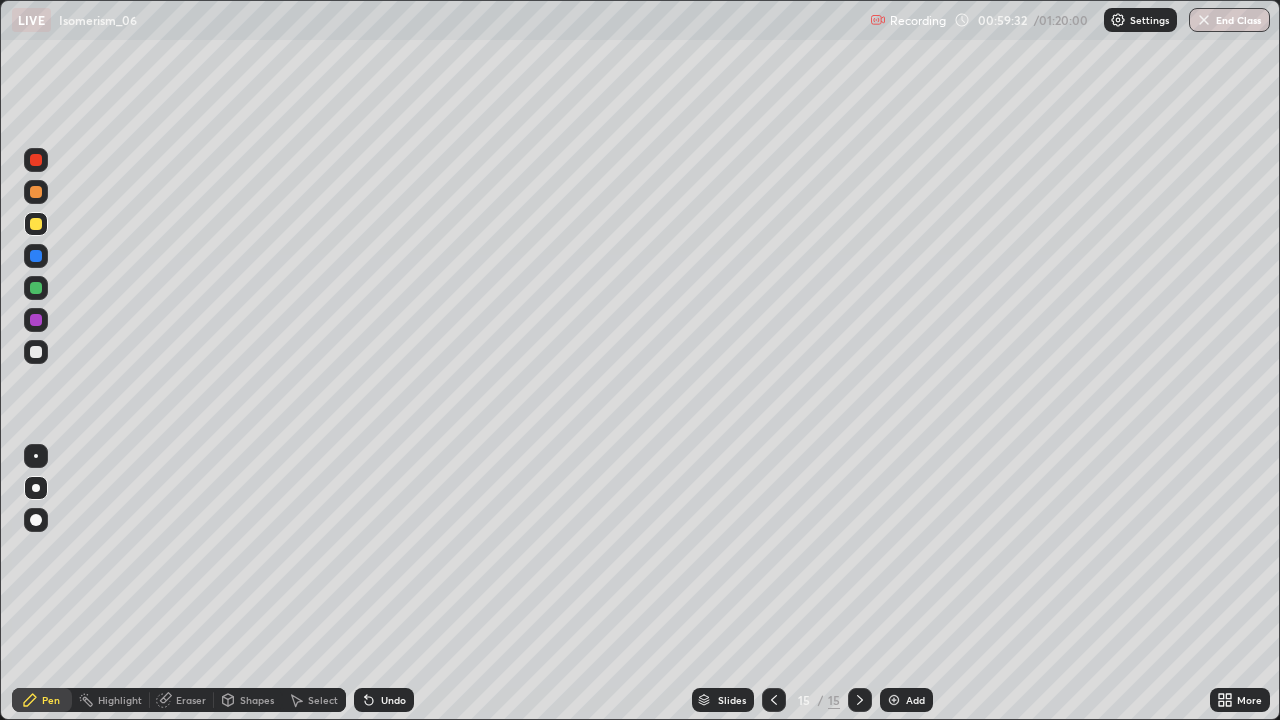 click on "Undo" at bounding box center [384, 700] 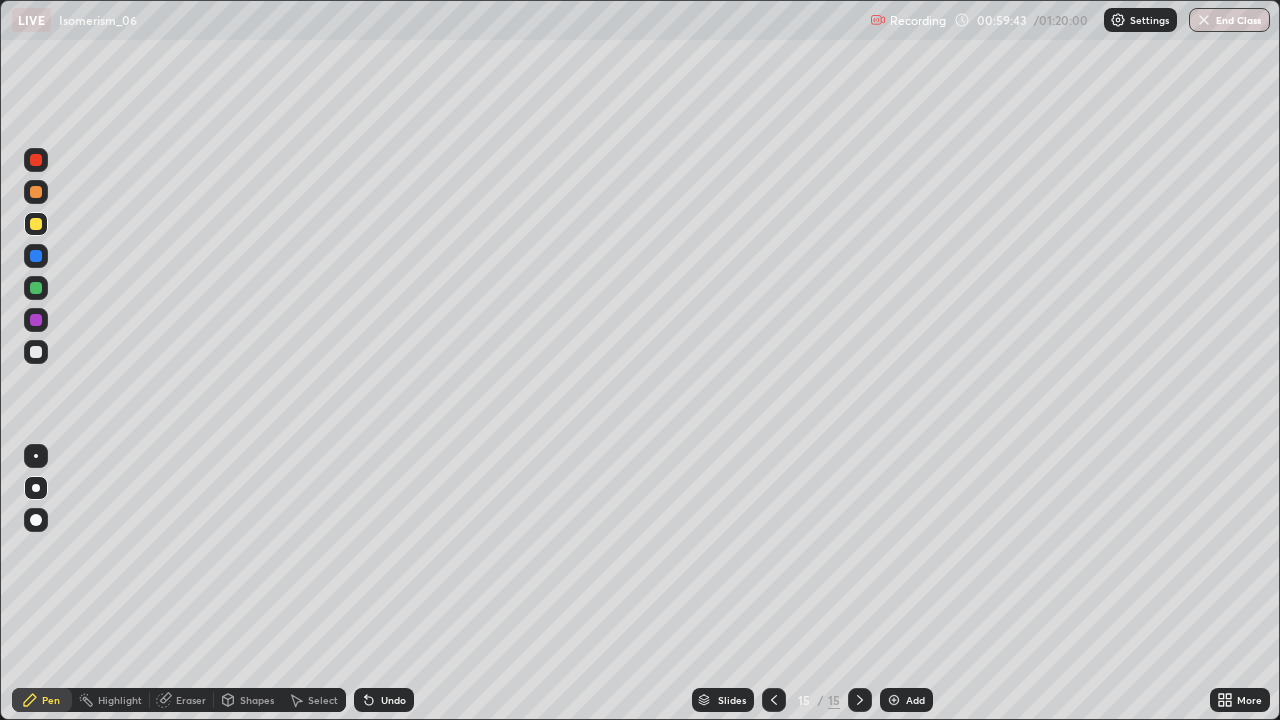 click on "Undo" at bounding box center [393, 700] 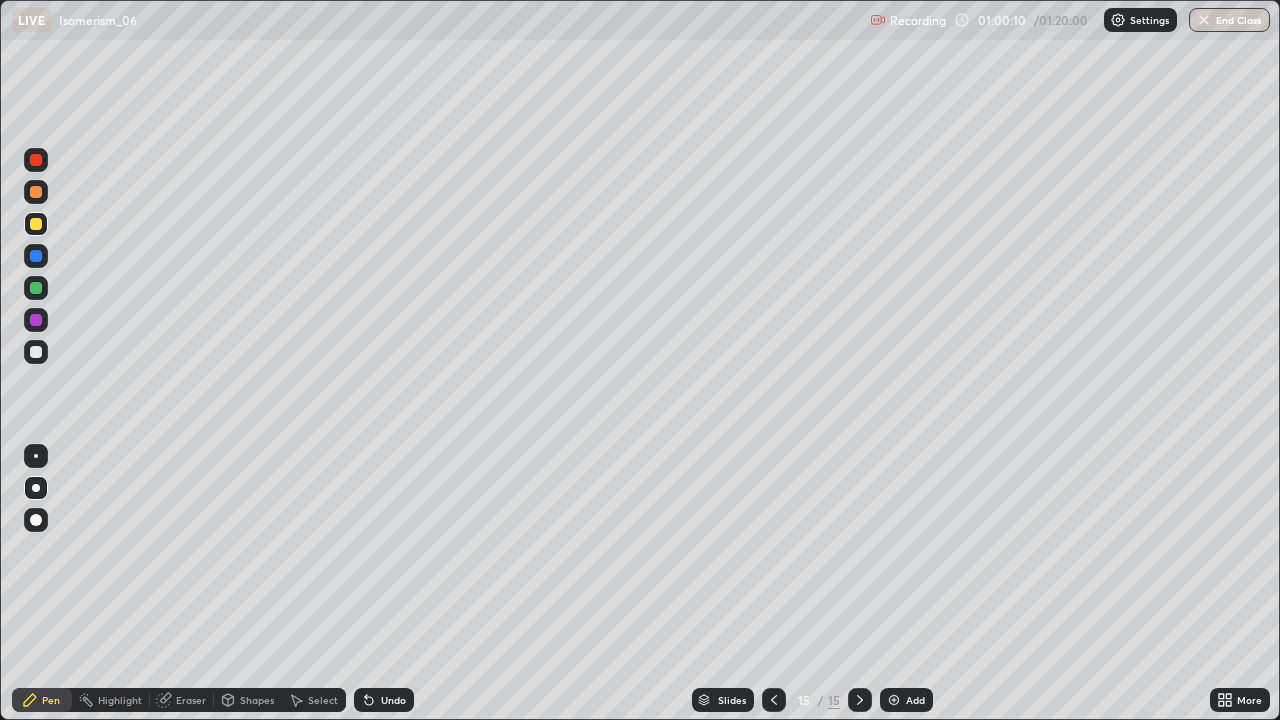 click 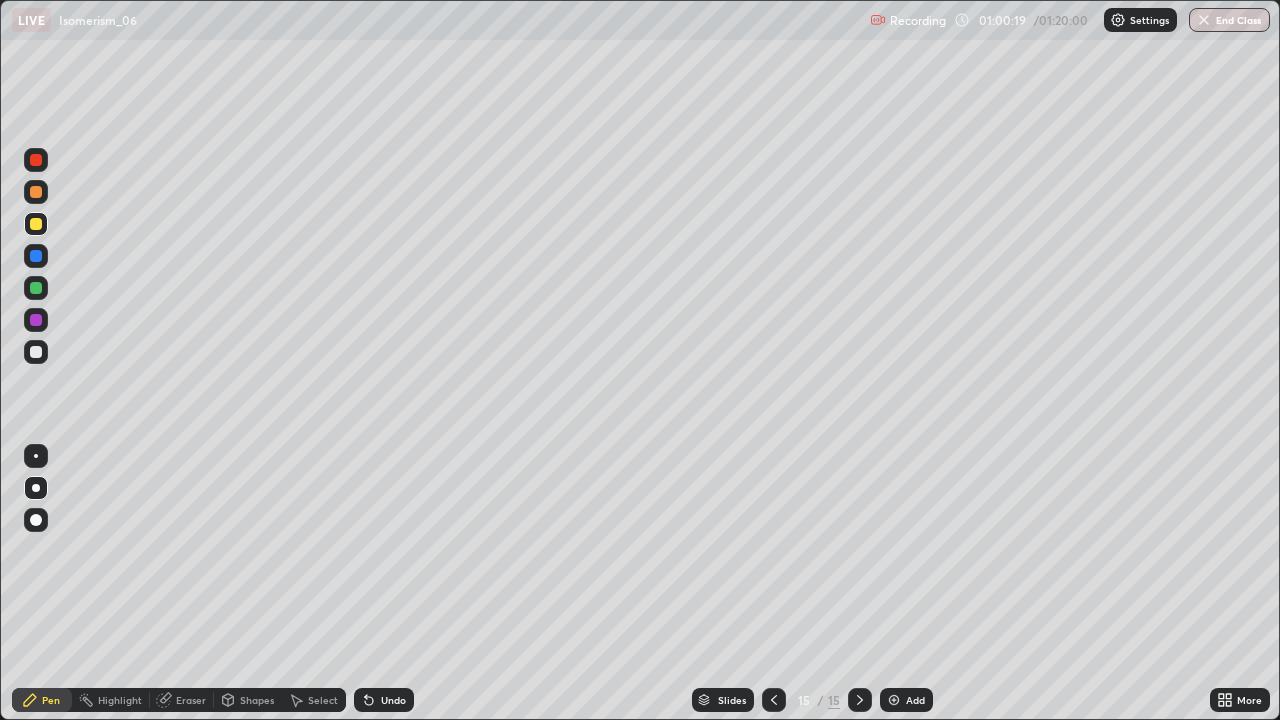 click on "Undo" at bounding box center [384, 700] 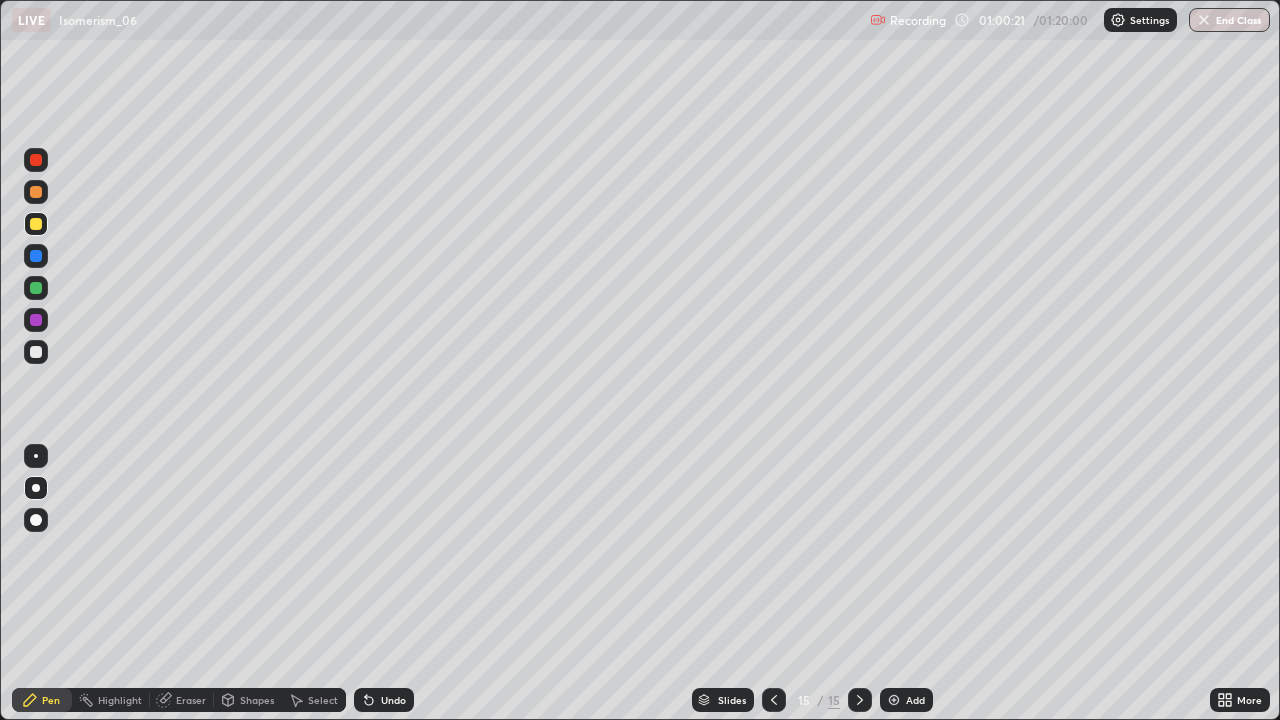 click on "Undo" at bounding box center (393, 700) 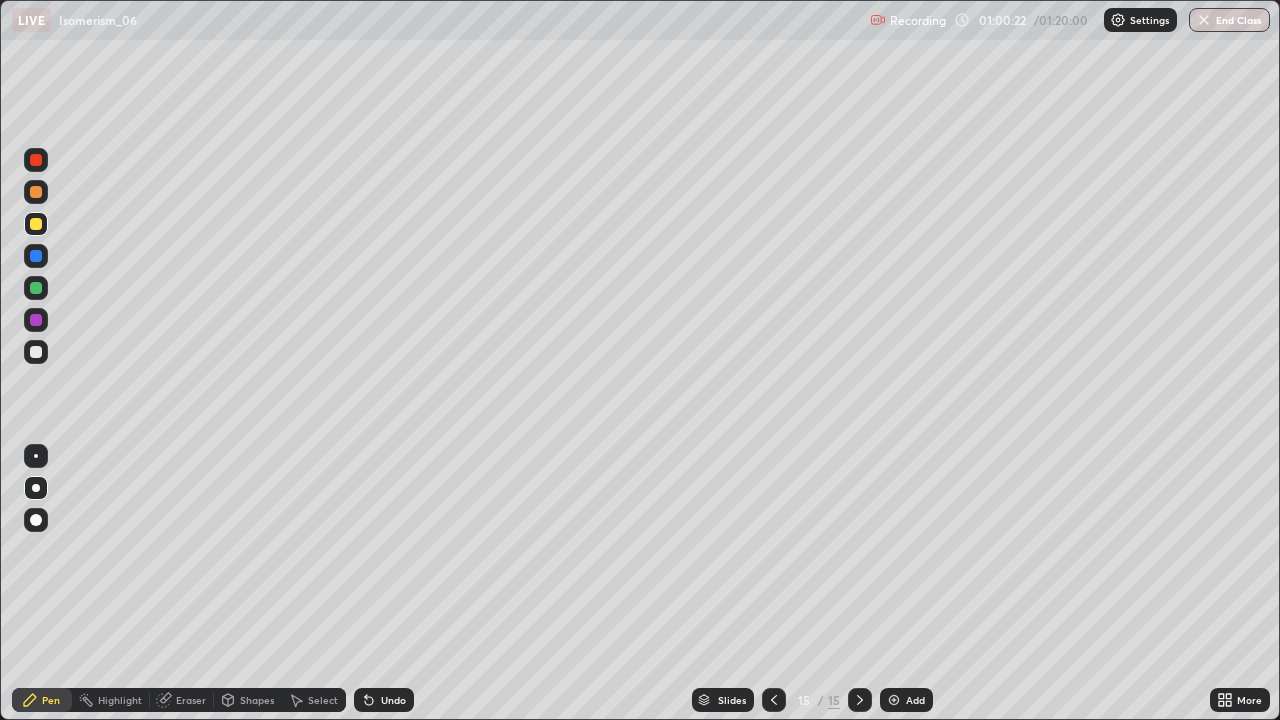click on "Undo" at bounding box center [384, 700] 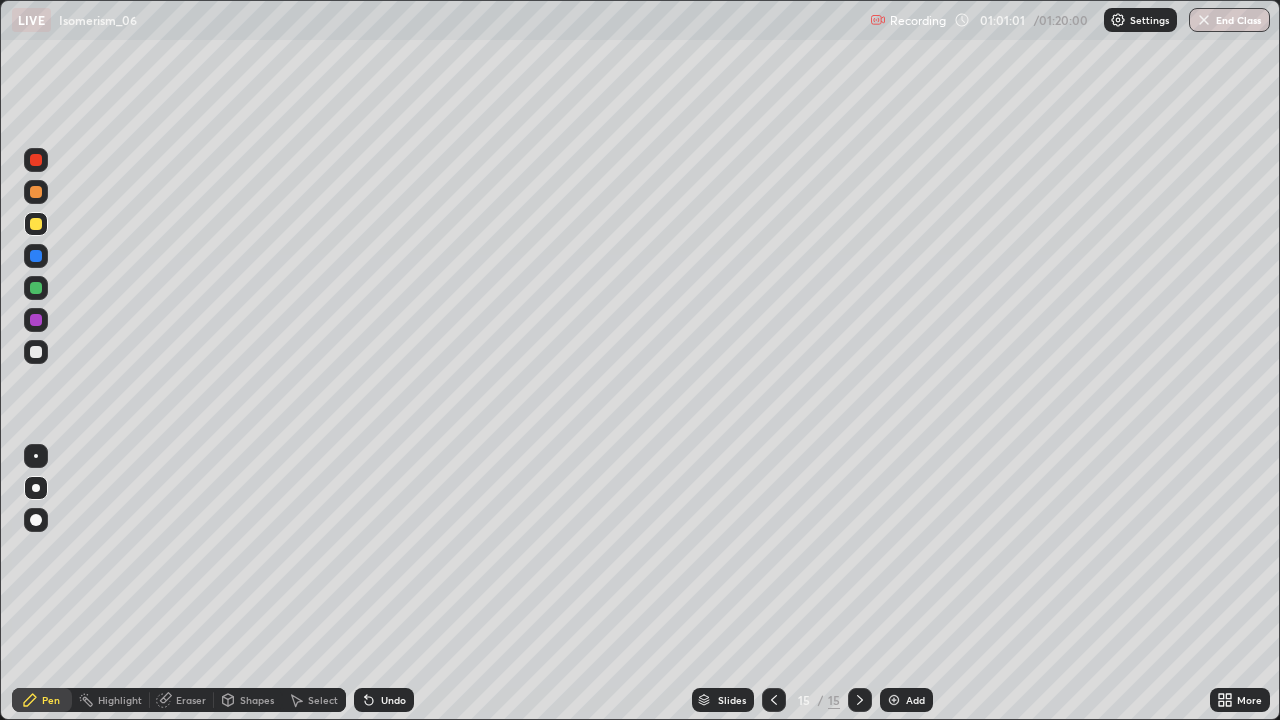 click 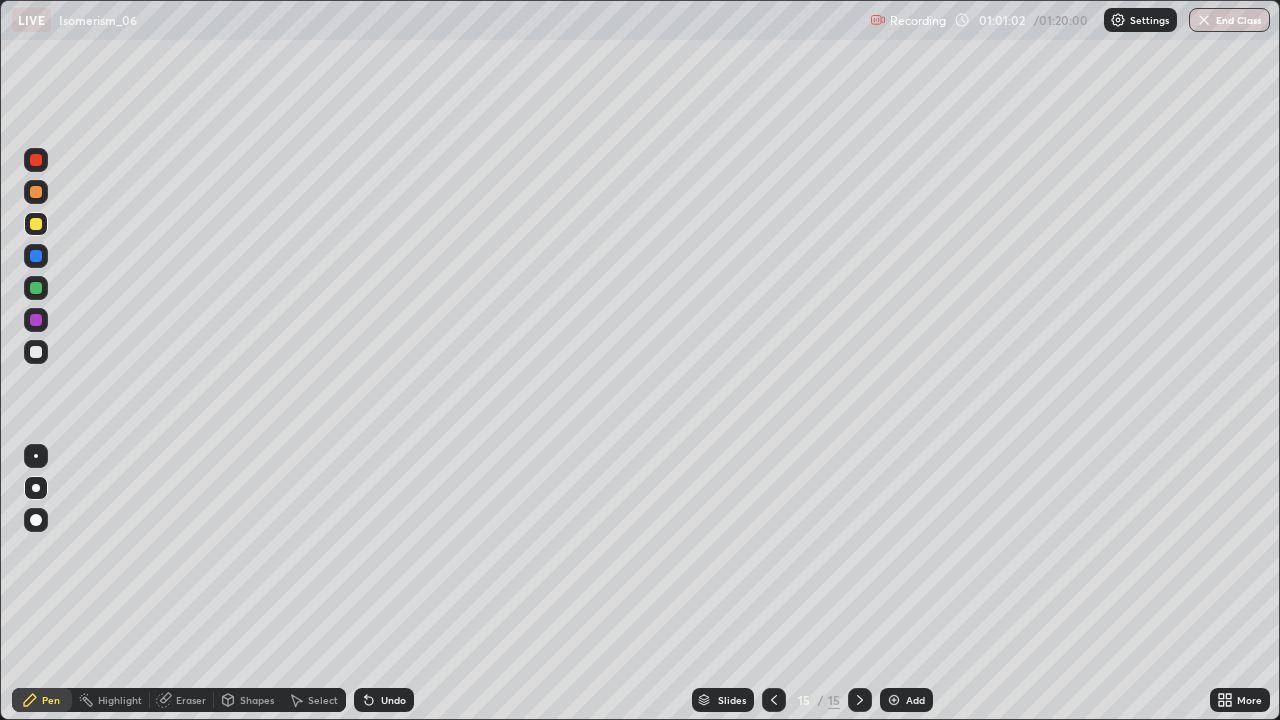 click 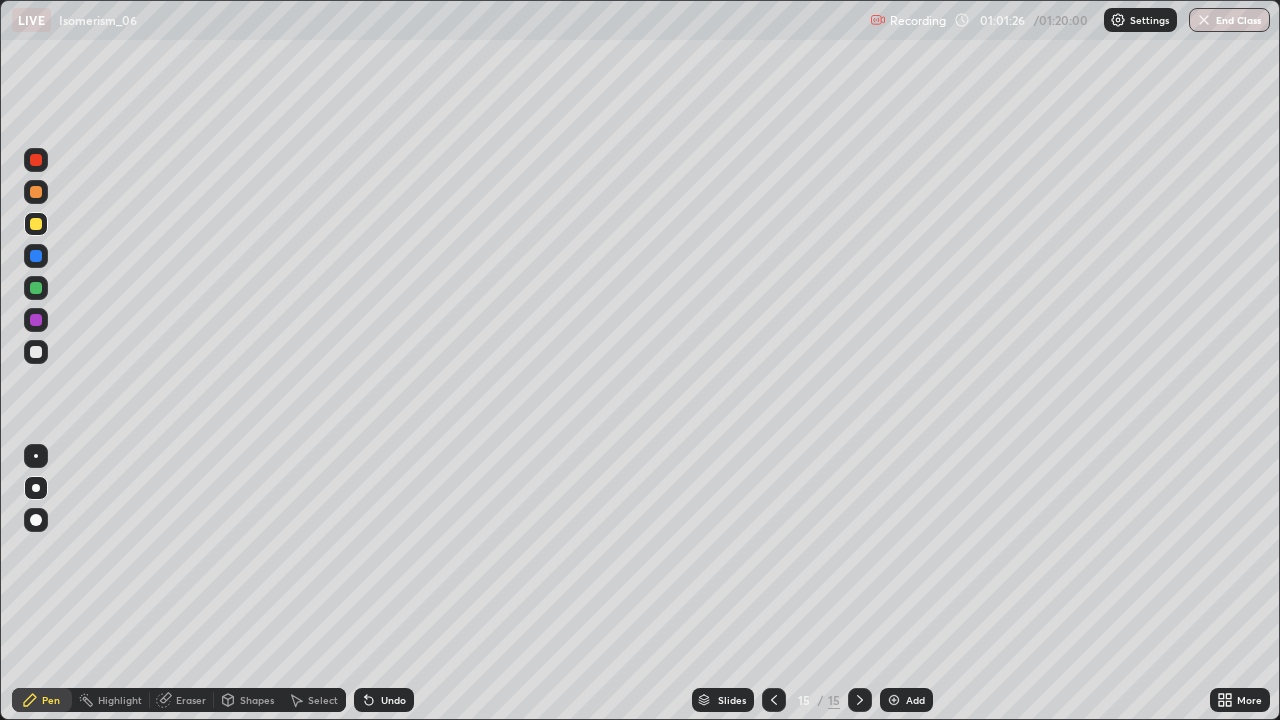 click at bounding box center [36, 352] 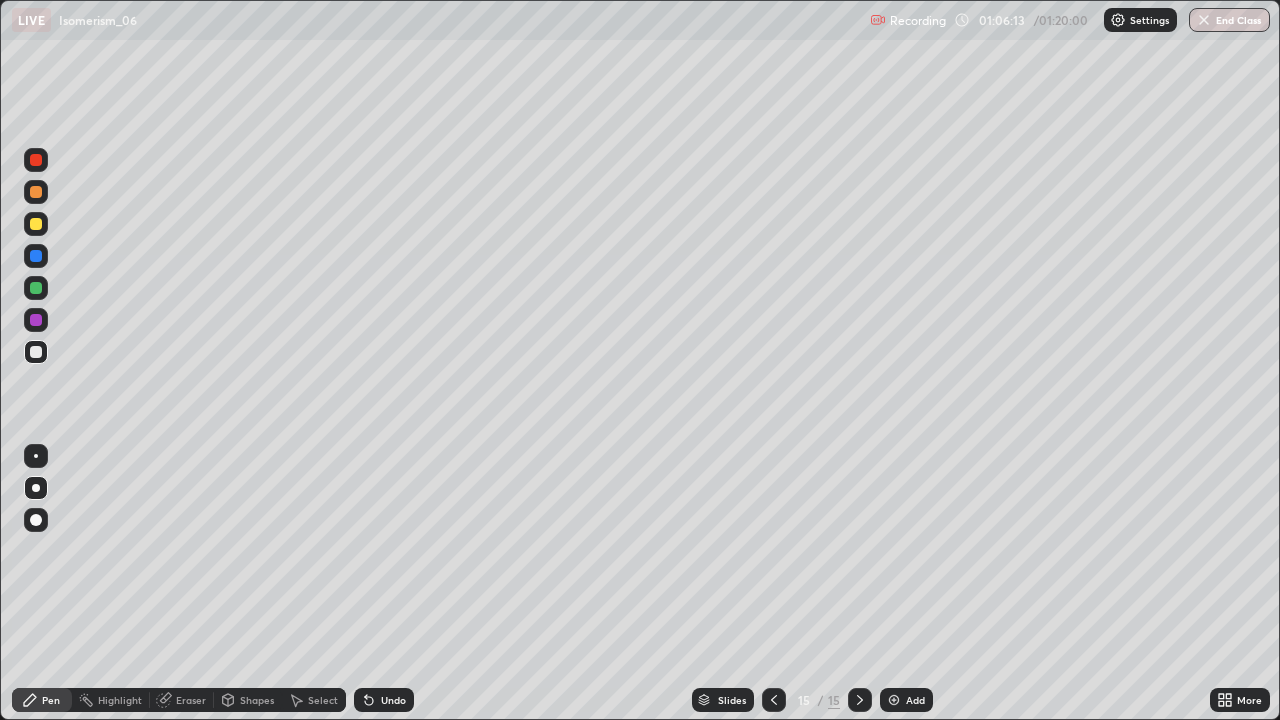 click on "Add" at bounding box center [915, 700] 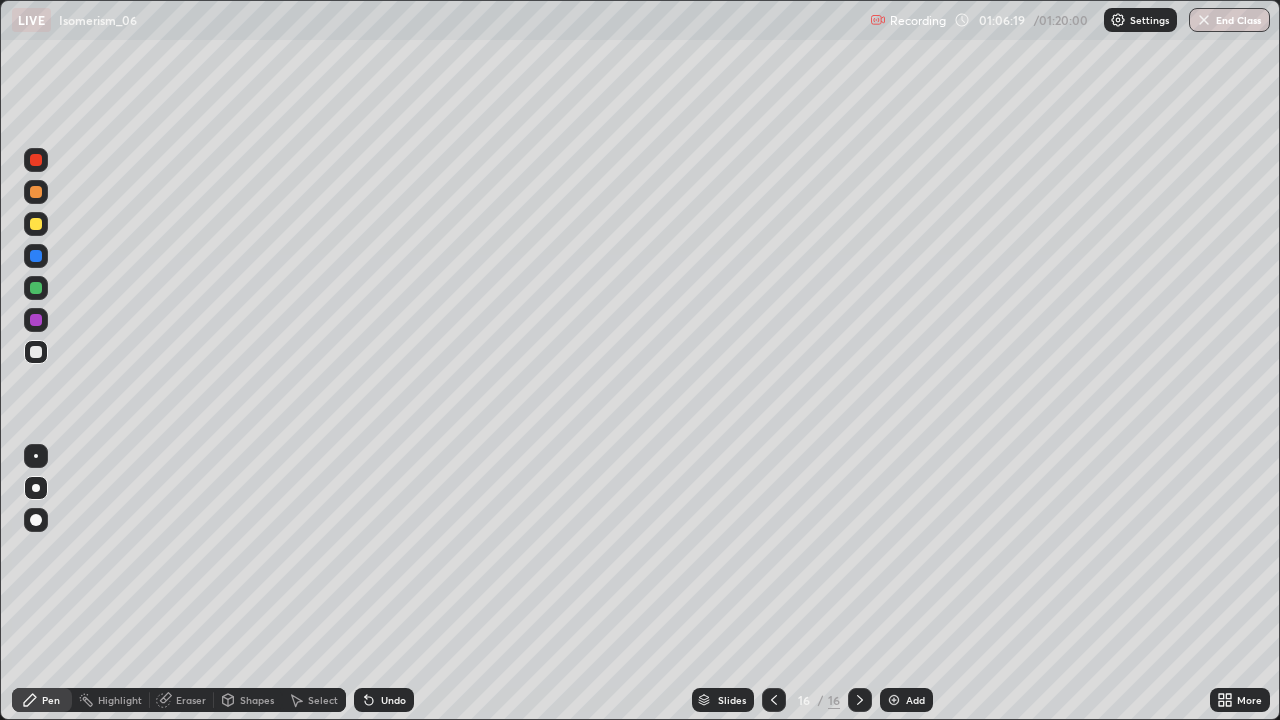 click at bounding box center [36, 192] 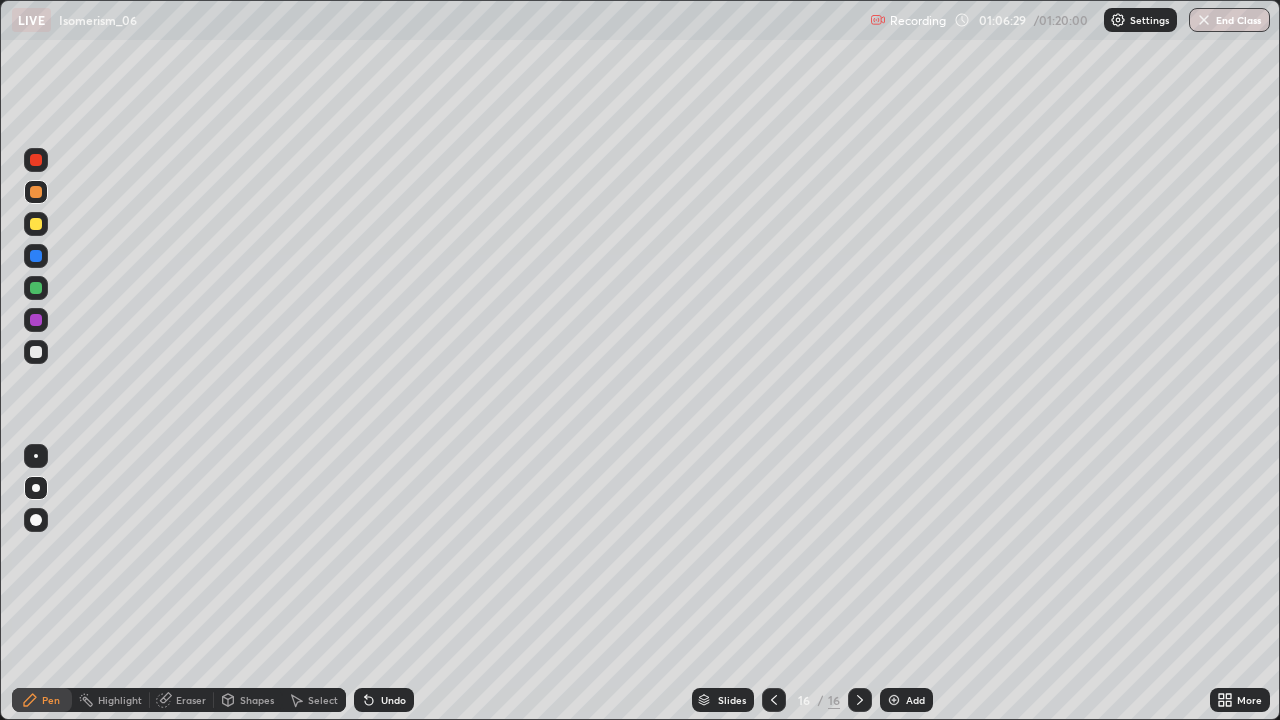 click on "Eraser" at bounding box center [182, 700] 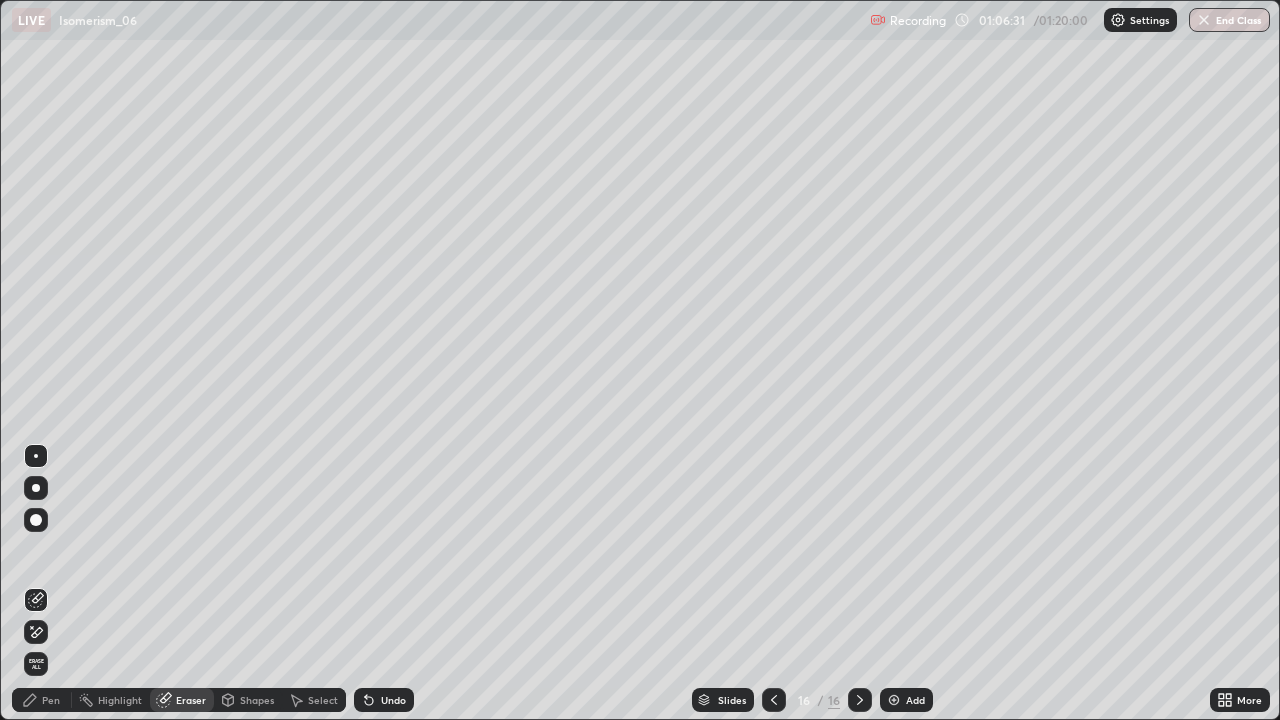 click on "Pen" at bounding box center [51, 700] 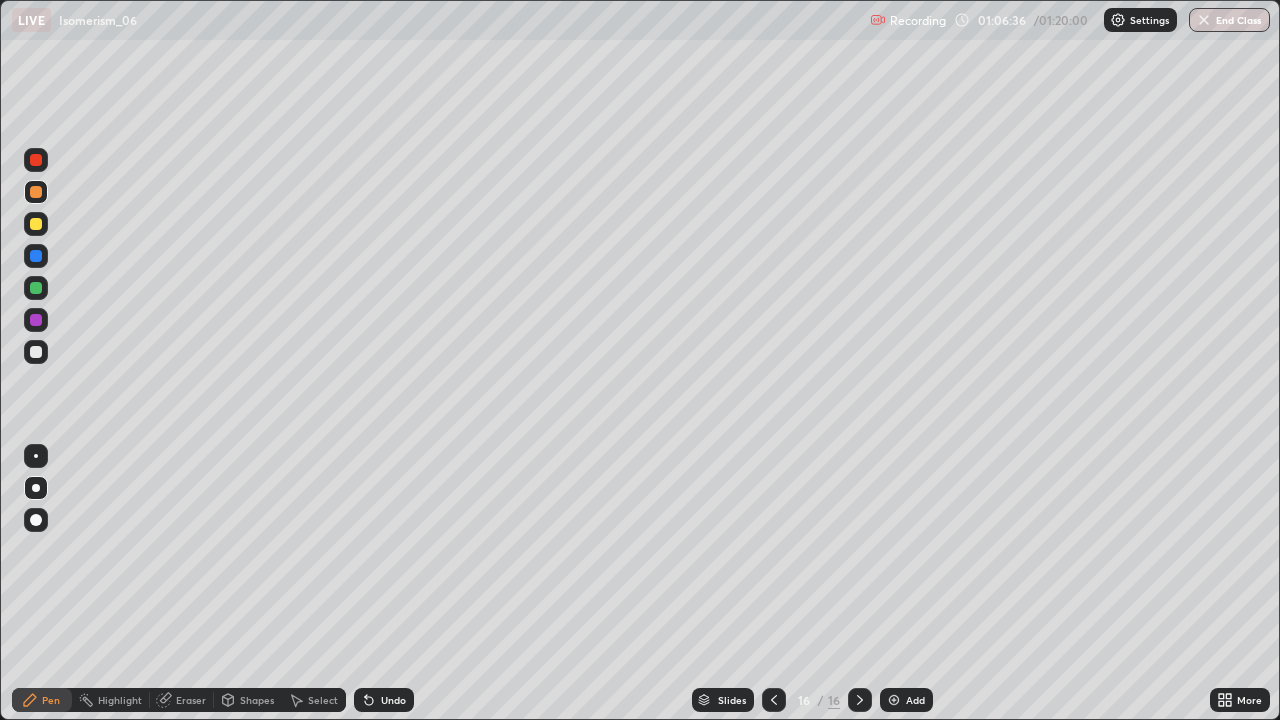click on "Undo" at bounding box center [384, 700] 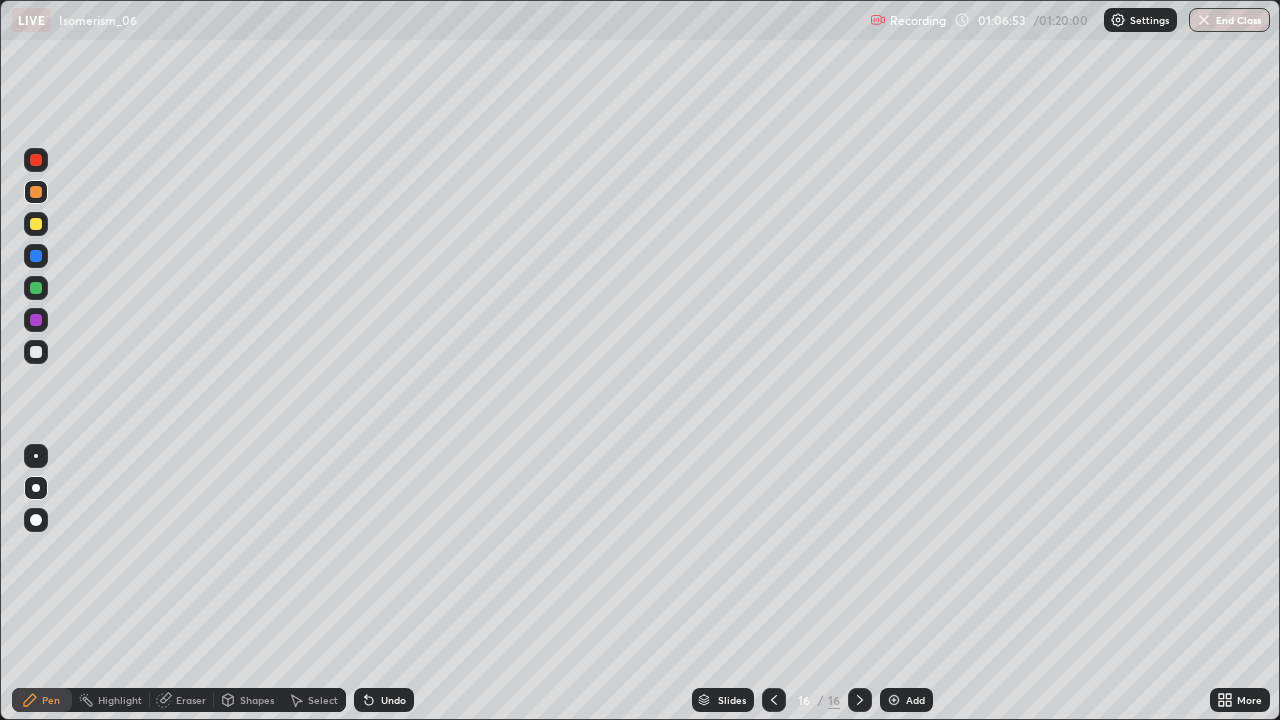click at bounding box center (36, 352) 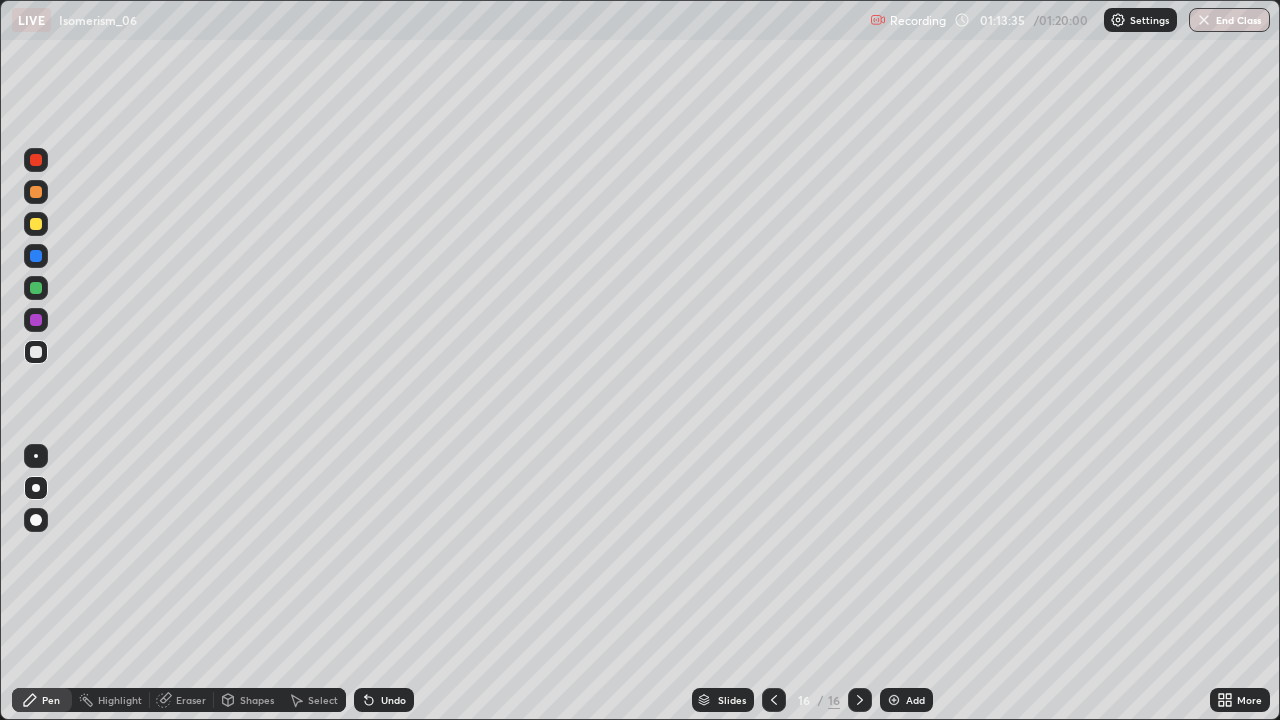 click on "Add" at bounding box center (915, 700) 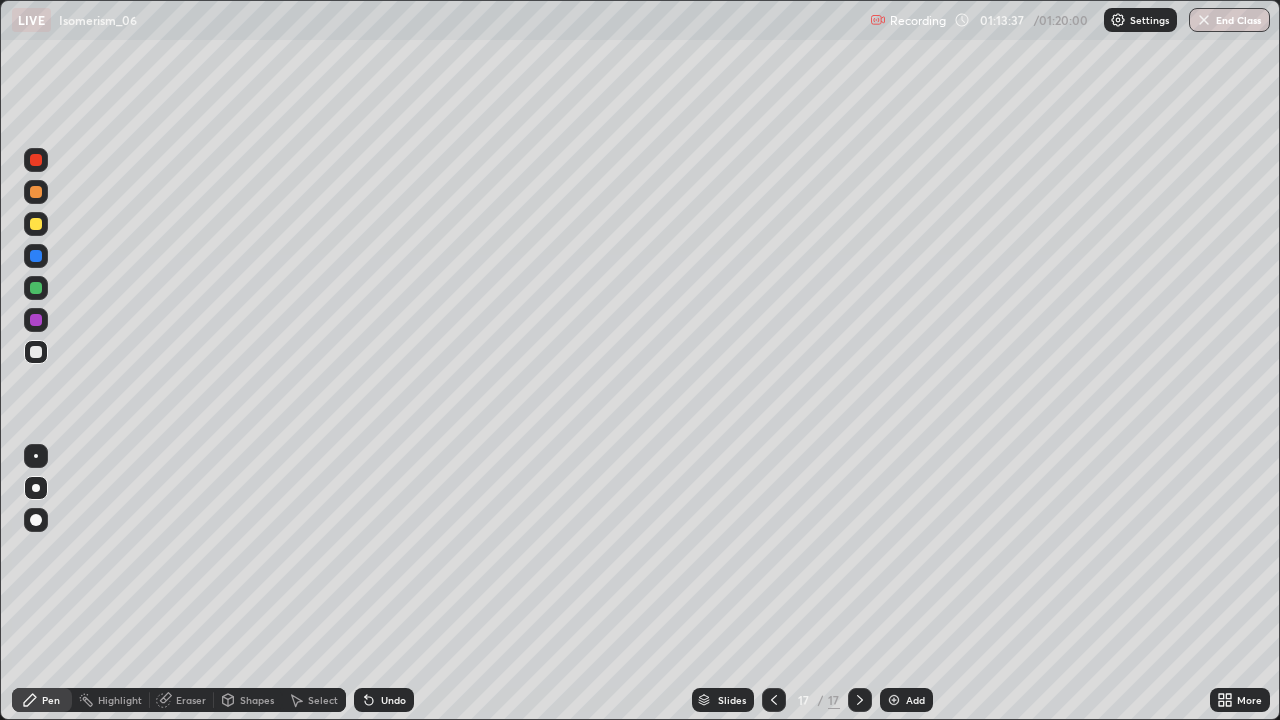 click at bounding box center [36, 224] 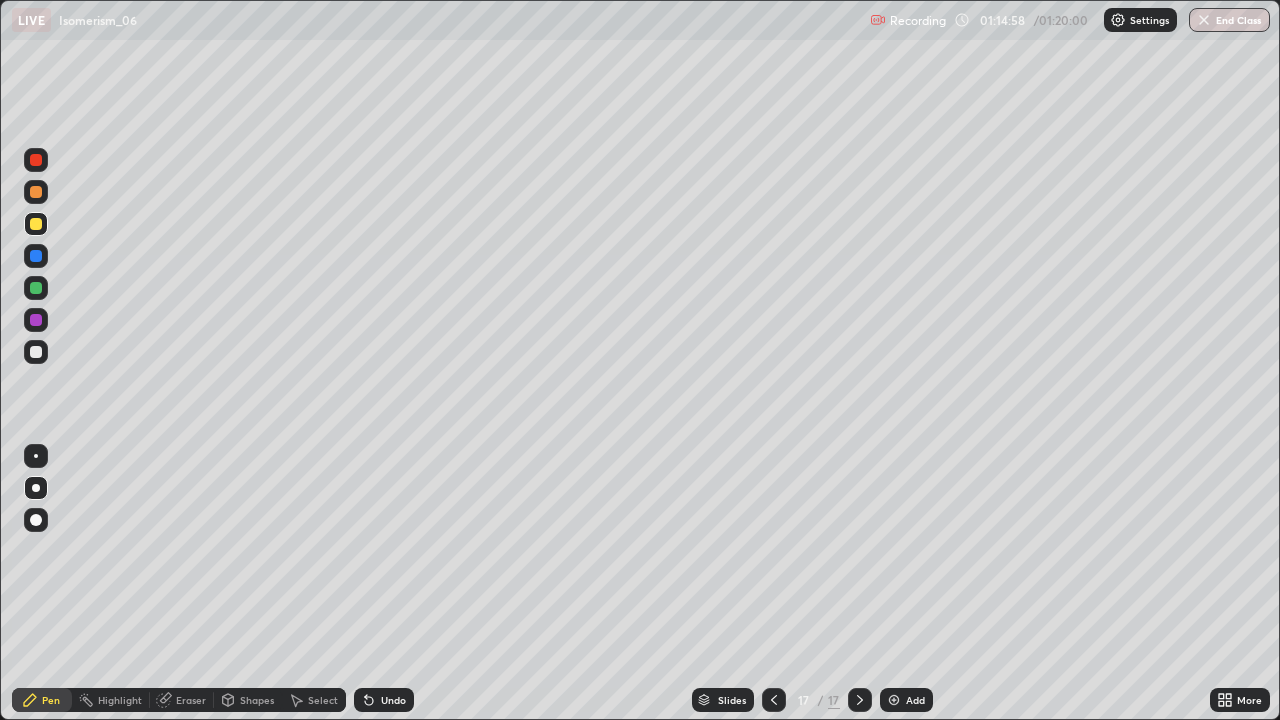 click on "End Class" at bounding box center [1229, 20] 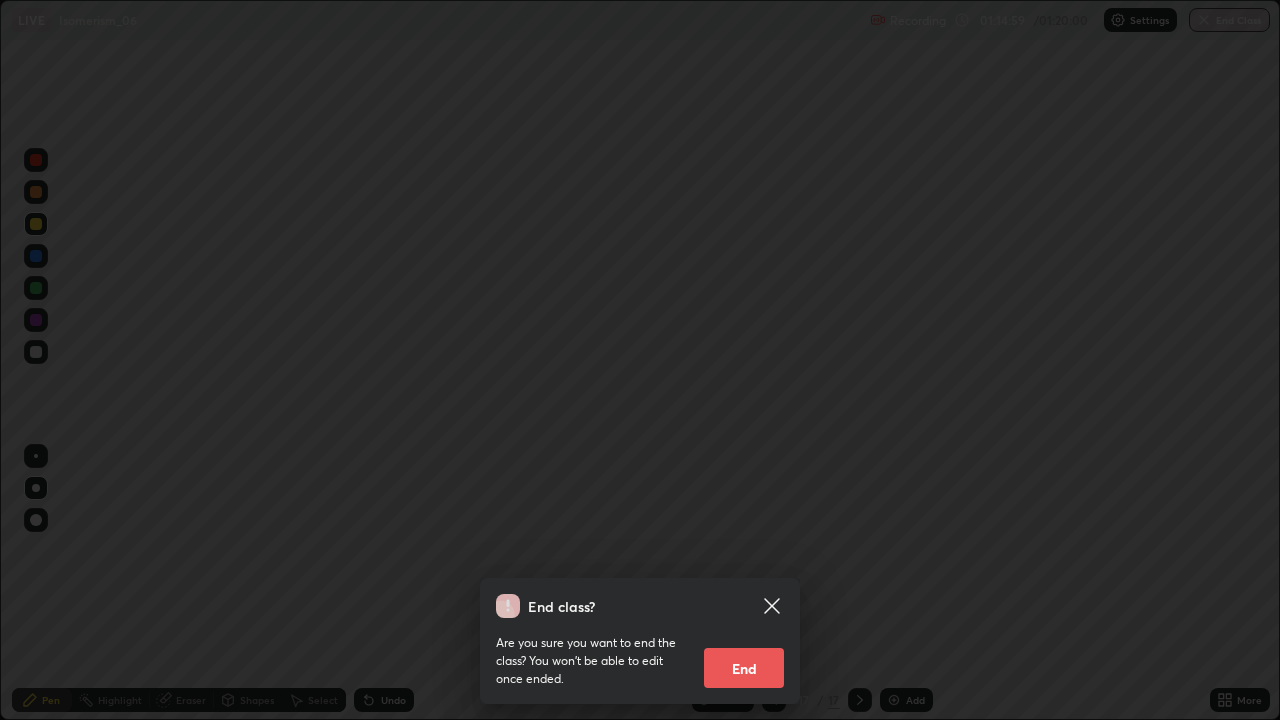 click on "End" at bounding box center [744, 668] 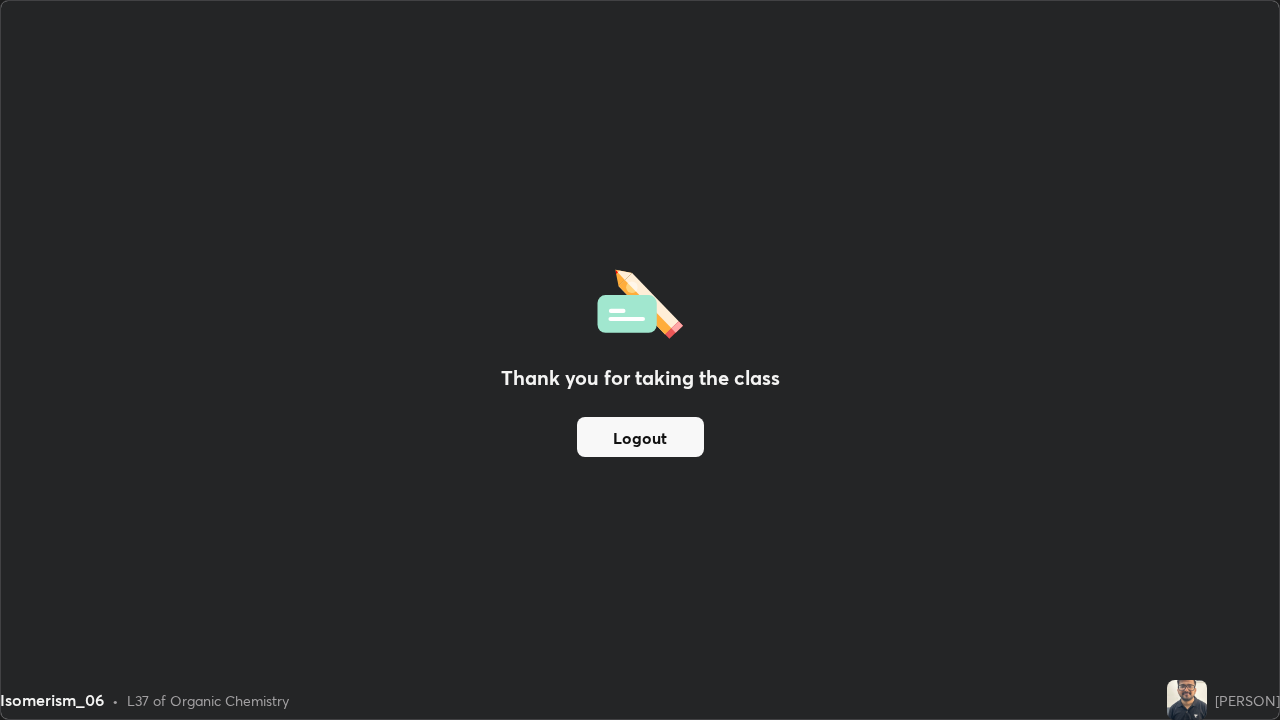 click on "Thank you for taking the class Logout" at bounding box center [640, 360] 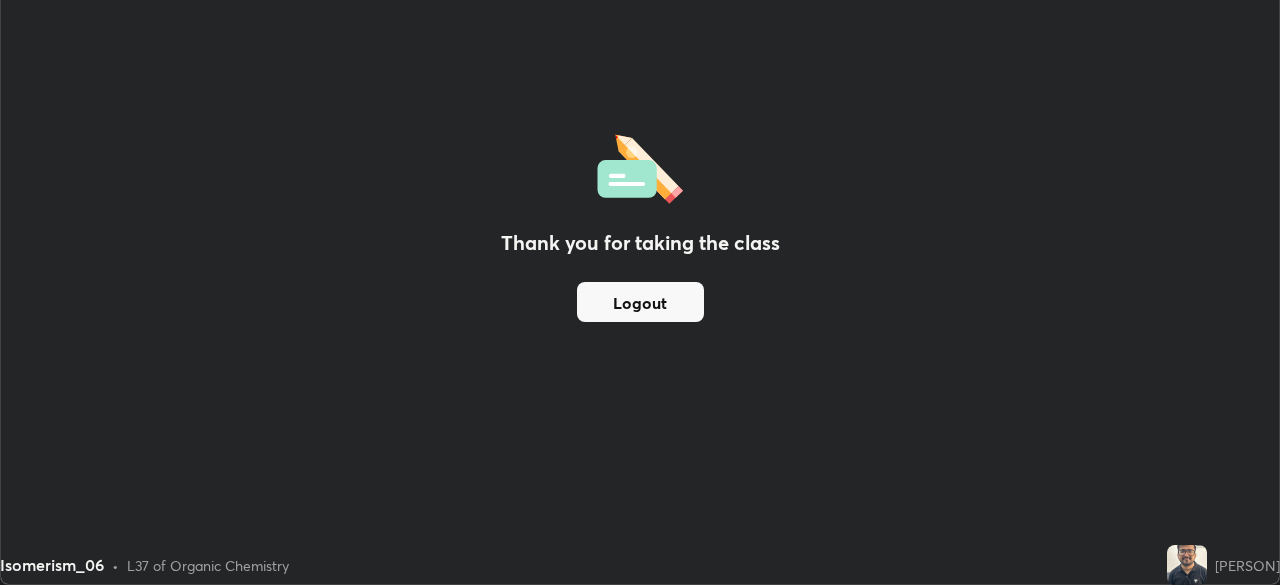 scroll, scrollTop: 585, scrollLeft: 1280, axis: both 